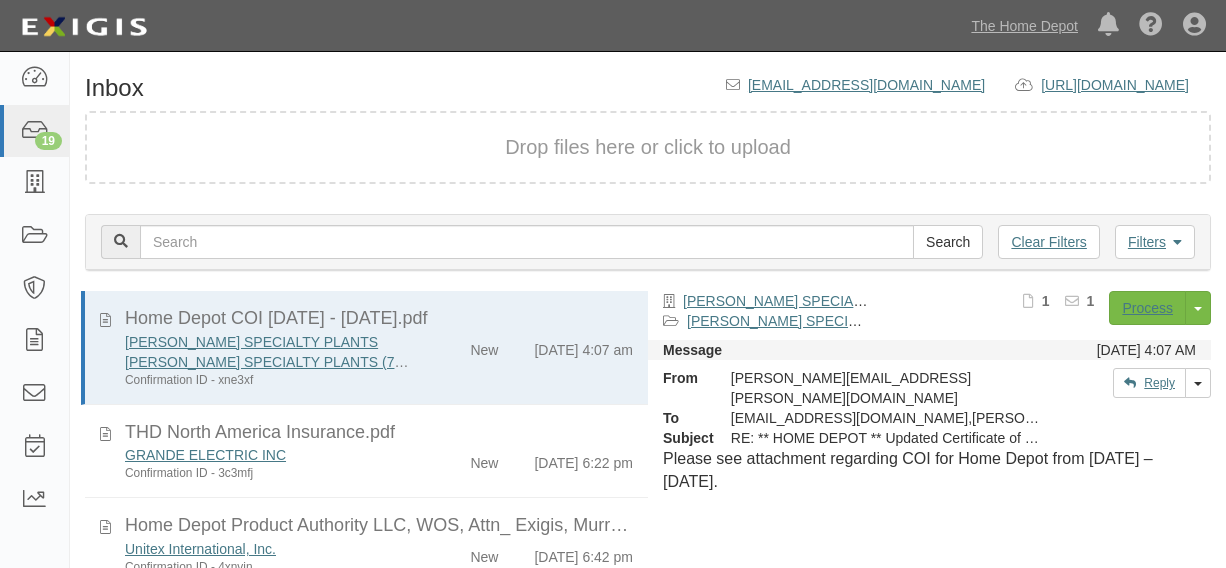 scroll, scrollTop: 0, scrollLeft: 0, axis: both 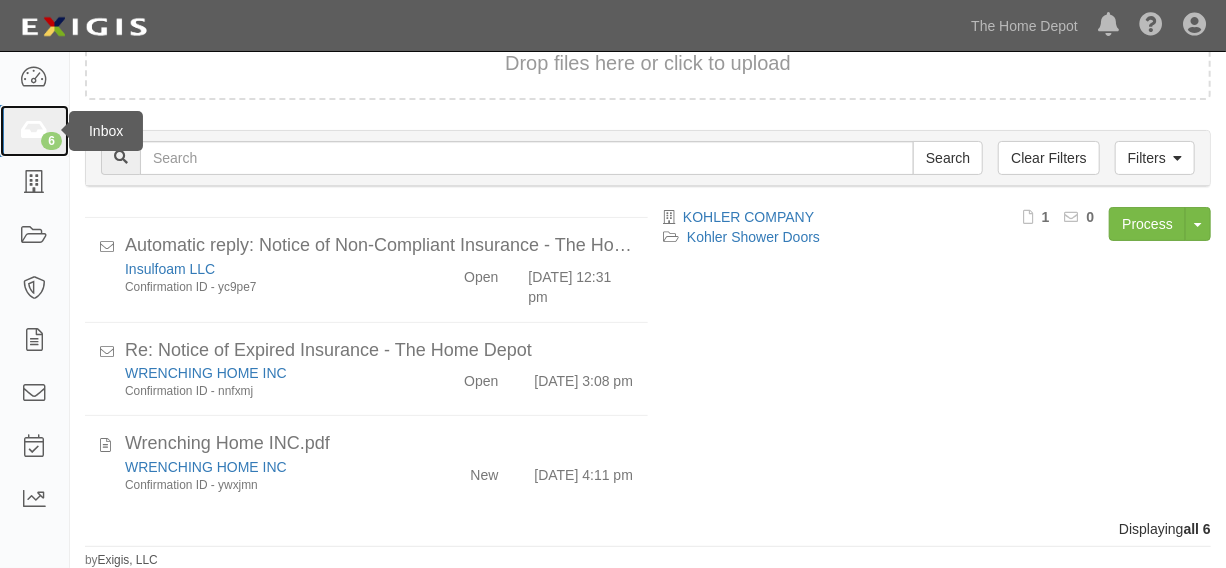 click at bounding box center [34, 131] 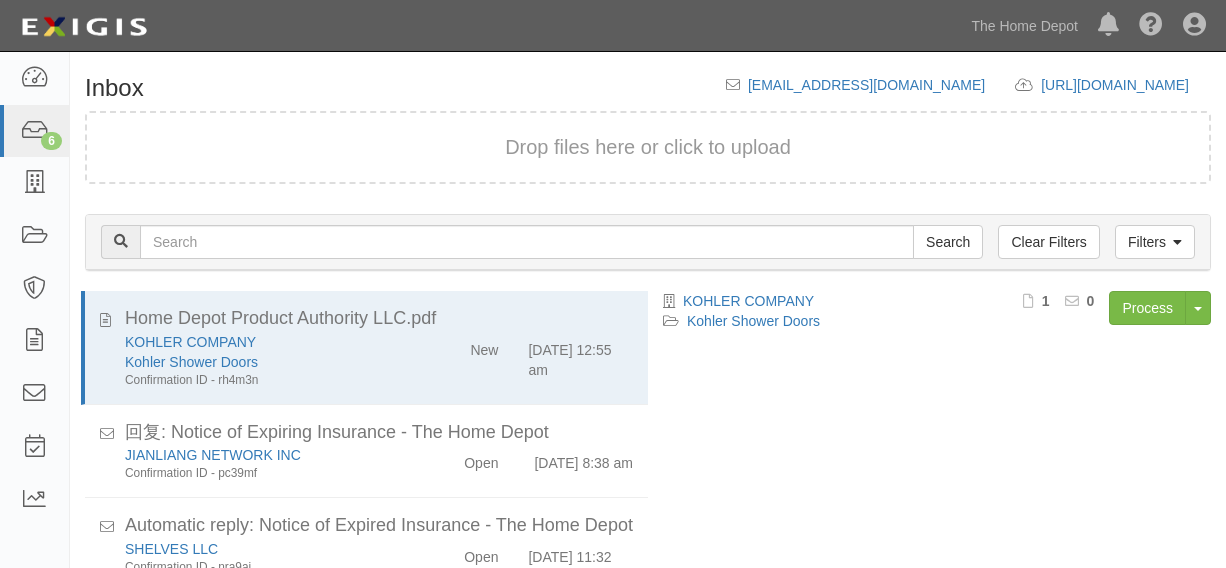 scroll, scrollTop: 0, scrollLeft: 0, axis: both 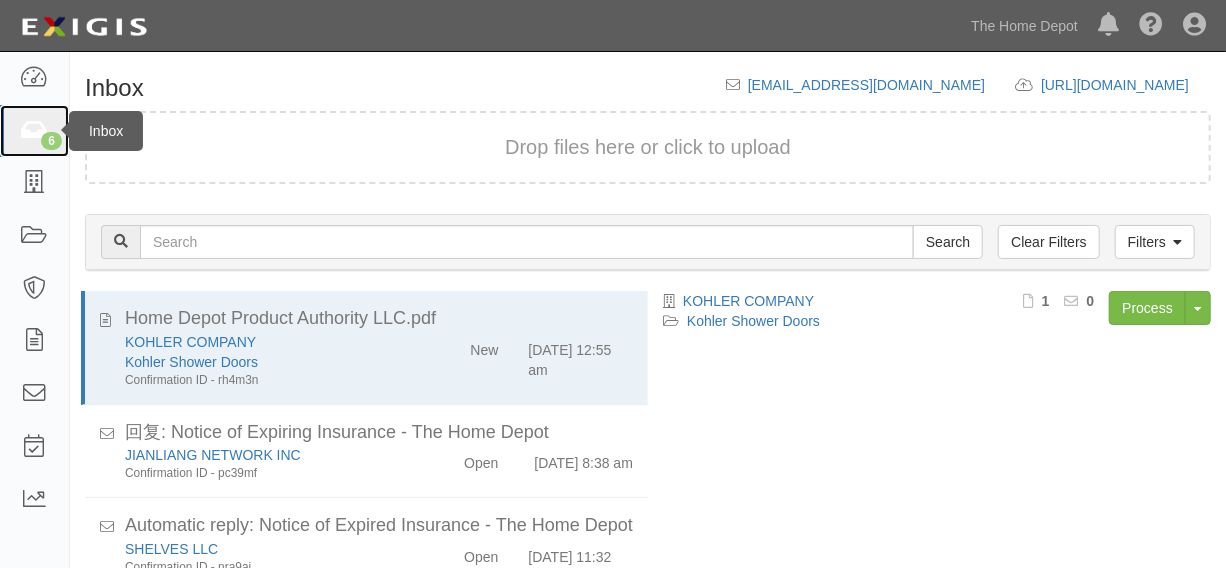 click on "6" at bounding box center [51, 141] 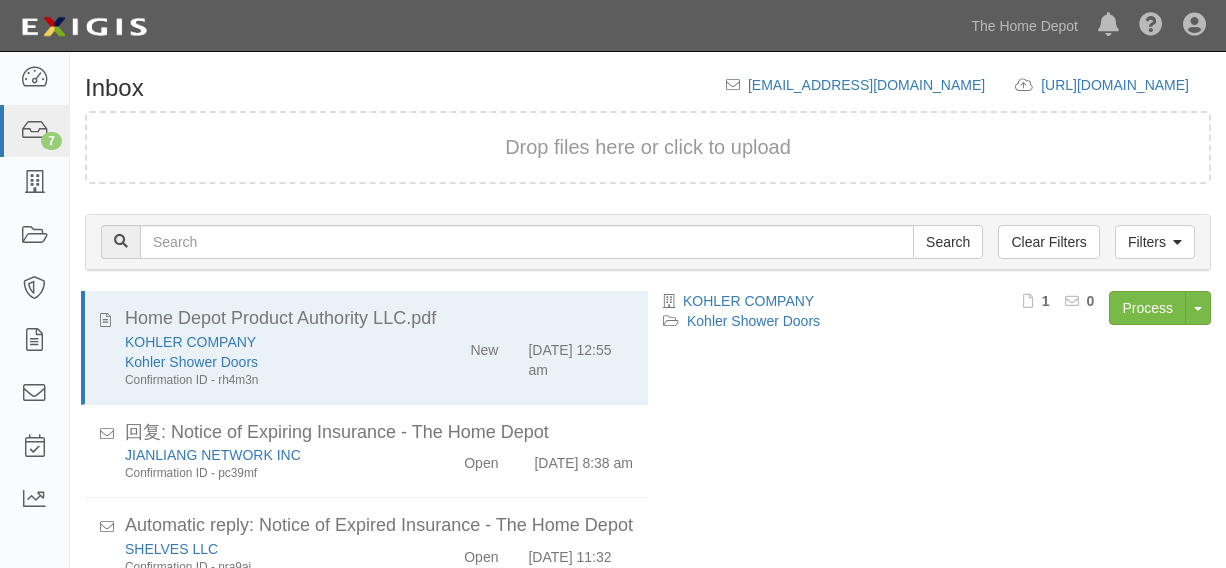 scroll, scrollTop: 0, scrollLeft: 0, axis: both 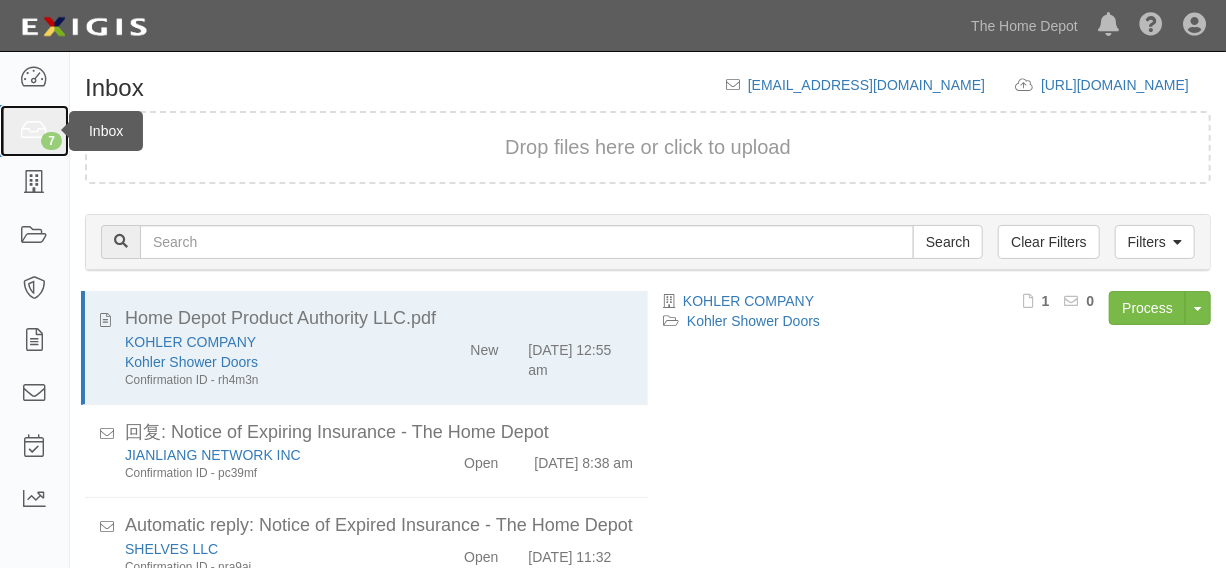 drag, startPoint x: 0, startPoint y: 0, endPoint x: 46, endPoint y: 146, distance: 153.07515 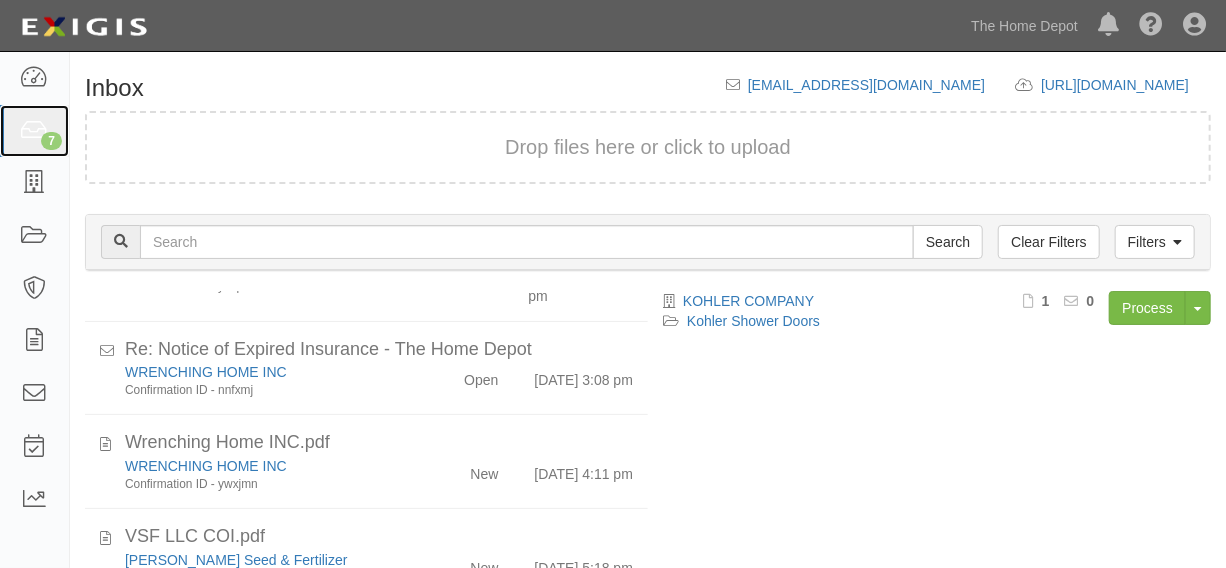 scroll, scrollTop: 426, scrollLeft: 0, axis: vertical 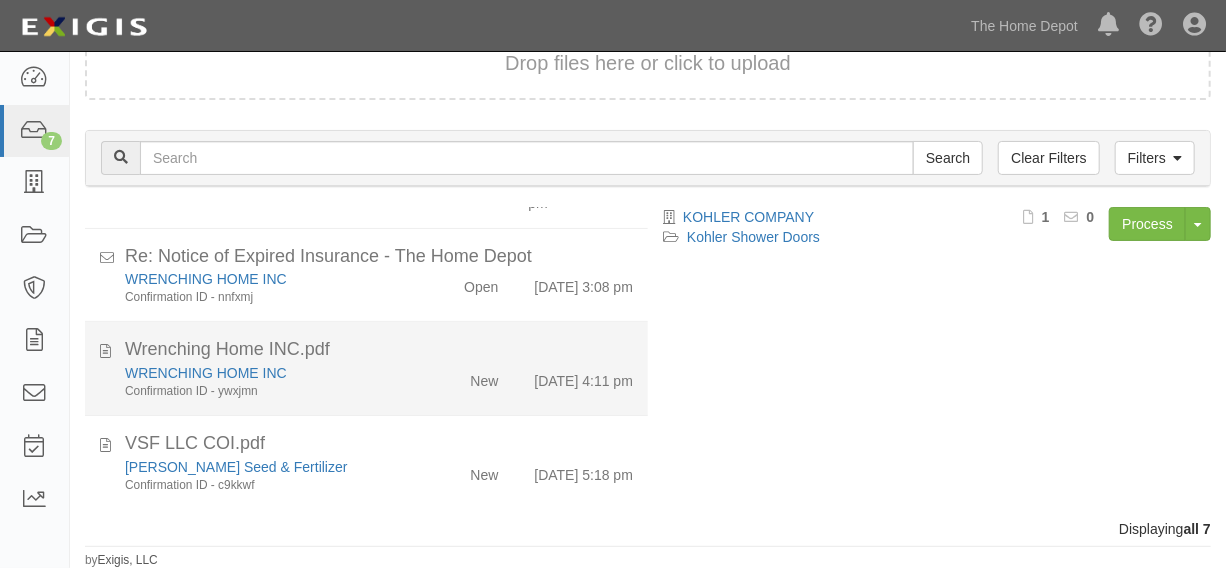 click on "New" 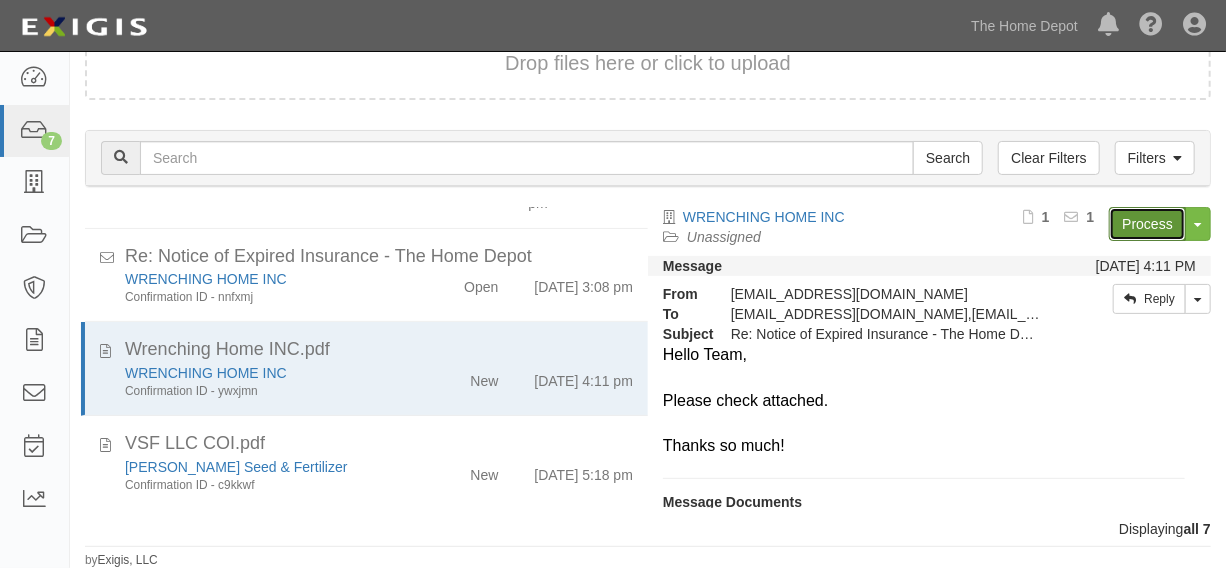 click on "Process" at bounding box center [1147, 224] 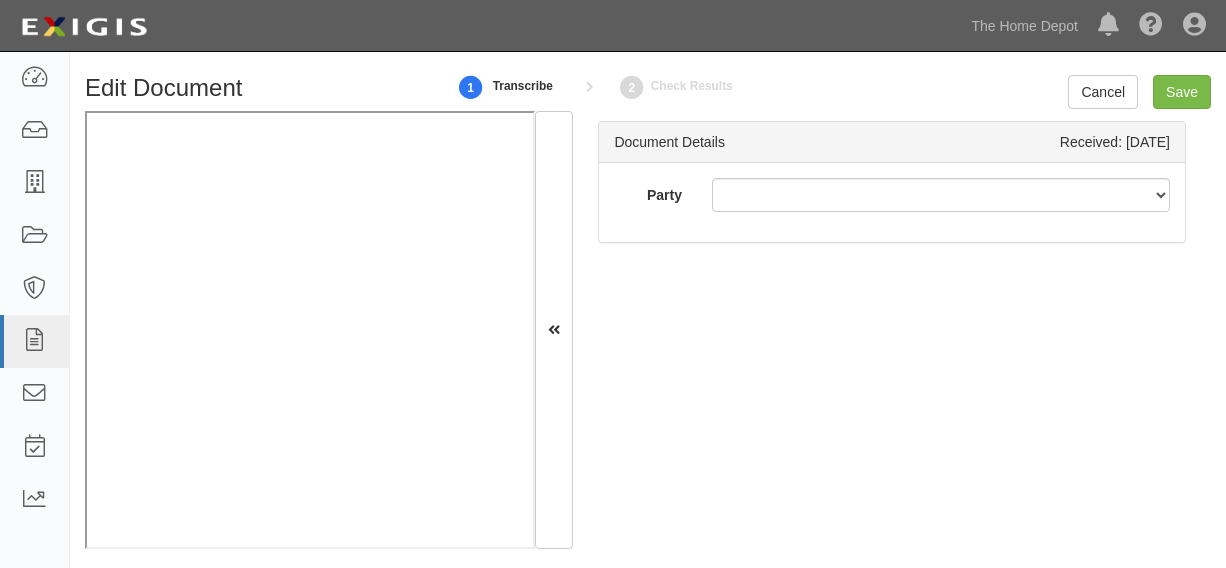 scroll, scrollTop: 0, scrollLeft: 0, axis: both 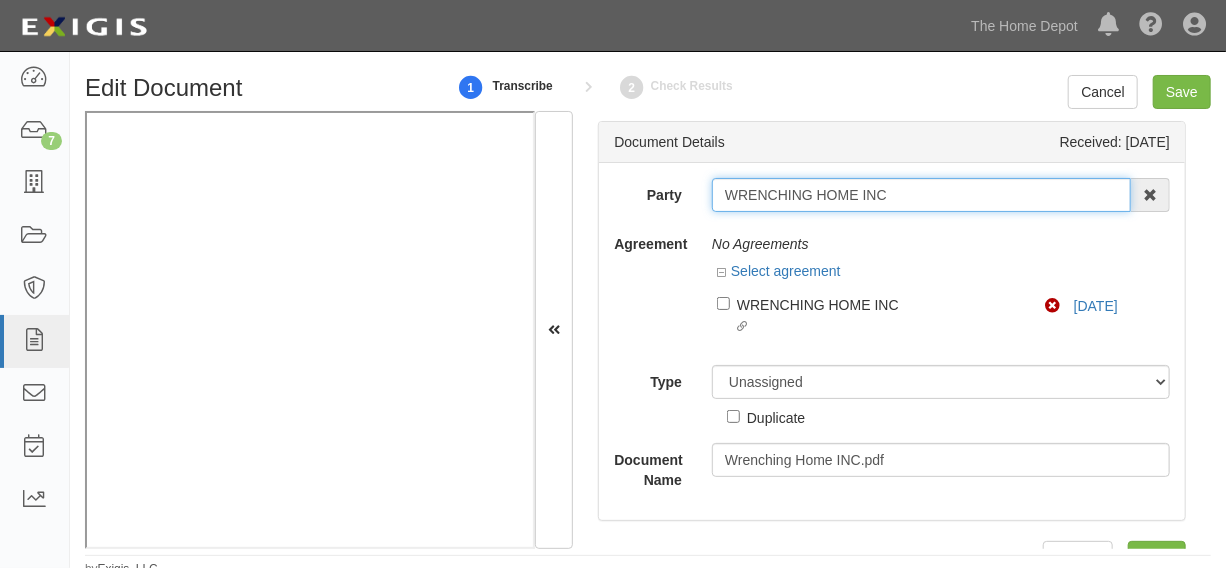 drag, startPoint x: 720, startPoint y: 193, endPoint x: 896, endPoint y: 193, distance: 176 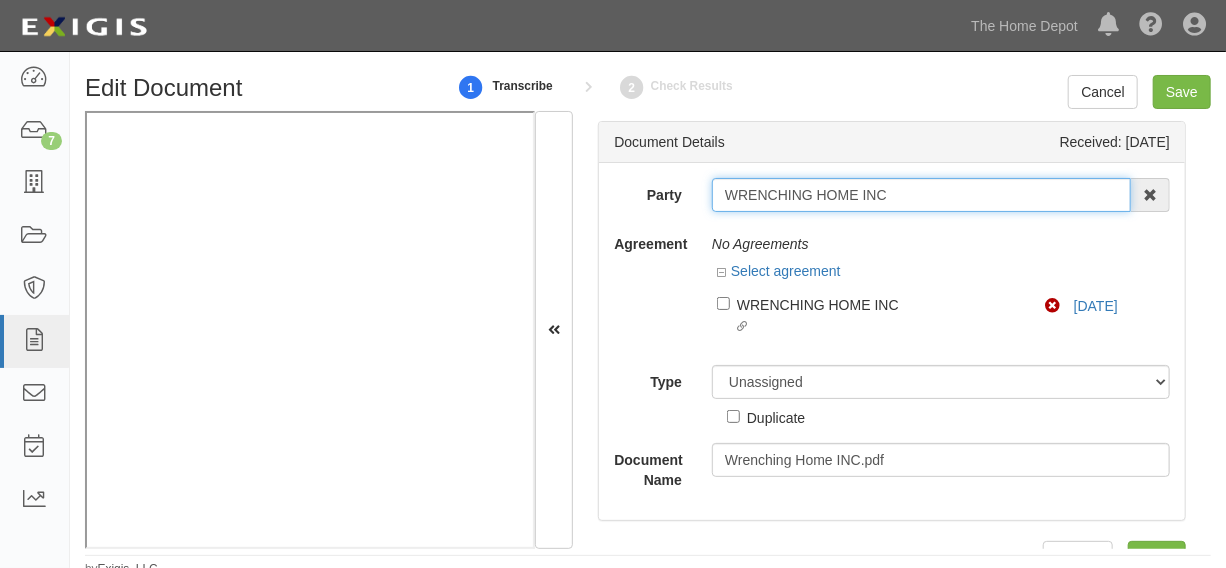 click on "WRENCHING HOME INC" at bounding box center [921, 195] 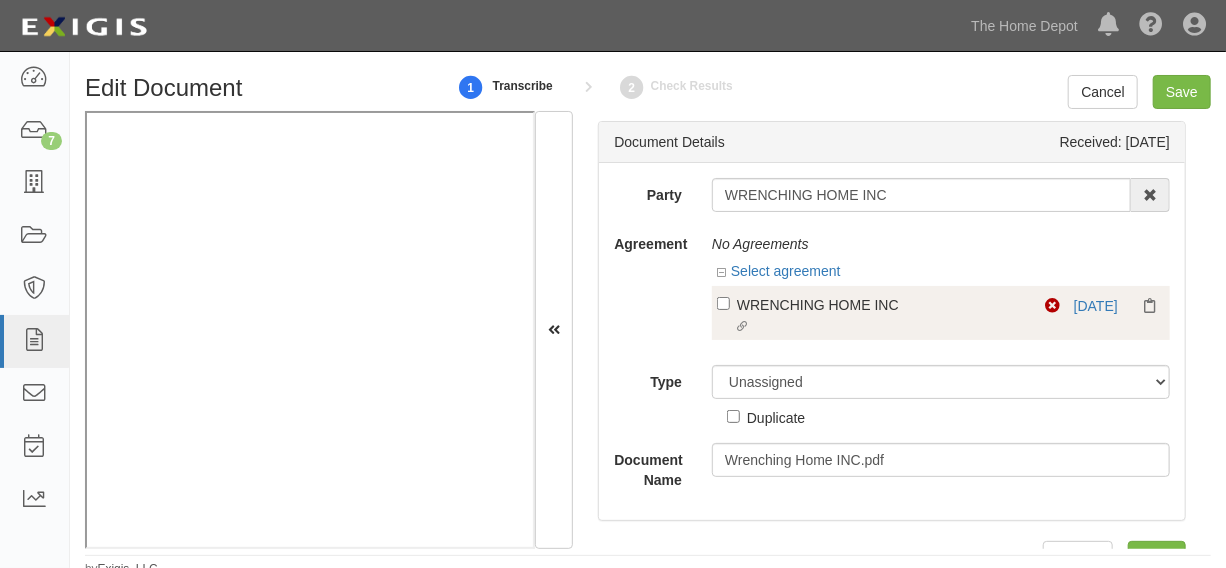 click on "Linked agreement
WRENCHING HOME INC
Linked agreement" at bounding box center [881, 316] 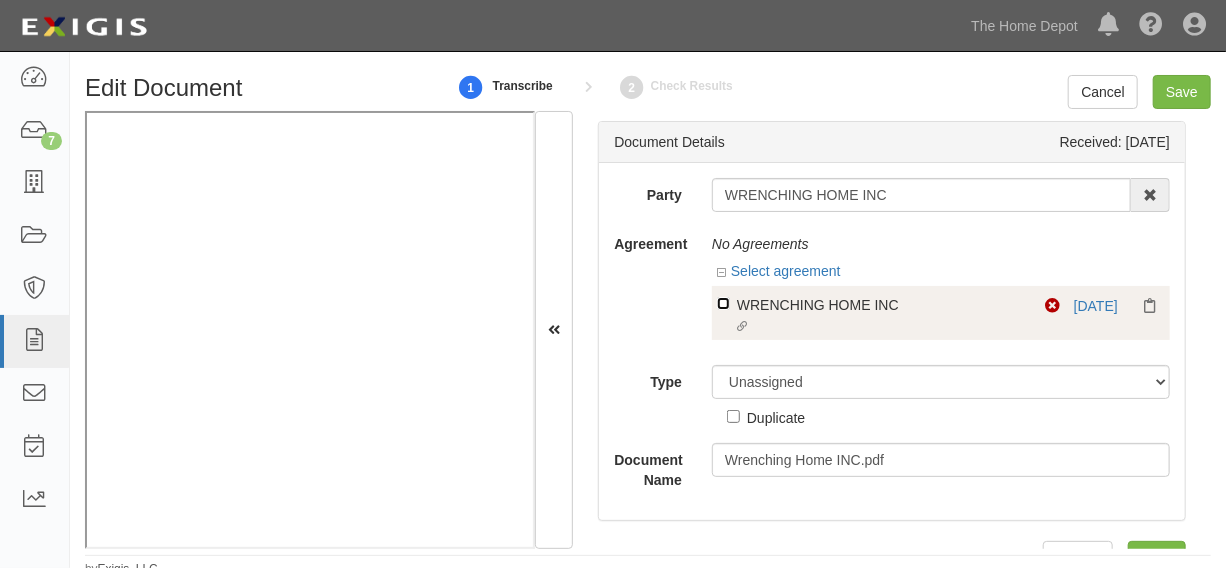 click on "Linked agreement
WRENCHING HOME INC
Linked agreement" at bounding box center (723, 303) 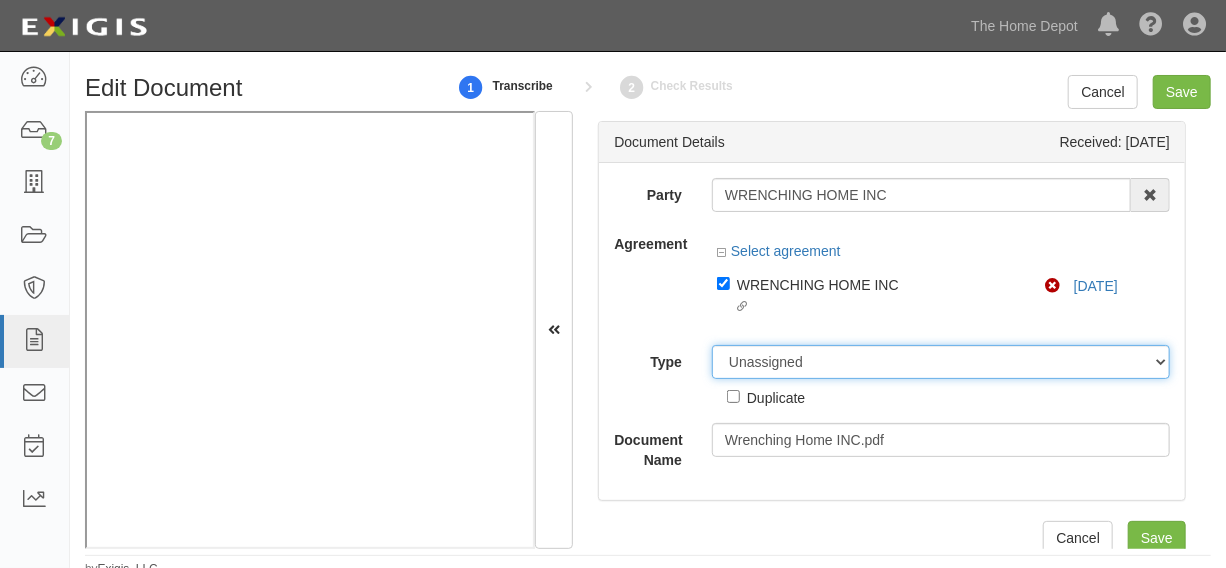 click on "Unassigned
Binder
Cancellation Notice
Certificate
Contract
Endorsement
Insurance Policy
Junk
Other Document
Policy Declarations
Reinstatement Notice
Requirements
Waiver Request" at bounding box center (941, 362) 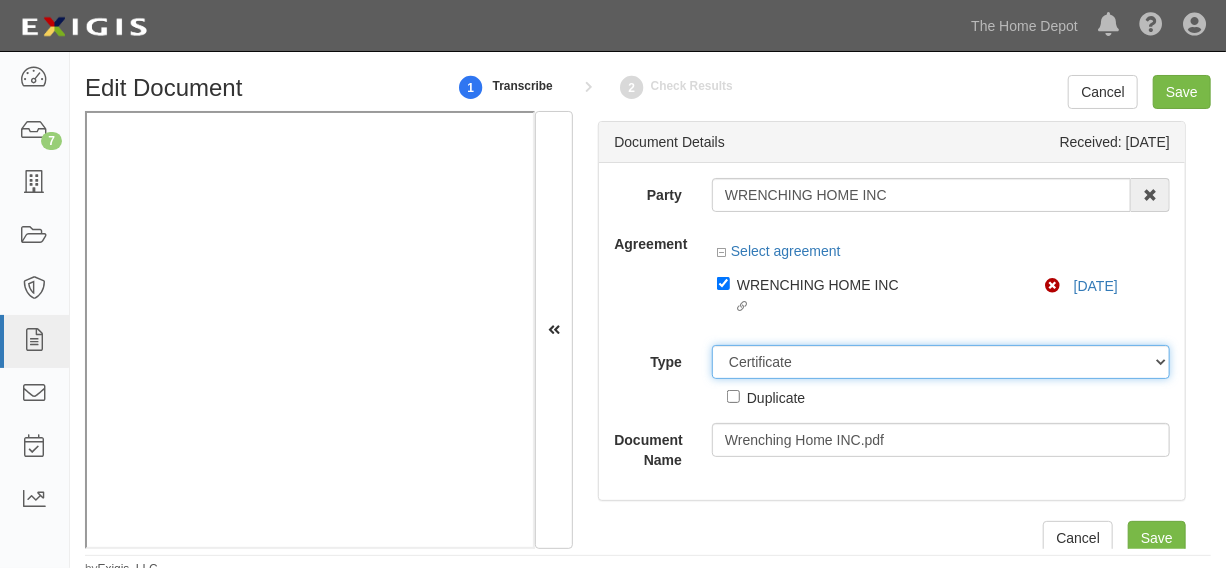 click on "Unassigned
Binder
Cancellation Notice
Certificate
Contract
Endorsement
Insurance Policy
Junk
Other Document
Policy Declarations
Reinstatement Notice
Requirements
Waiver Request" at bounding box center [941, 362] 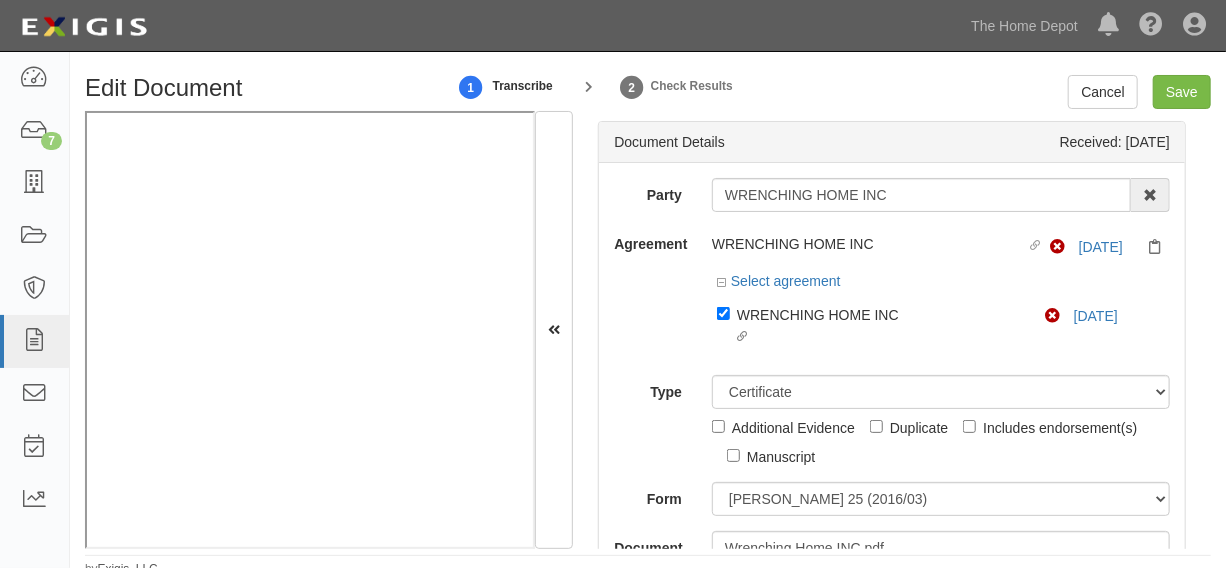 scroll, scrollTop: 151, scrollLeft: 0, axis: vertical 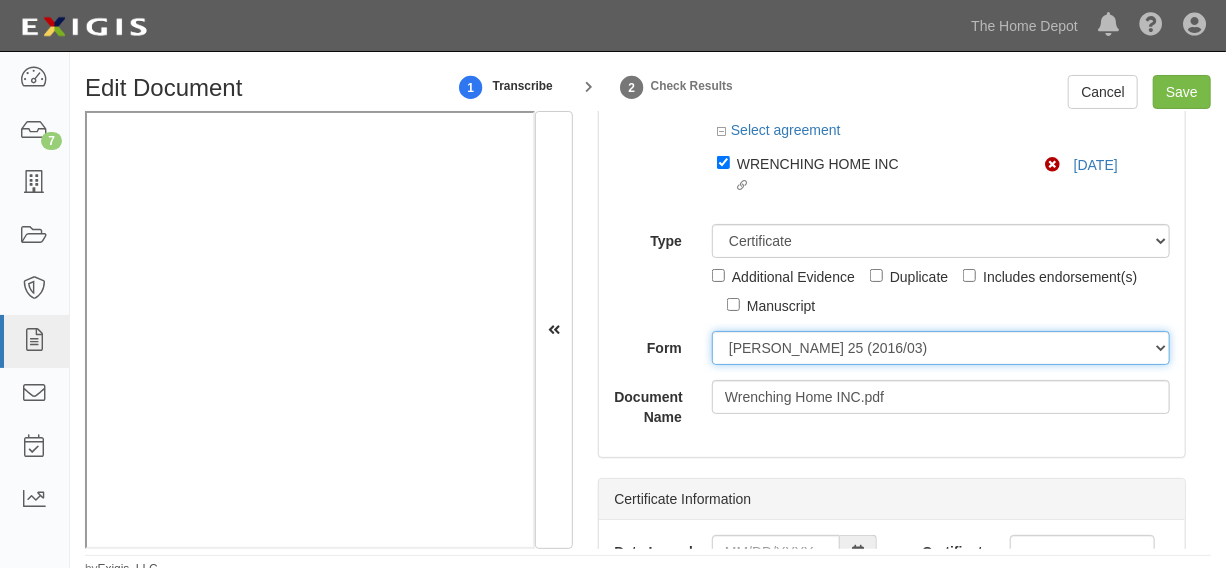 click on "ACORD 25 (2016/03)
ACORD 101
ACORD 855 NY (2014/05)
General" at bounding box center (941, 348) 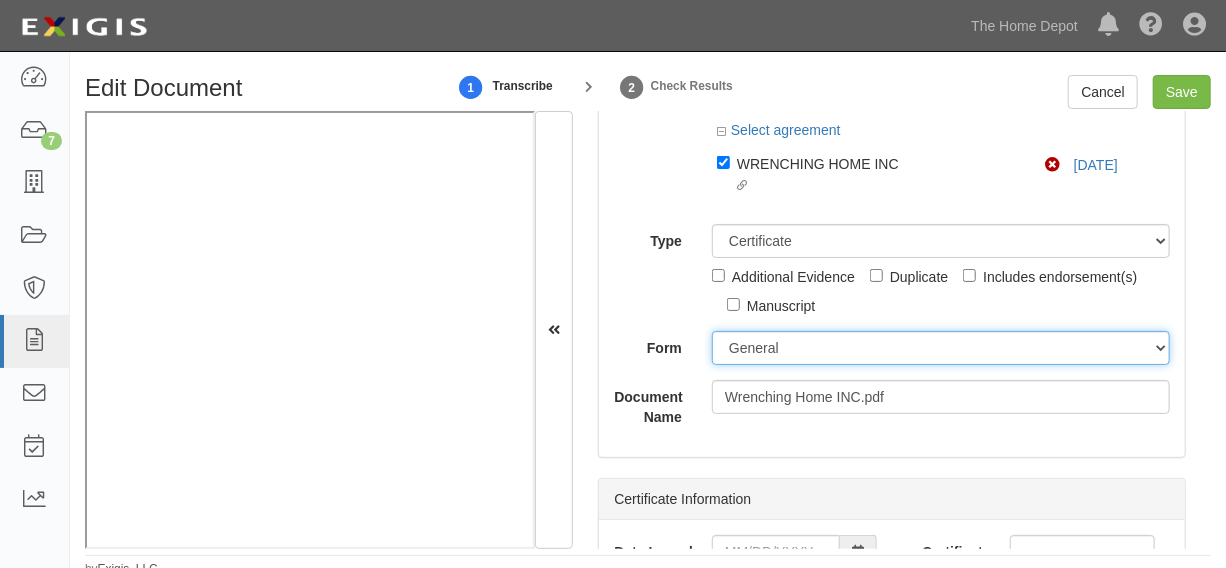 click on "ACORD 25 (2016/03)
ACORD 101
ACORD 855 NY (2014/05)
General" at bounding box center (941, 348) 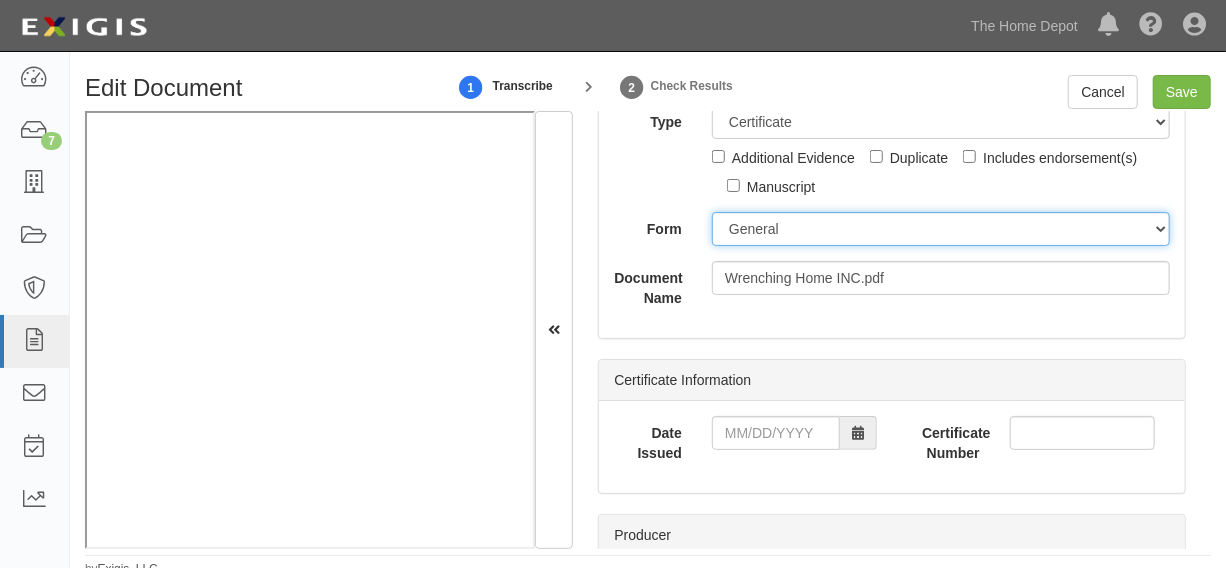 scroll, scrollTop: 302, scrollLeft: 0, axis: vertical 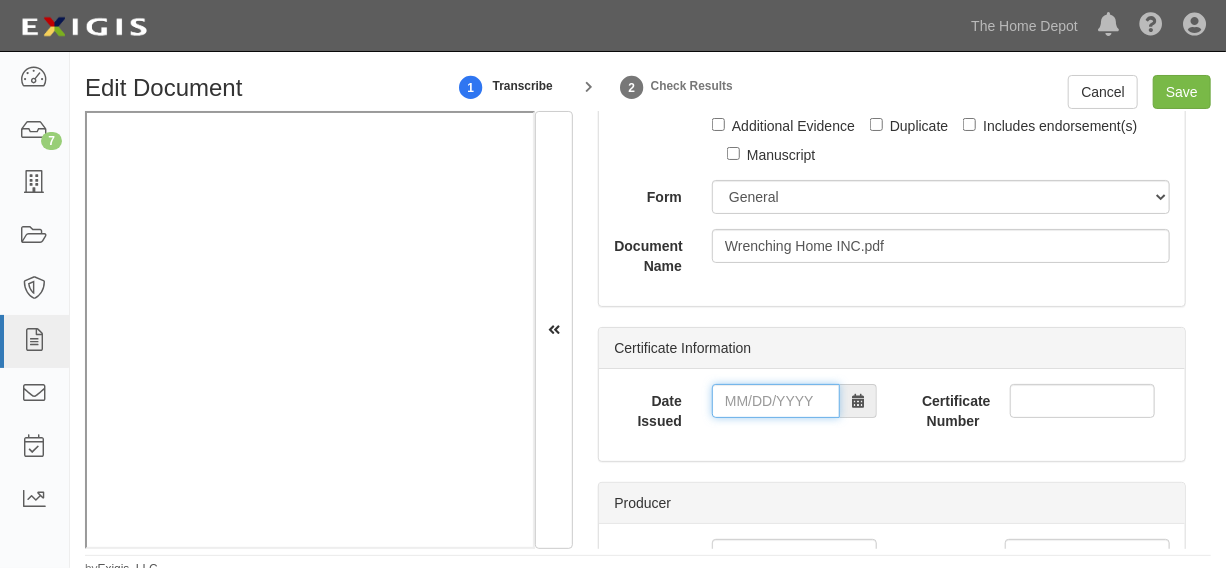 click on "Date Issued" at bounding box center (776, 401) 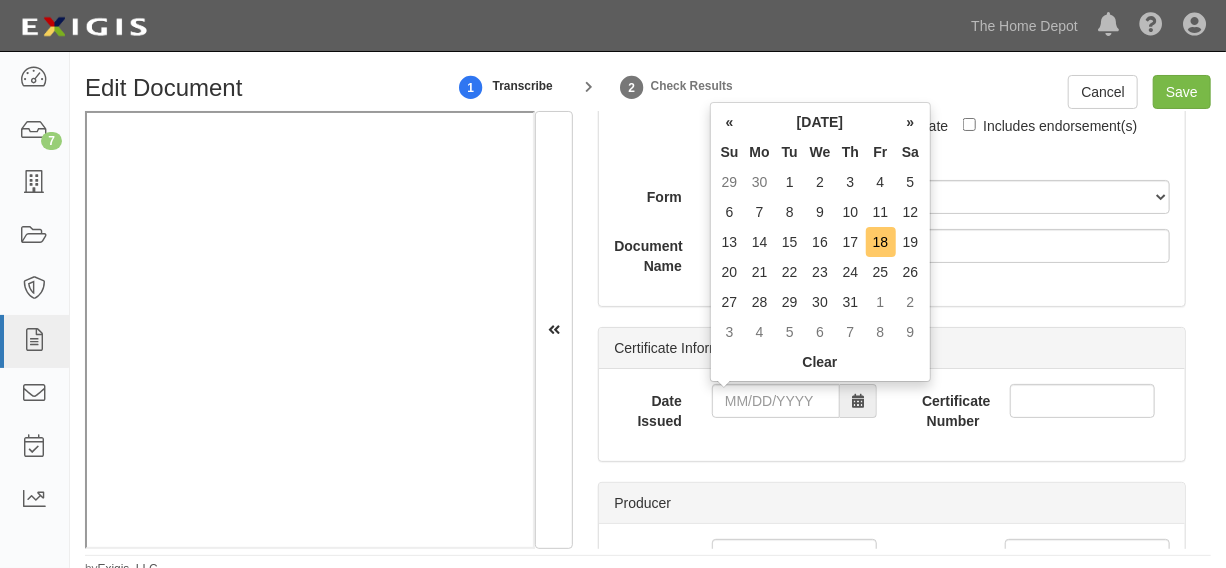 click on "18" at bounding box center (881, 242) 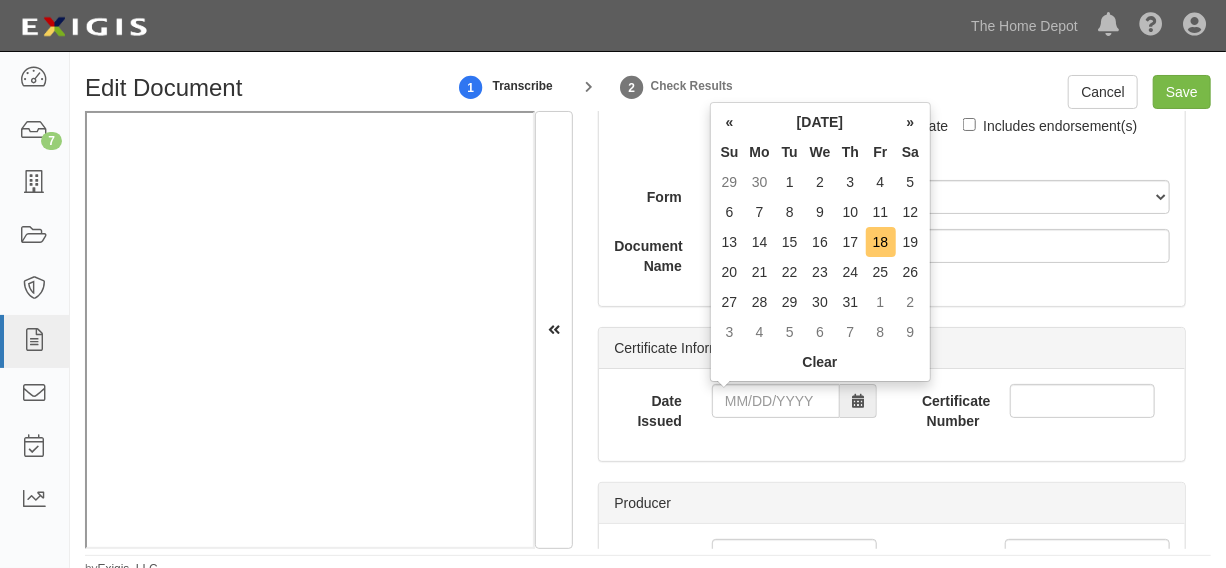 type on "07/18/2025" 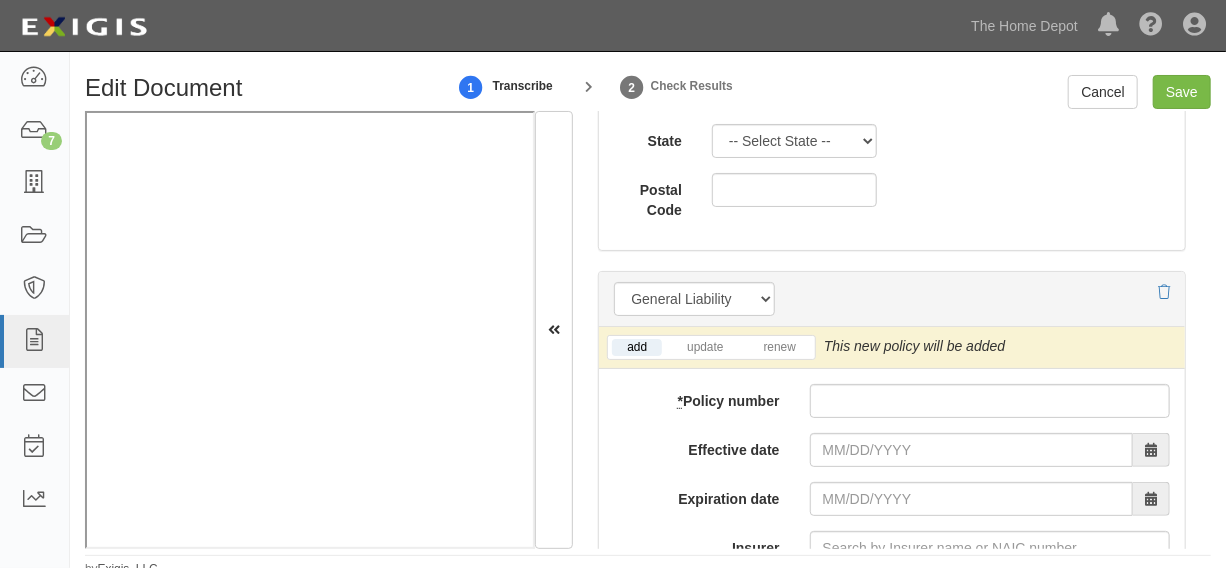 scroll, scrollTop: 1666, scrollLeft: 0, axis: vertical 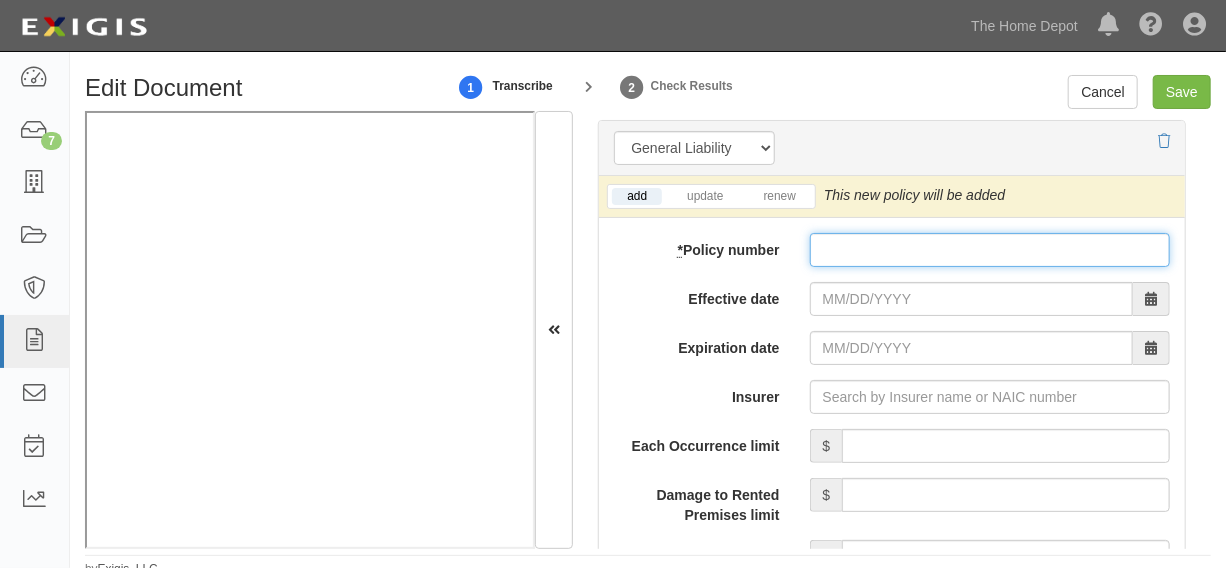paste on "10590076800020961642" 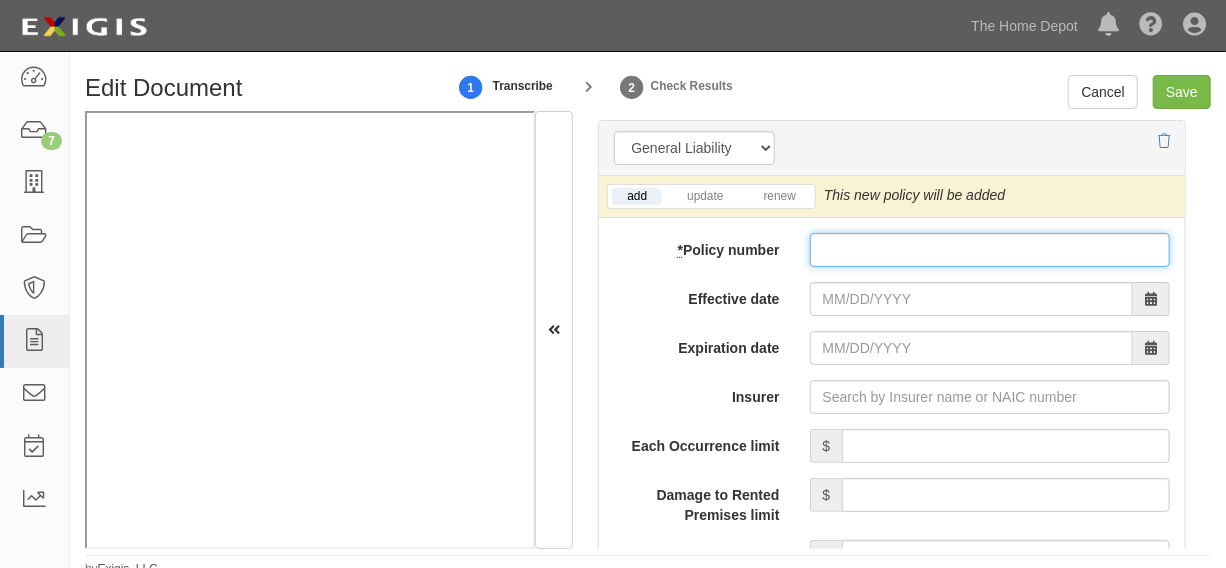 click on "*  Policy number" at bounding box center [990, 250] 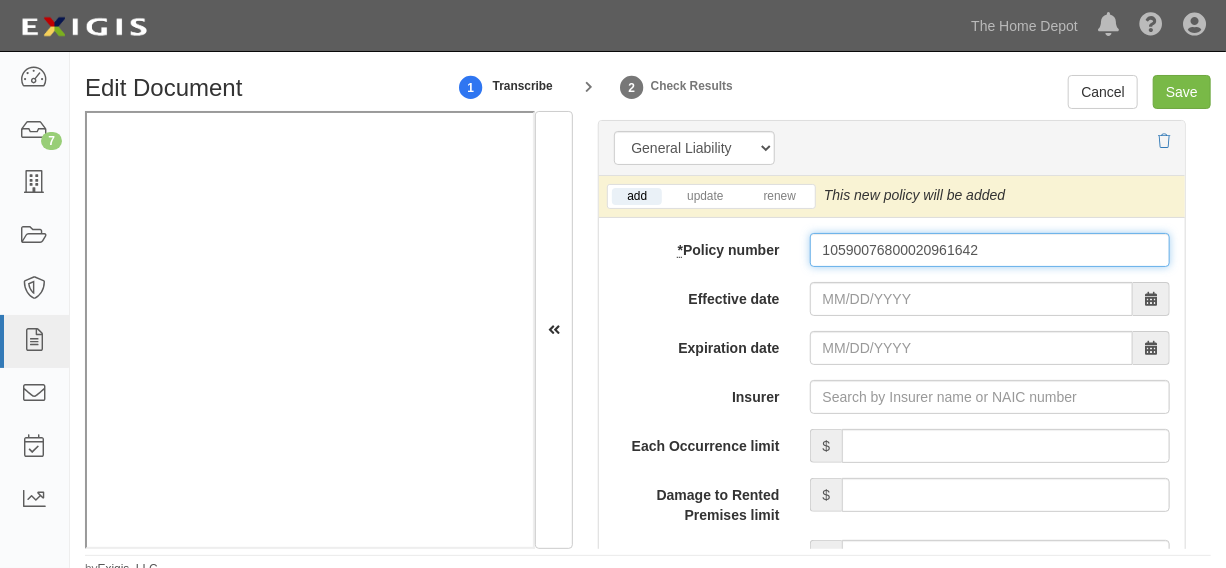 type on "10590076800020961642" 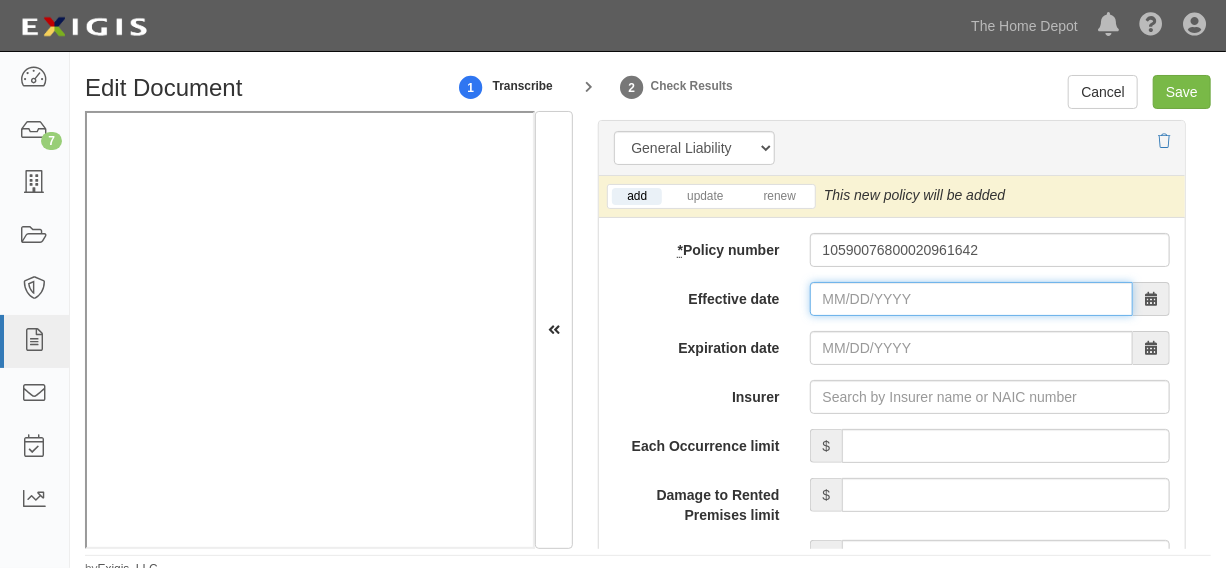 click on "Effective date" at bounding box center (971, 299) 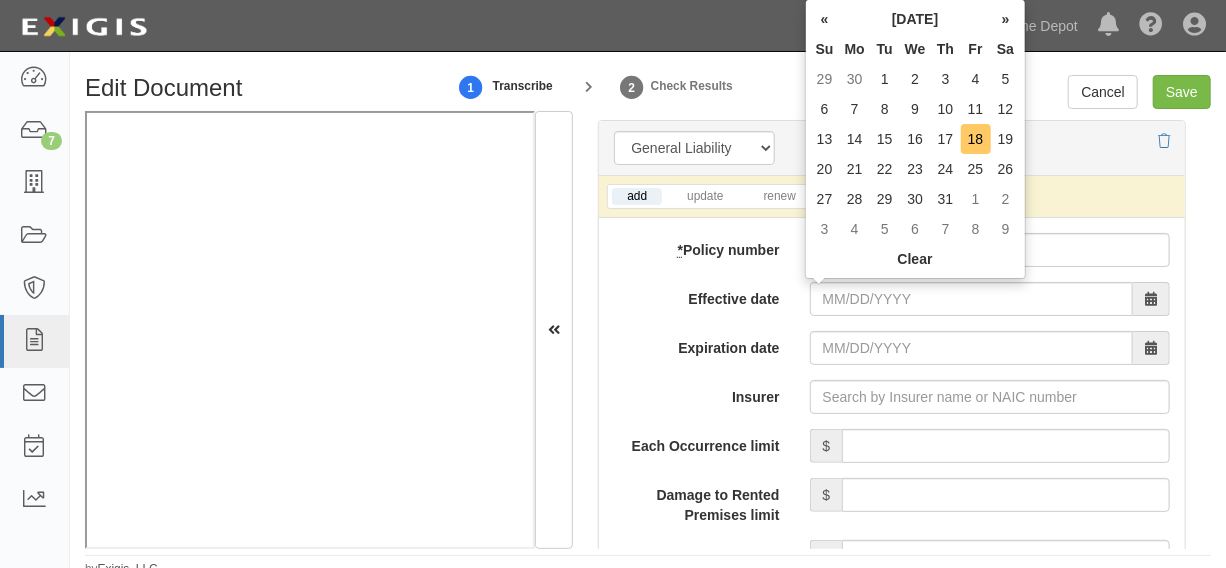 click on "18" at bounding box center (976, 139) 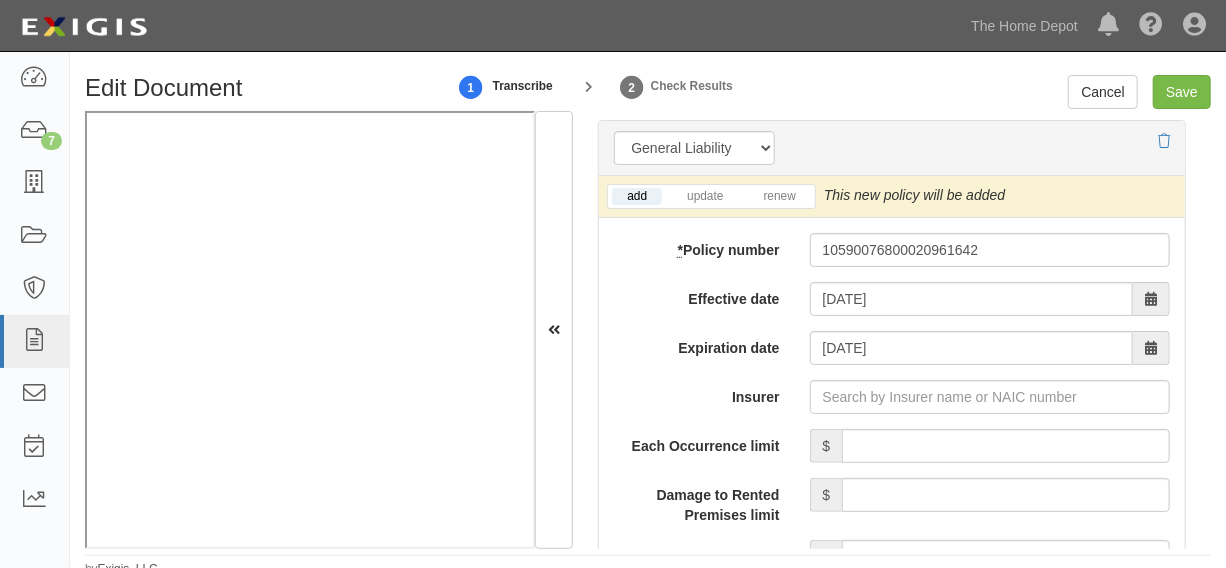 click on "add update renew This new policy will be added This new policy will update existing policy # This new policy will renew existing policy # *  Policy number 10590076800020961642 Effective date 07/18/2025 Expiration date 07/18/2026 Insurer Each Occurrence limit $ Damage to Rented Premises limit $ Medical Expense limit $ Personal and Advertising Injury limit $ General Aggregate limit $ Products-Completed Operations Aggregate limit $ Other limit description Other limit $ Coverage trigger Claims made Occurrence Description 1 Description 2 General Aggregate limit applies per Policy Project Location   Additional Insured Selected on certificate Waiver of Subrogation Selected on certificate Description Internal notes Self-insured" at bounding box center (892, 822) 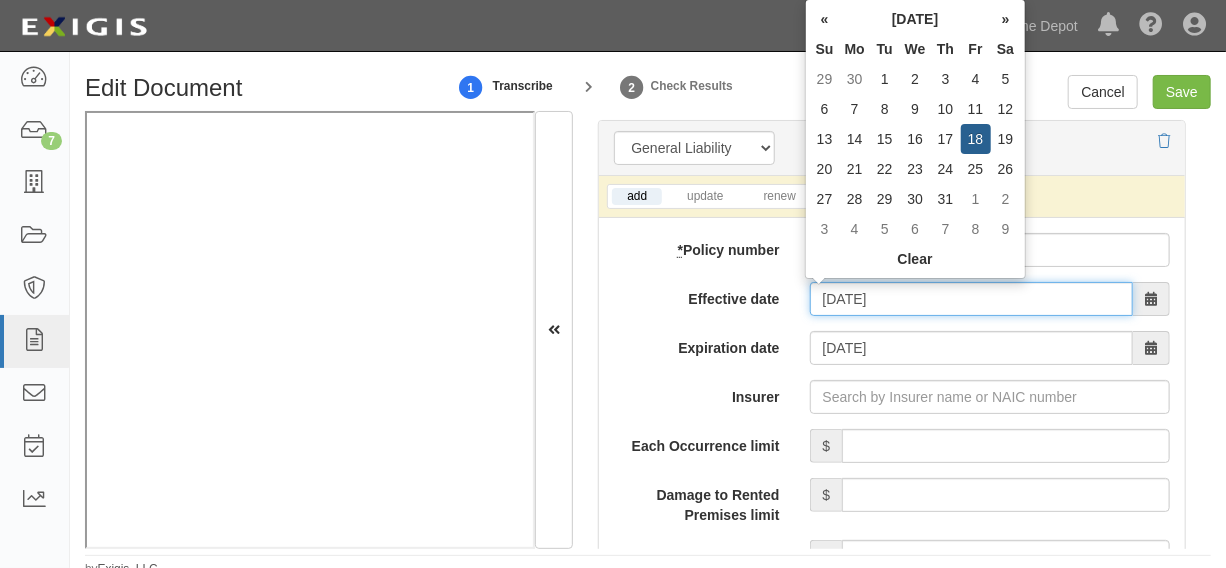 click on "07/18/2025" at bounding box center (971, 299) 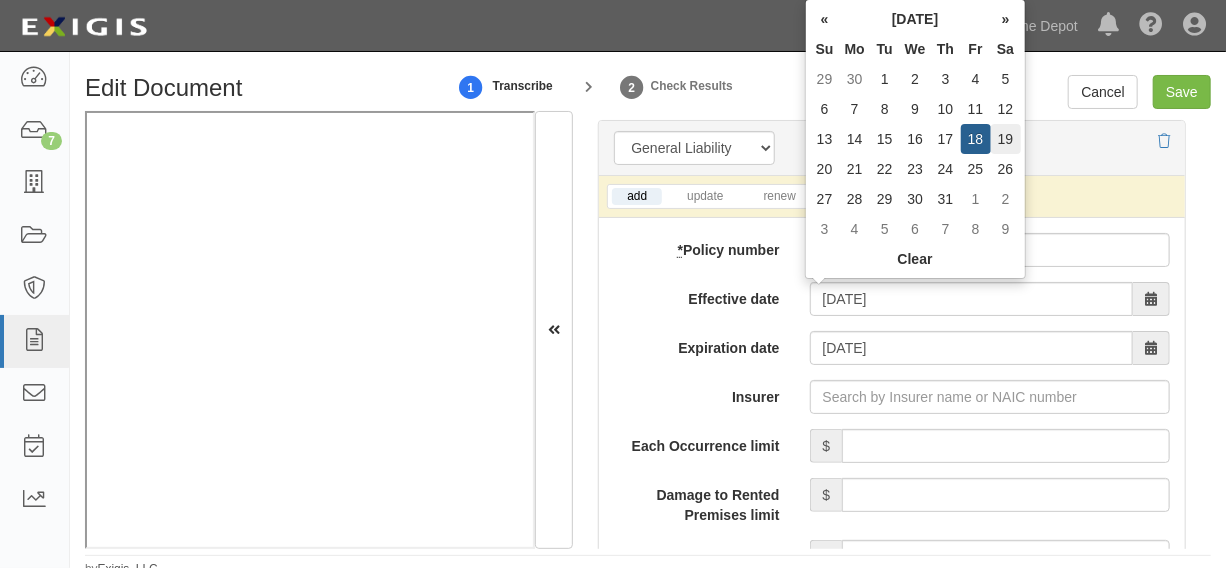 click on "19" at bounding box center (1006, 139) 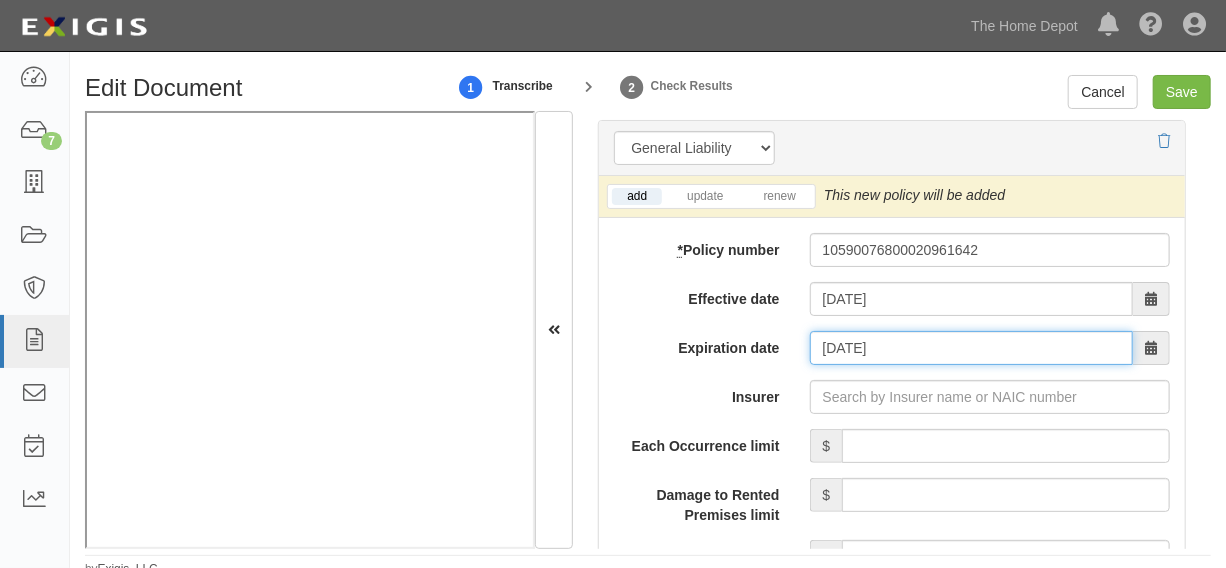click on "07/19/2026" at bounding box center (971, 348) 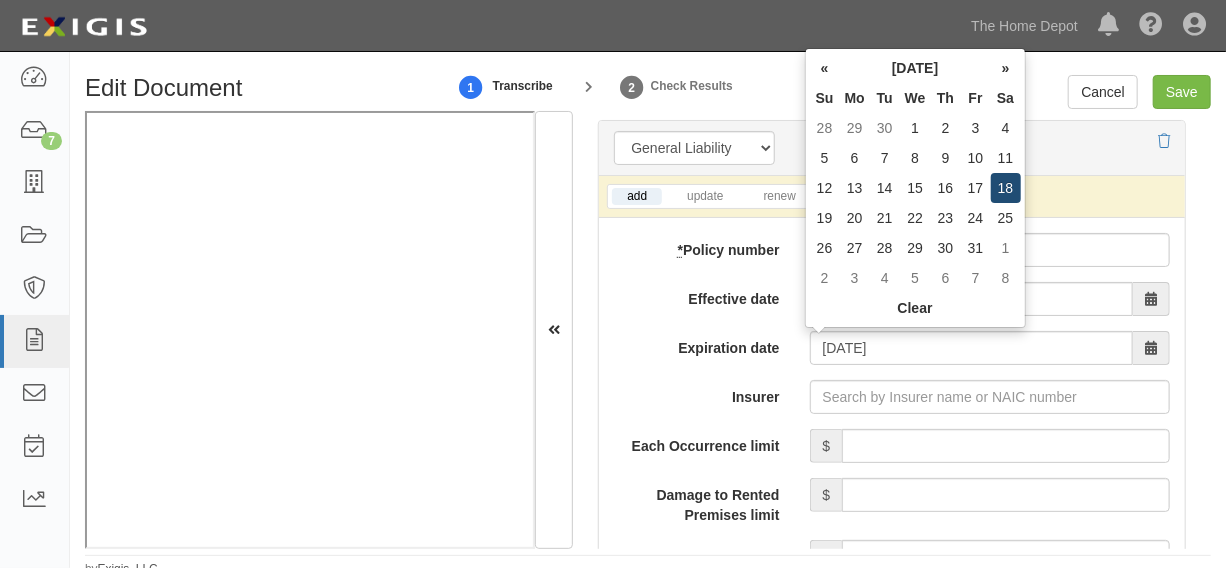click on "18" at bounding box center (1006, 188) 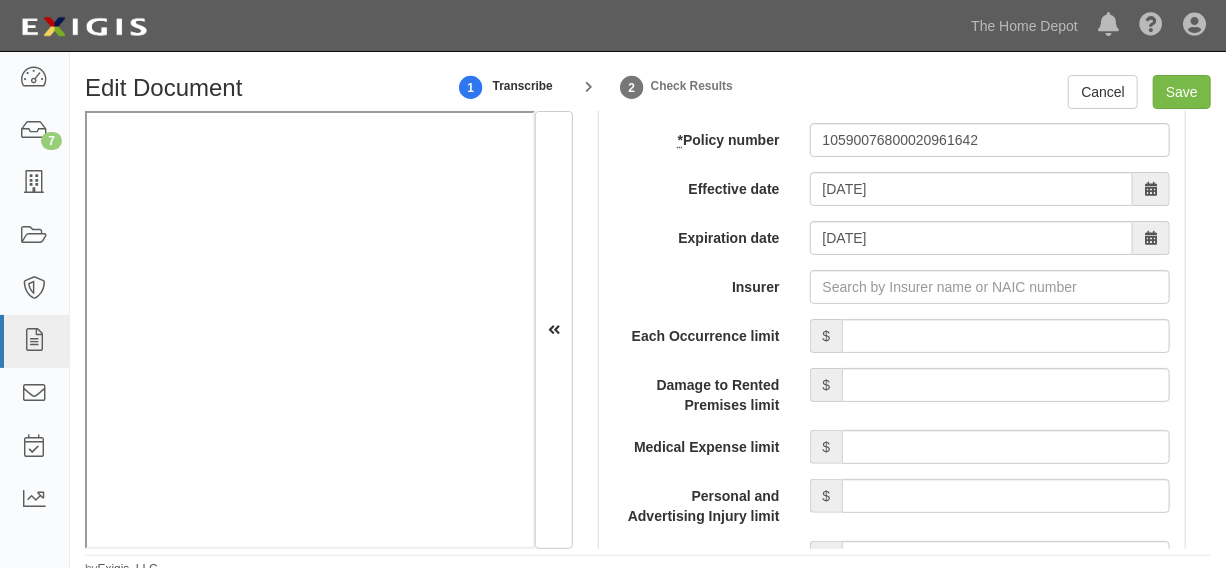 scroll, scrollTop: 1818, scrollLeft: 0, axis: vertical 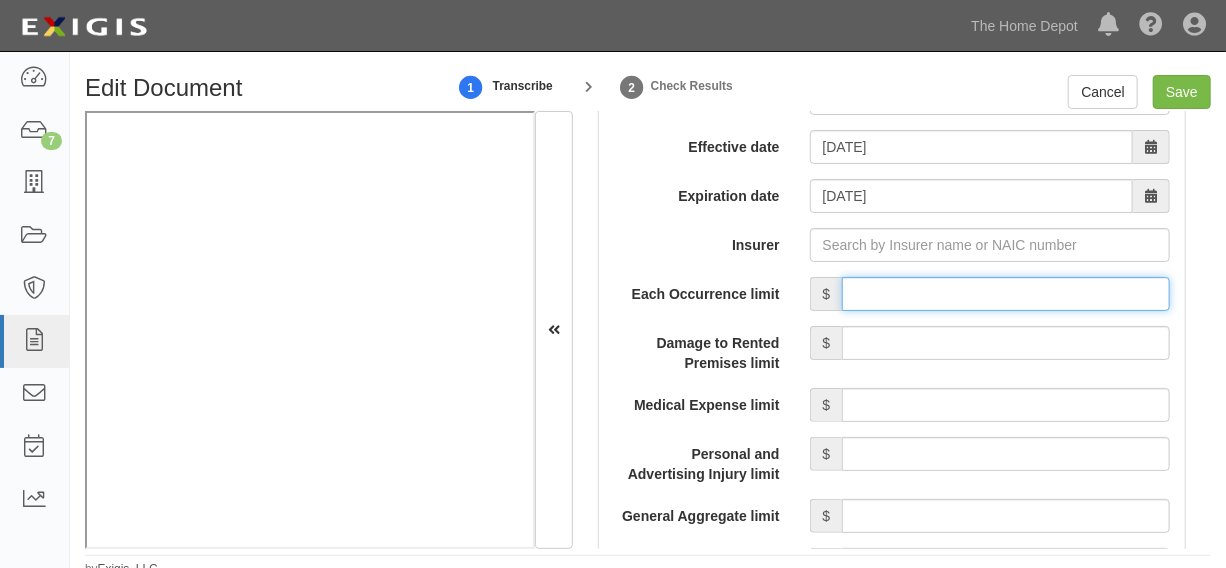 click on "Each Occurrence limit" at bounding box center (1006, 294) 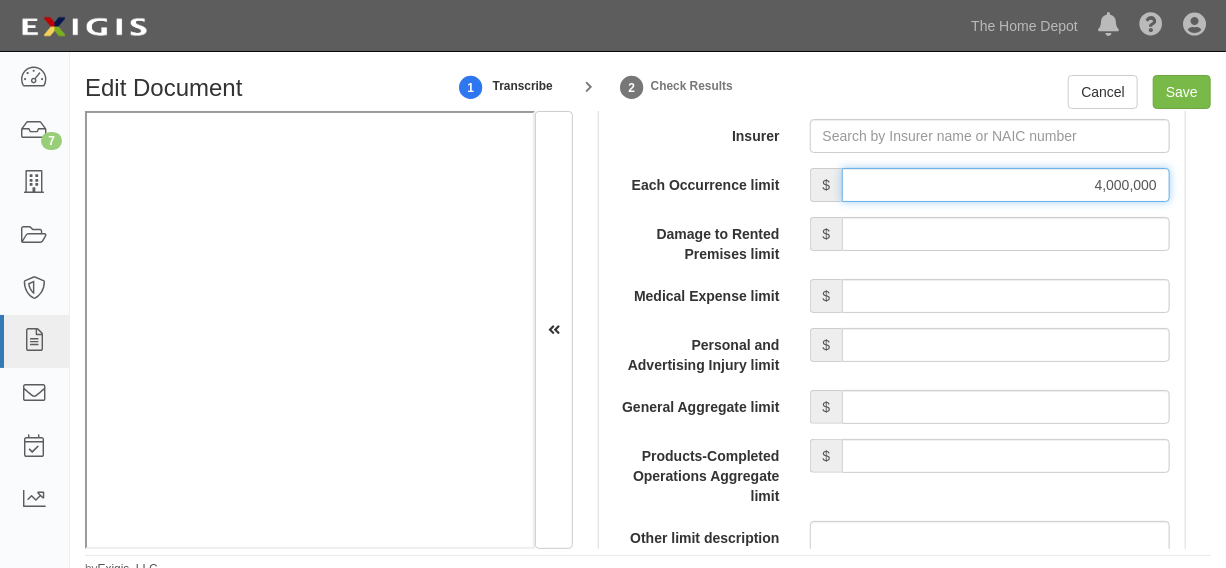 scroll, scrollTop: 1970, scrollLeft: 0, axis: vertical 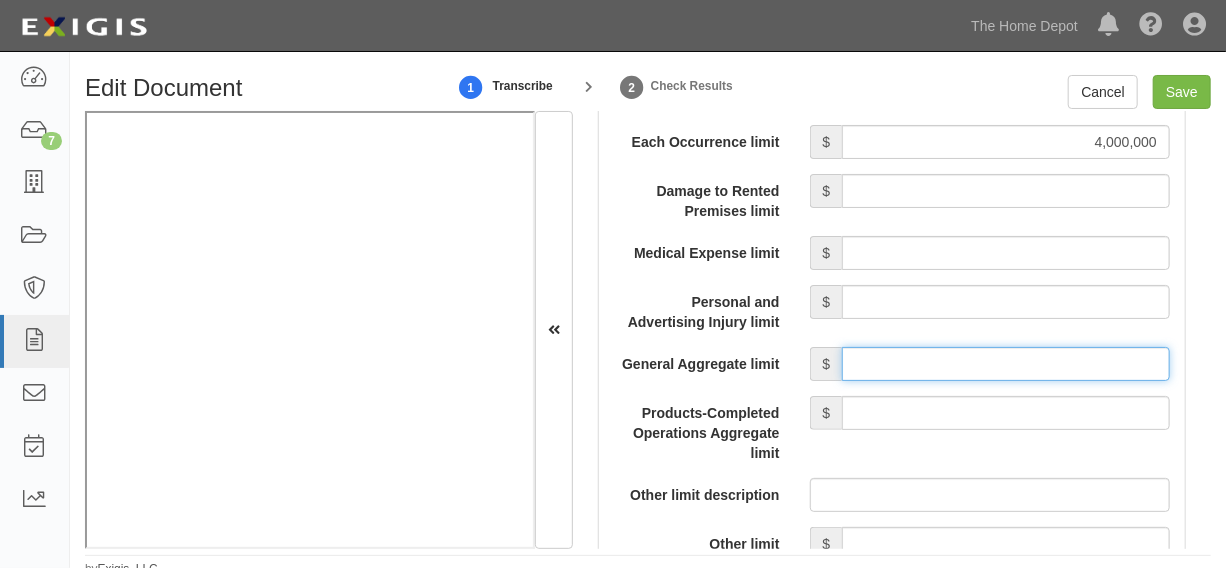 click on "General Aggregate limit" at bounding box center [1006, 364] 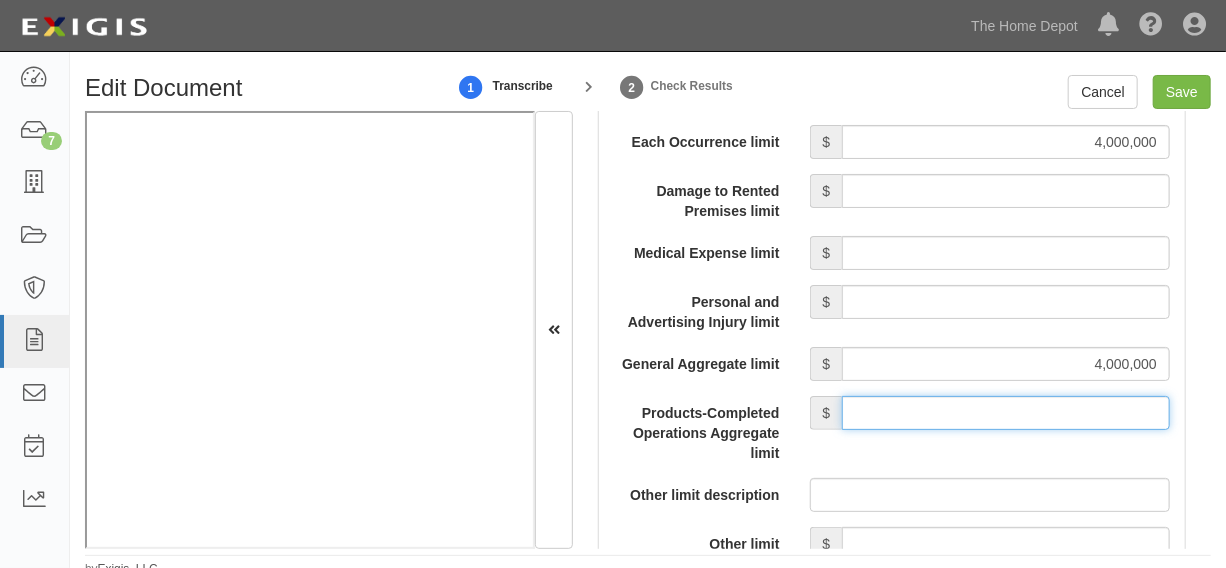 click on "Products-Completed Operations Aggregate limit" at bounding box center (1006, 413) 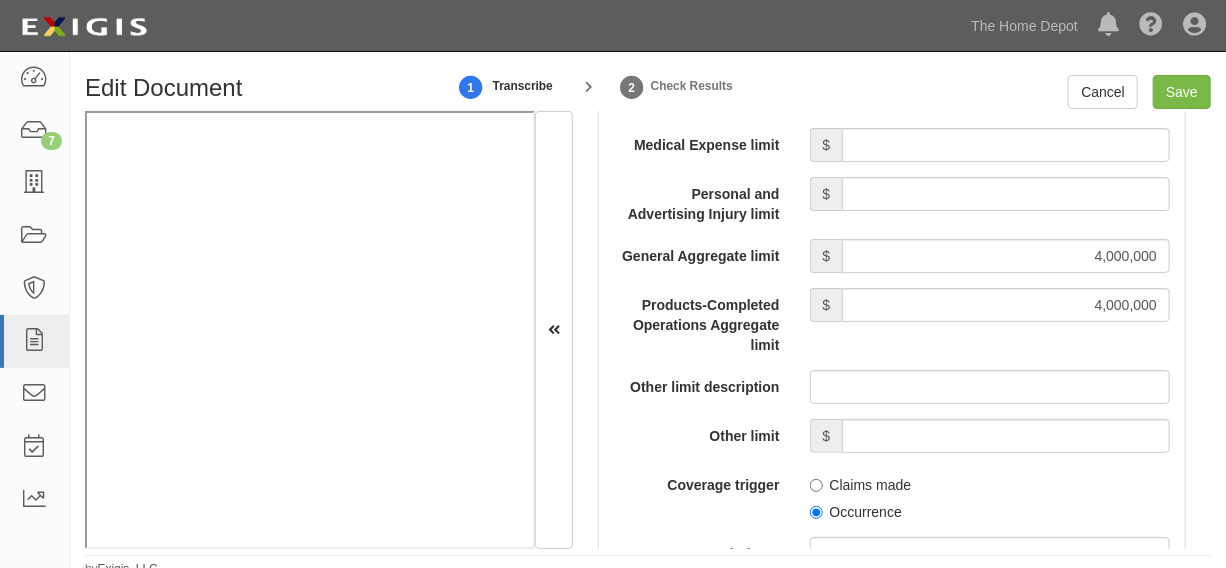 scroll, scrollTop: 2120, scrollLeft: 0, axis: vertical 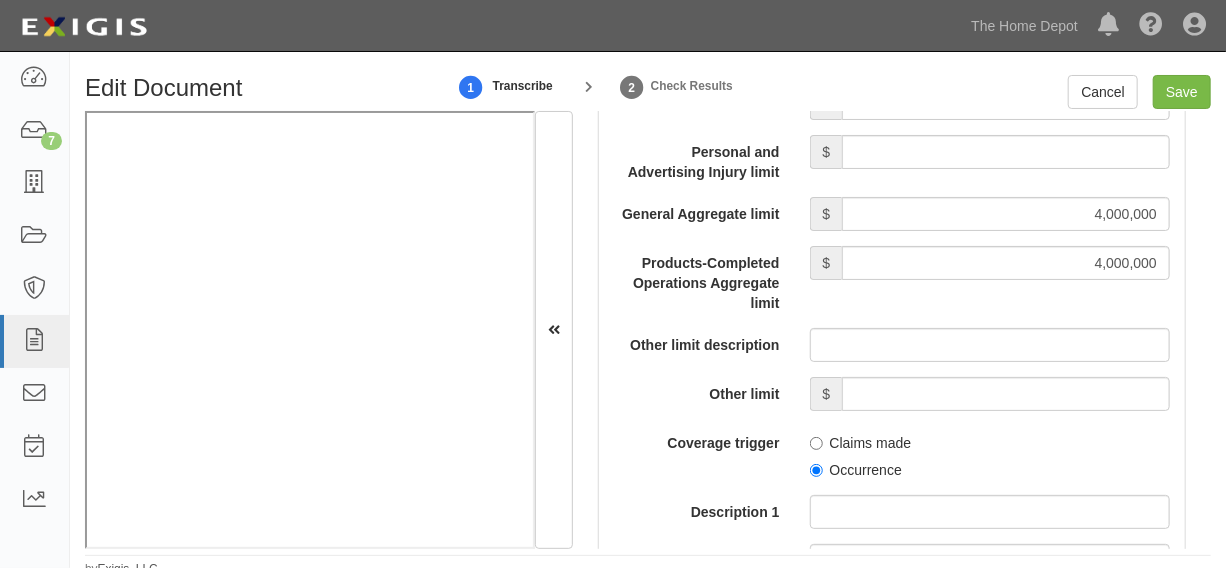 click on "Occurrence" at bounding box center (856, 470) 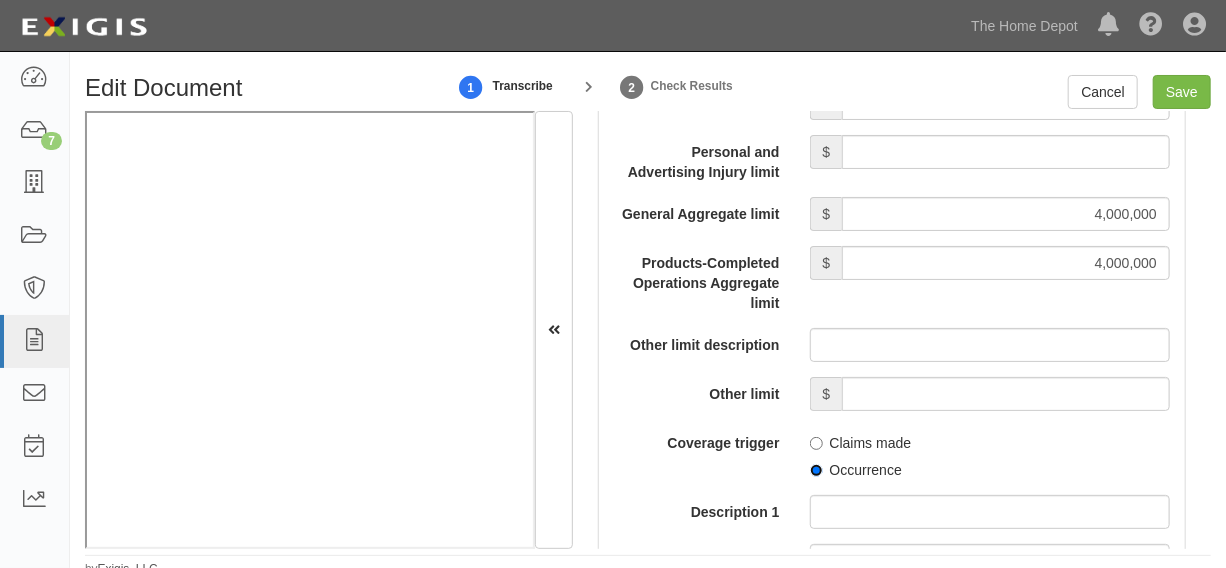 click on "Occurrence" at bounding box center [816, 470] 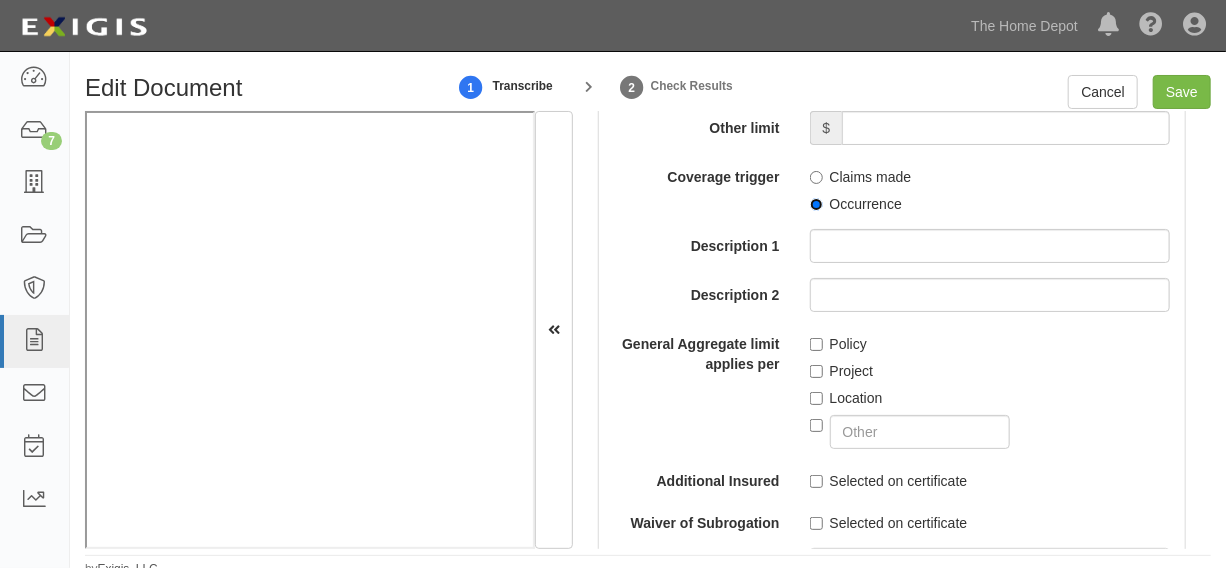 scroll, scrollTop: 2424, scrollLeft: 0, axis: vertical 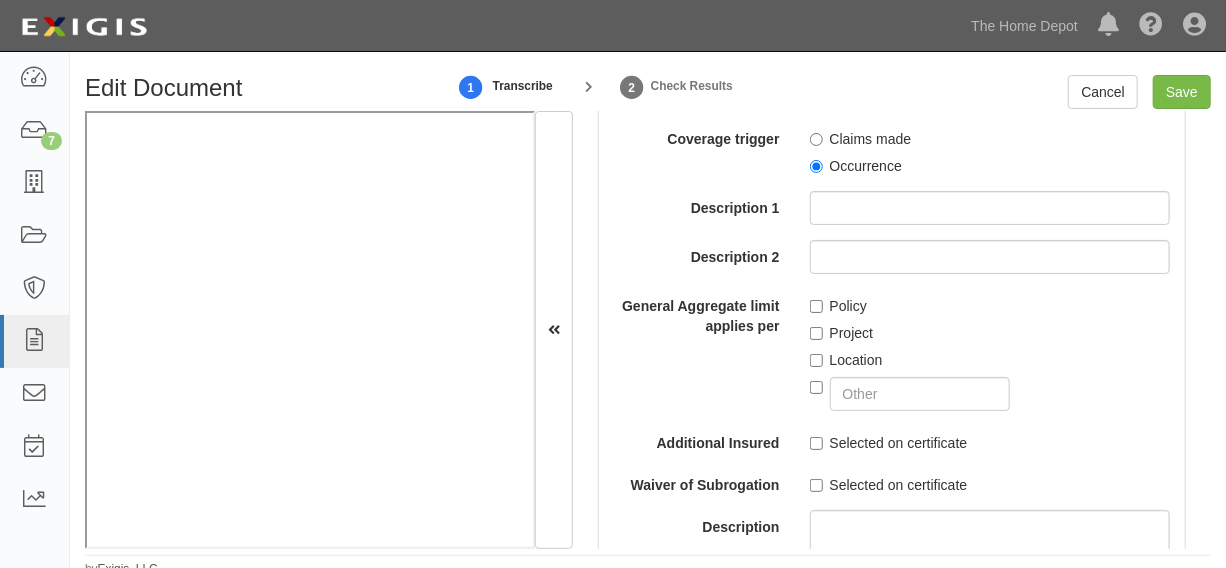 click at bounding box center [990, 390] 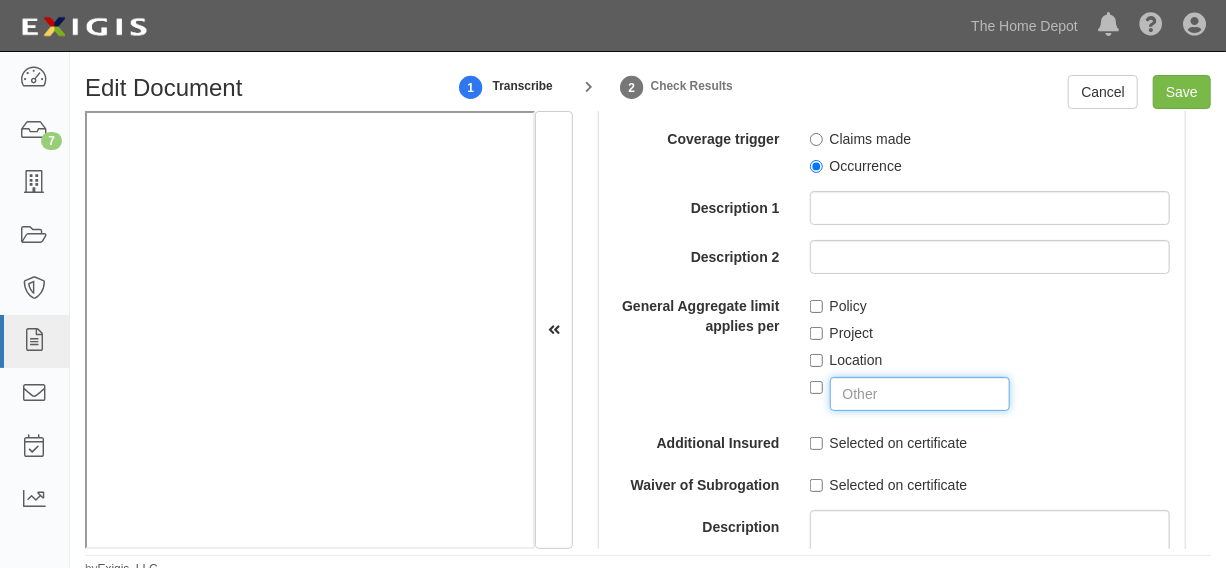 click at bounding box center (920, 394) 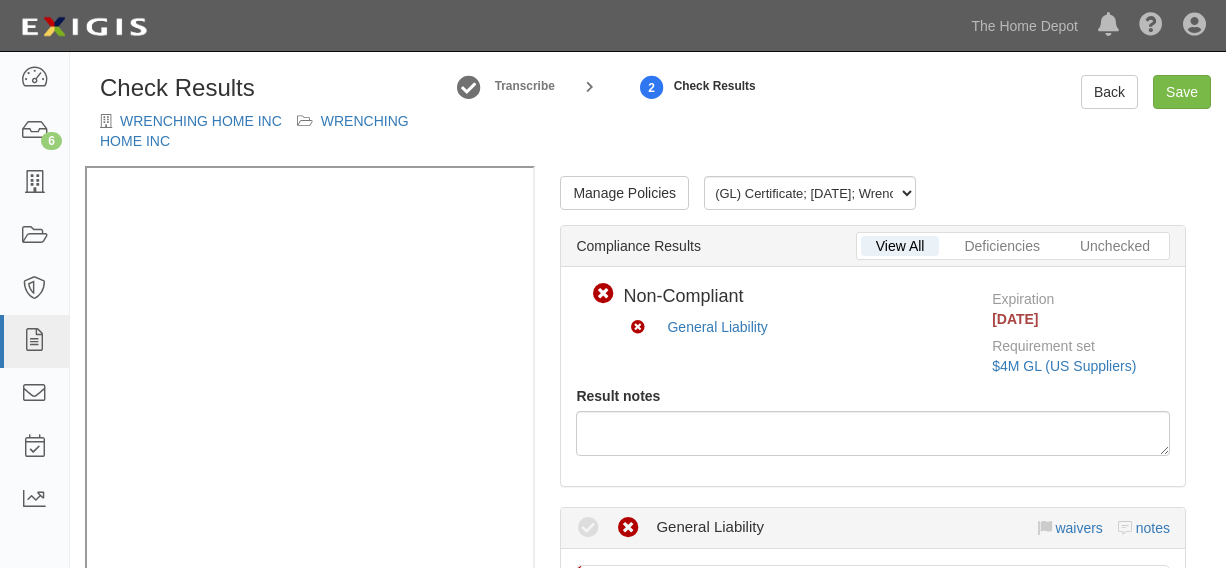 click on "Manage Policies" at bounding box center (624, 193) 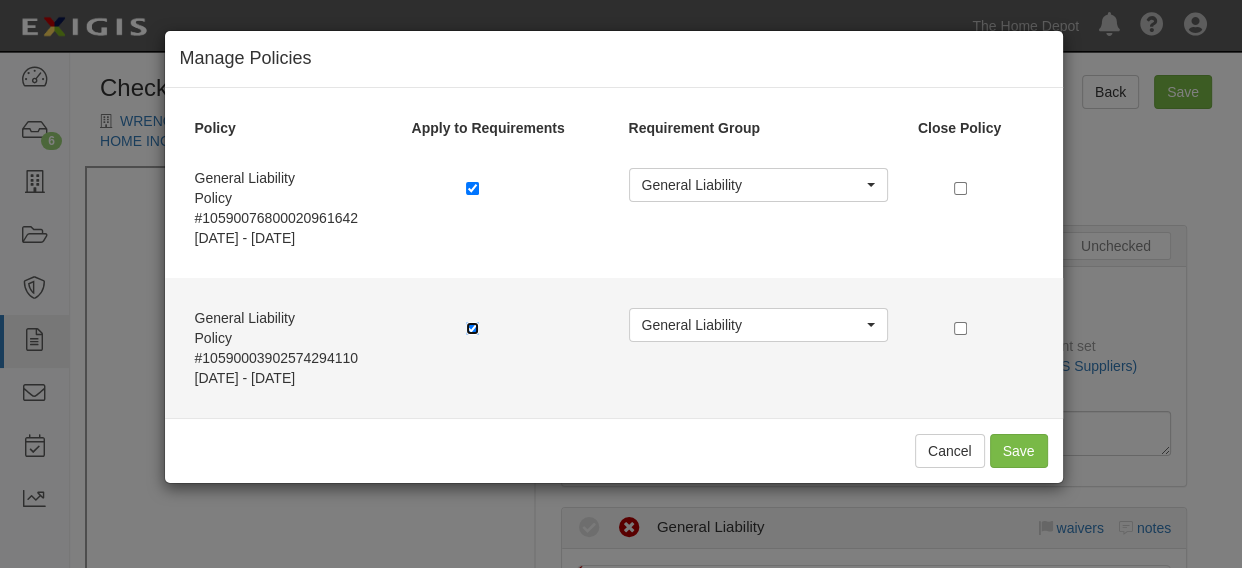 click at bounding box center (472, 328) 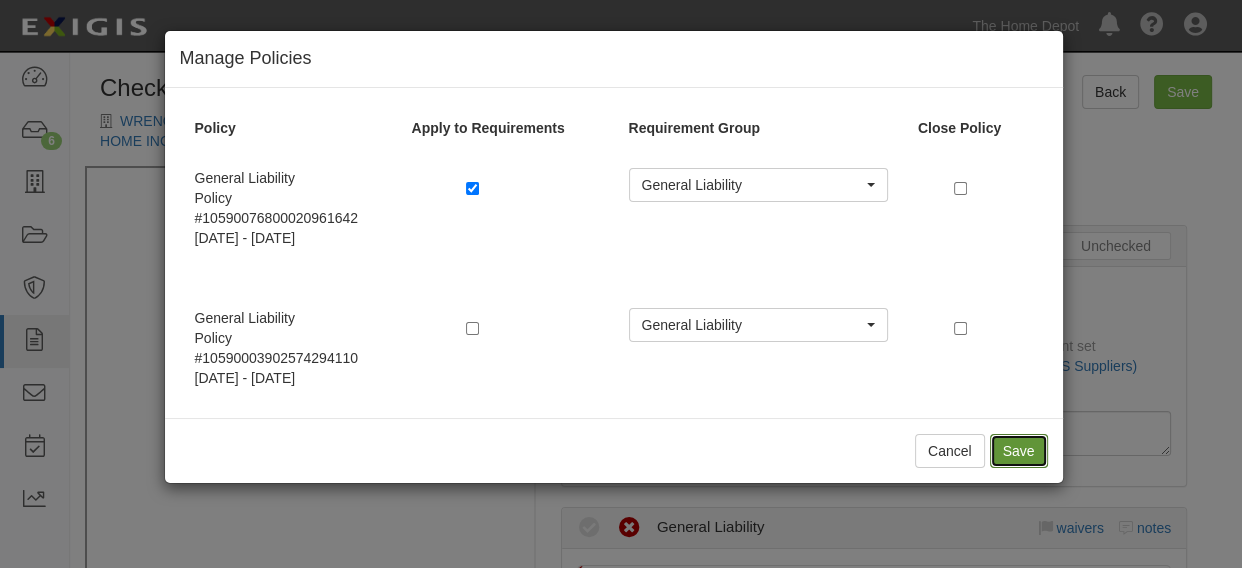 click on "Save" at bounding box center [1019, 451] 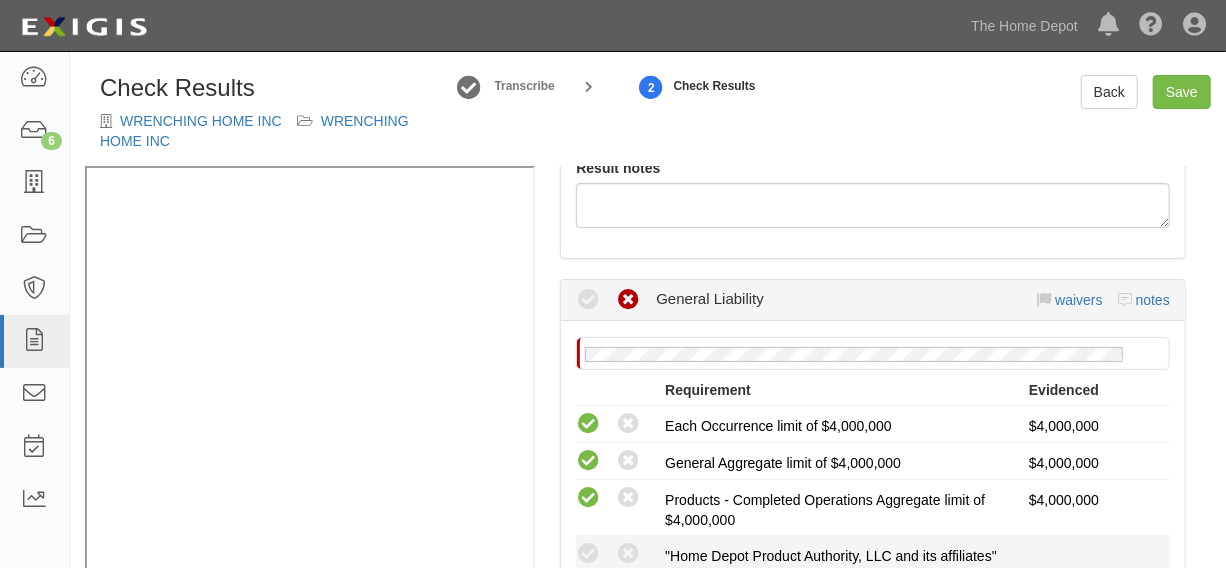 scroll, scrollTop: 454, scrollLeft: 0, axis: vertical 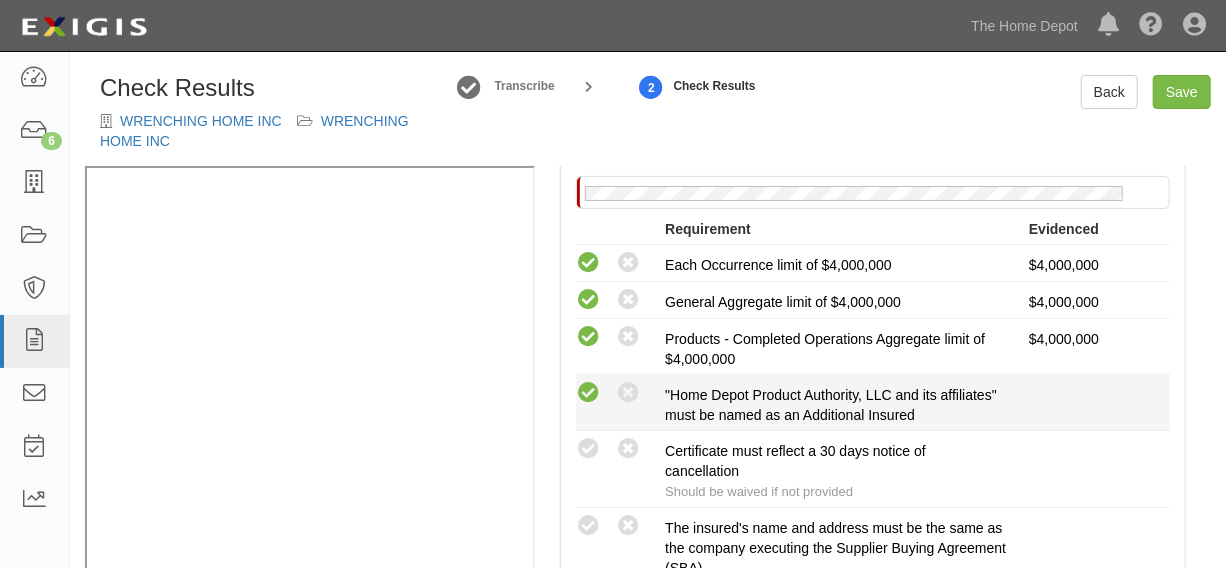 click at bounding box center (588, 393) 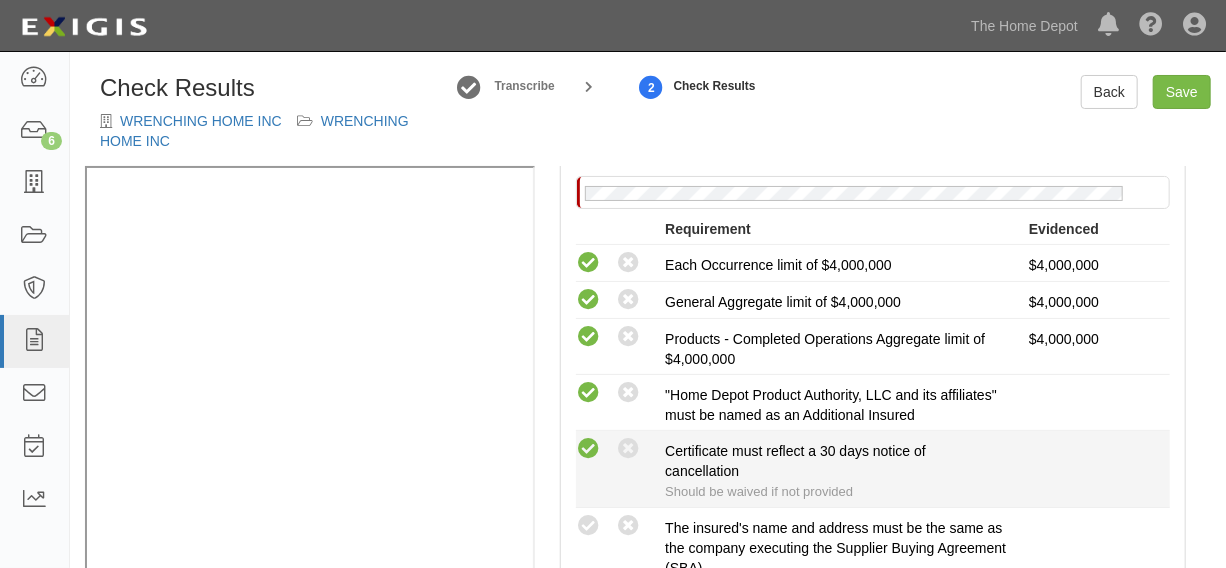 click at bounding box center (588, 449) 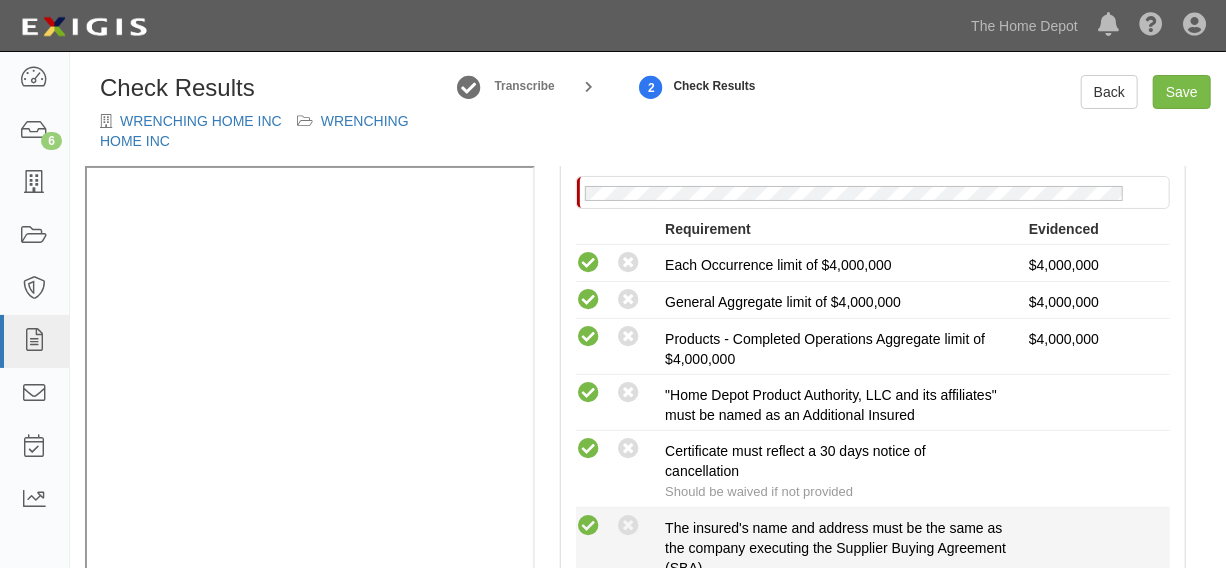 click on "Compliant Waived:  Non-Compliant" at bounding box center [620, 526] 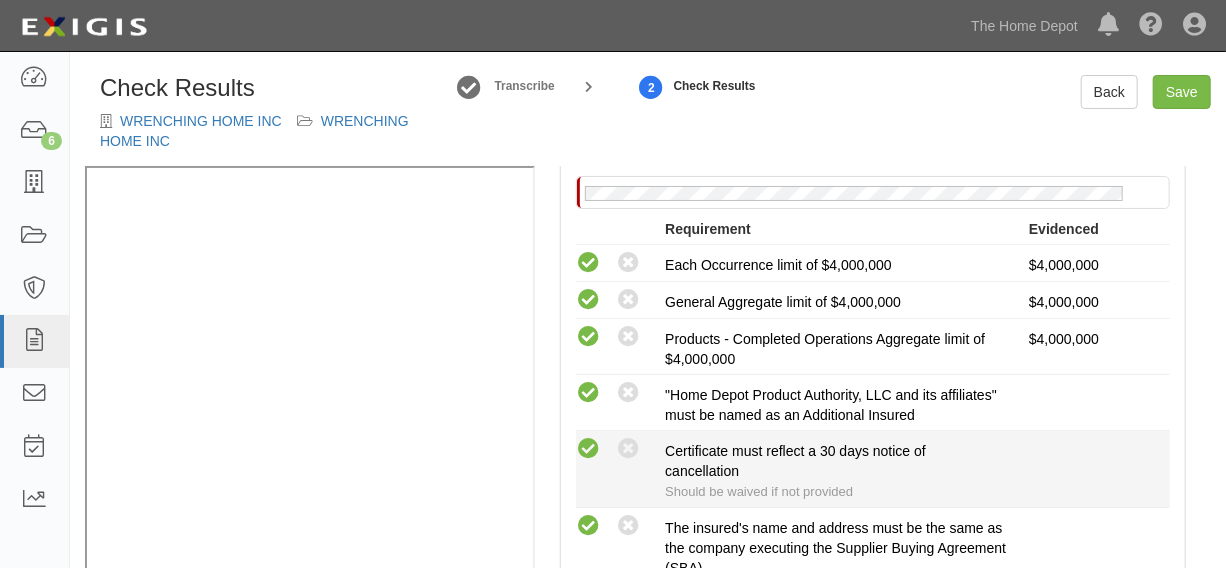 scroll, scrollTop: 606, scrollLeft: 0, axis: vertical 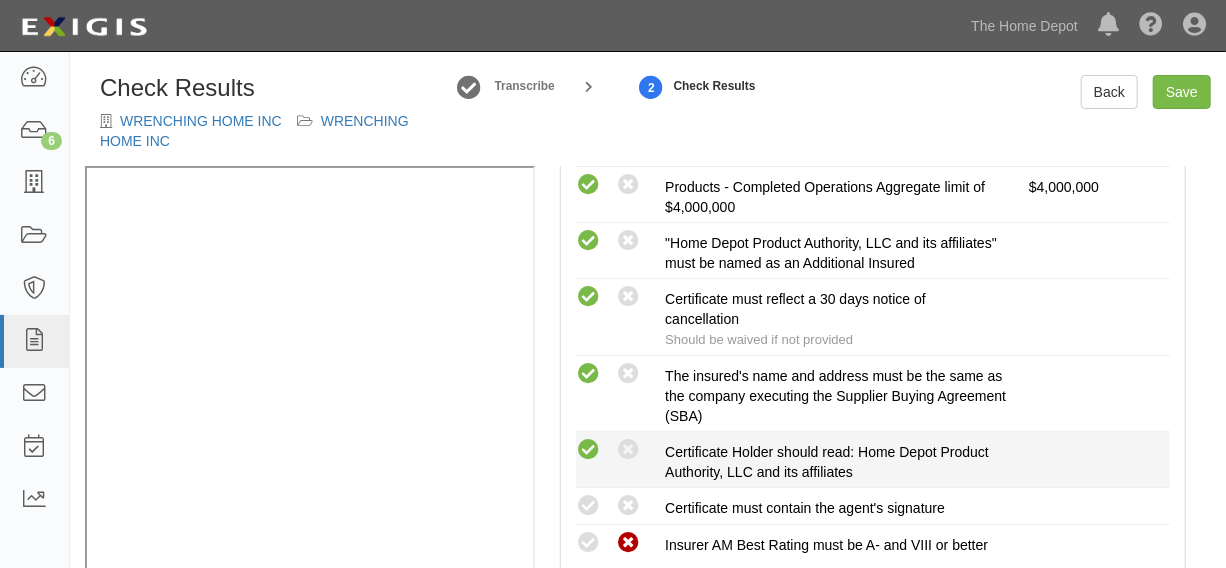click at bounding box center [588, 450] 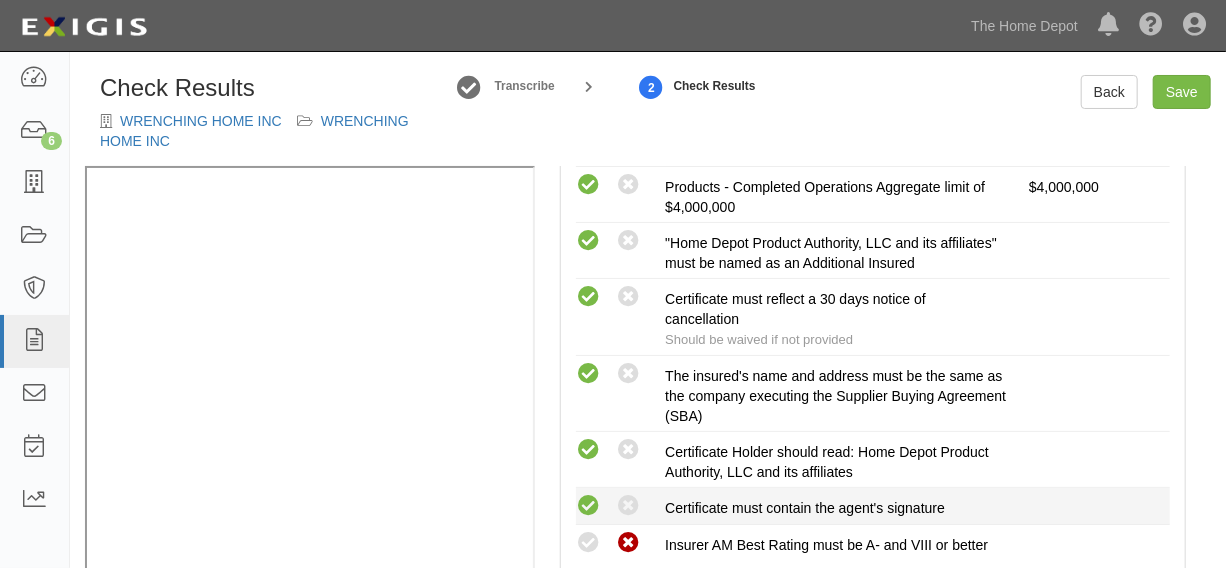 click at bounding box center (588, 506) 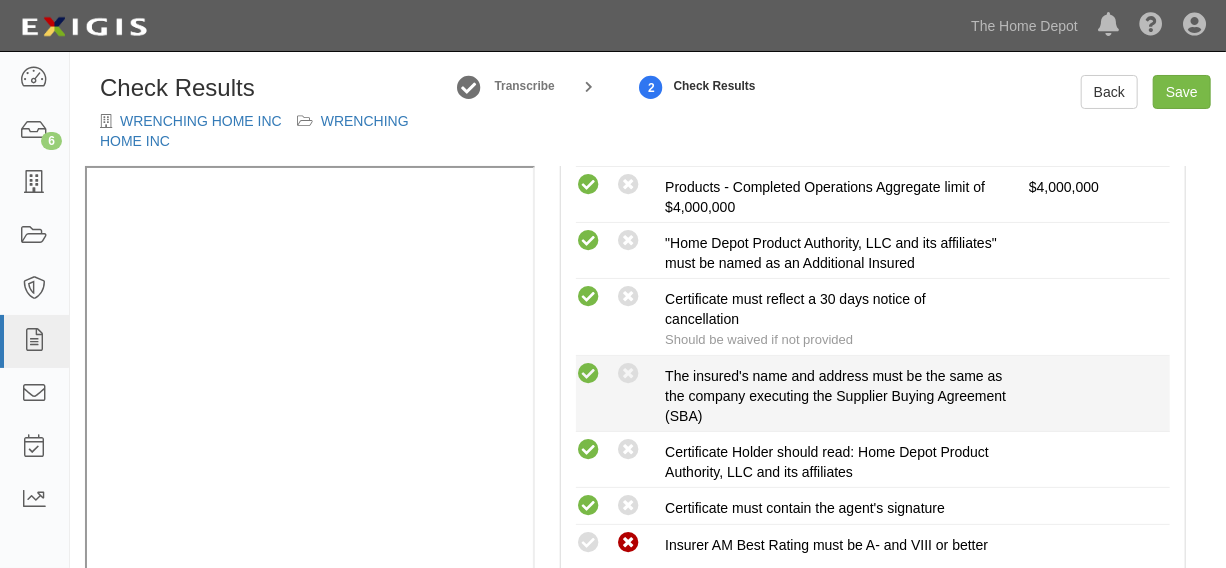 scroll, scrollTop: 302, scrollLeft: 0, axis: vertical 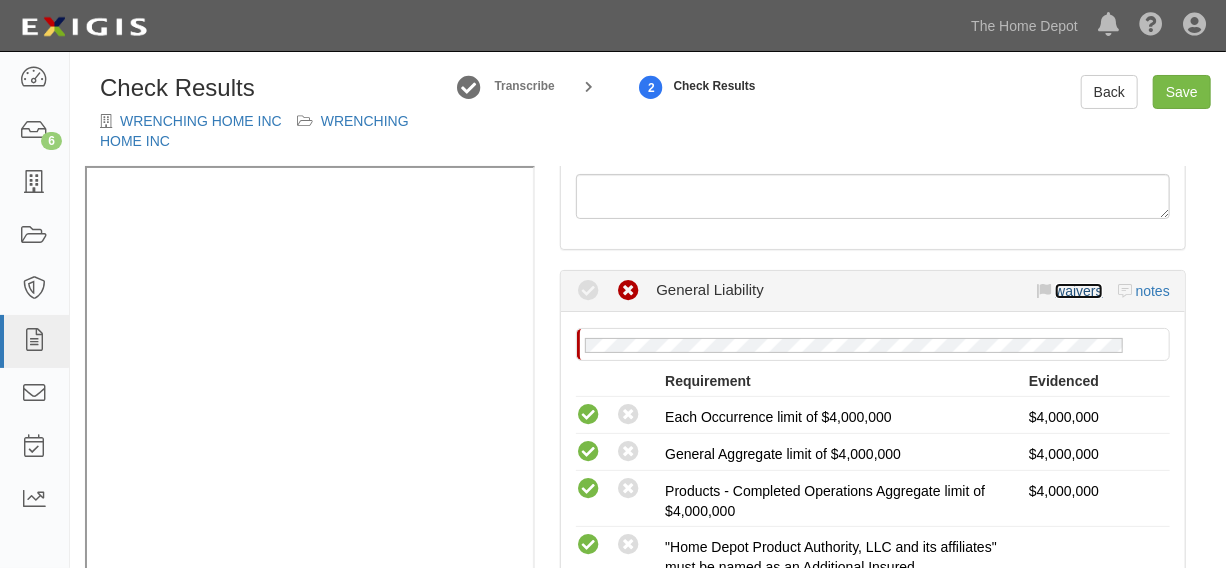 click on "waivers" at bounding box center (1078, 291) 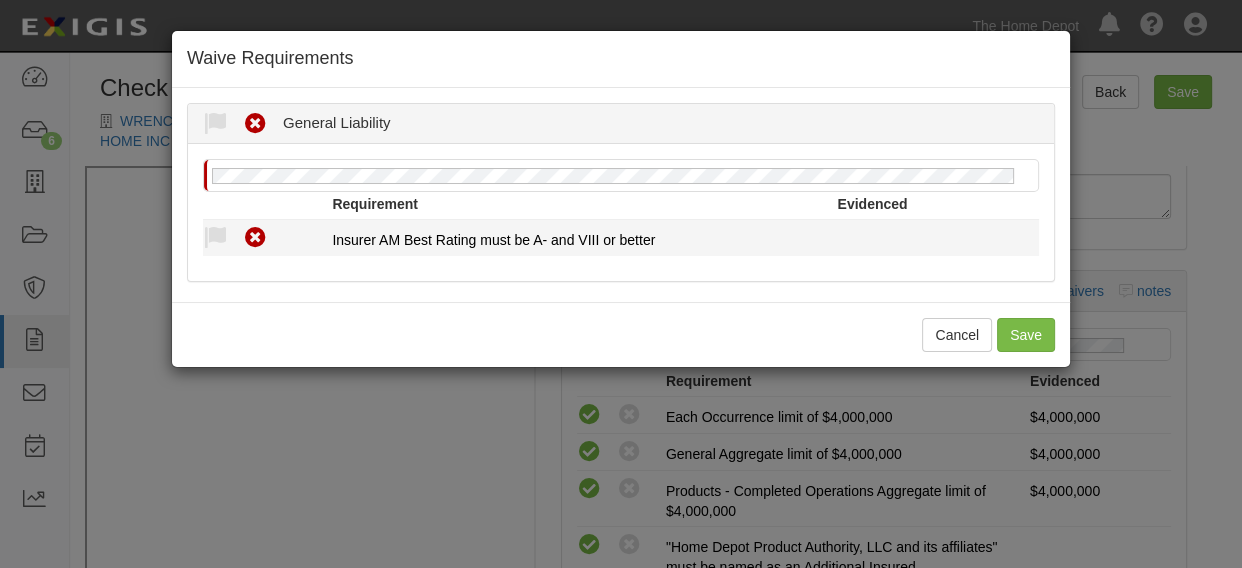 click on "Compliant Waived Non-Compliant" at bounding box center [267, 238] 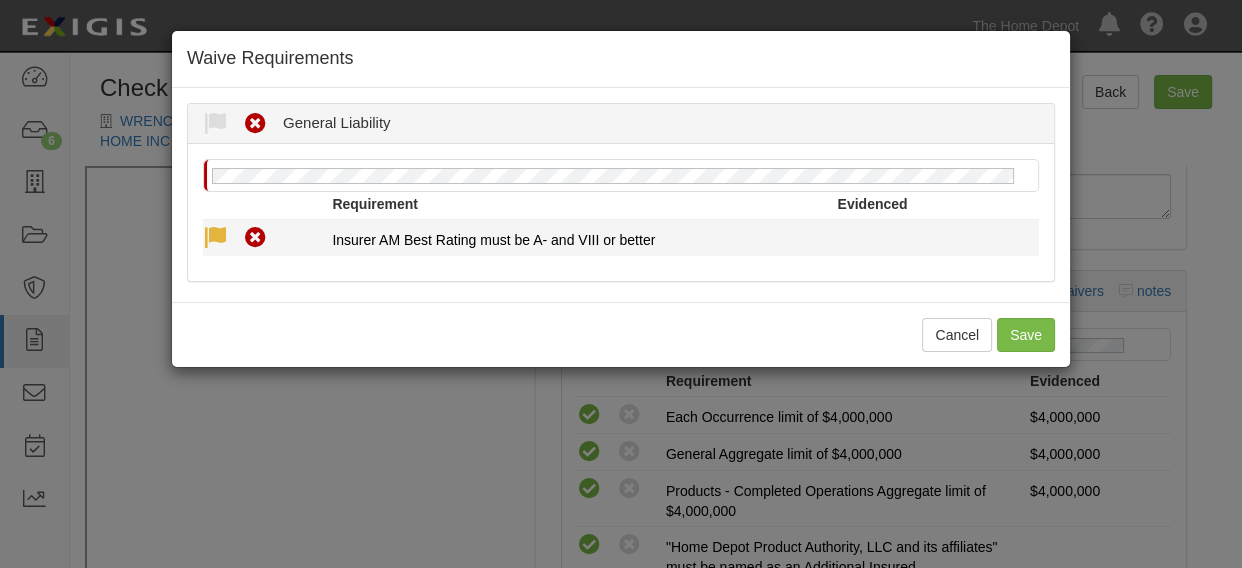 click at bounding box center (215, 238) 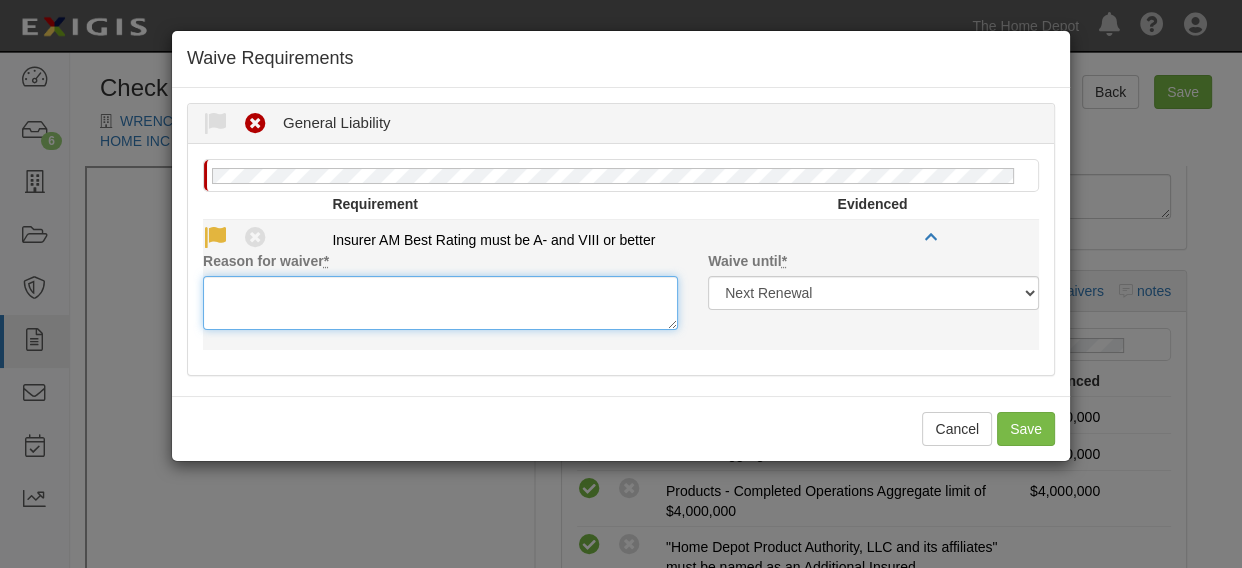 click on "Reason for waiver  *" at bounding box center (440, 303) 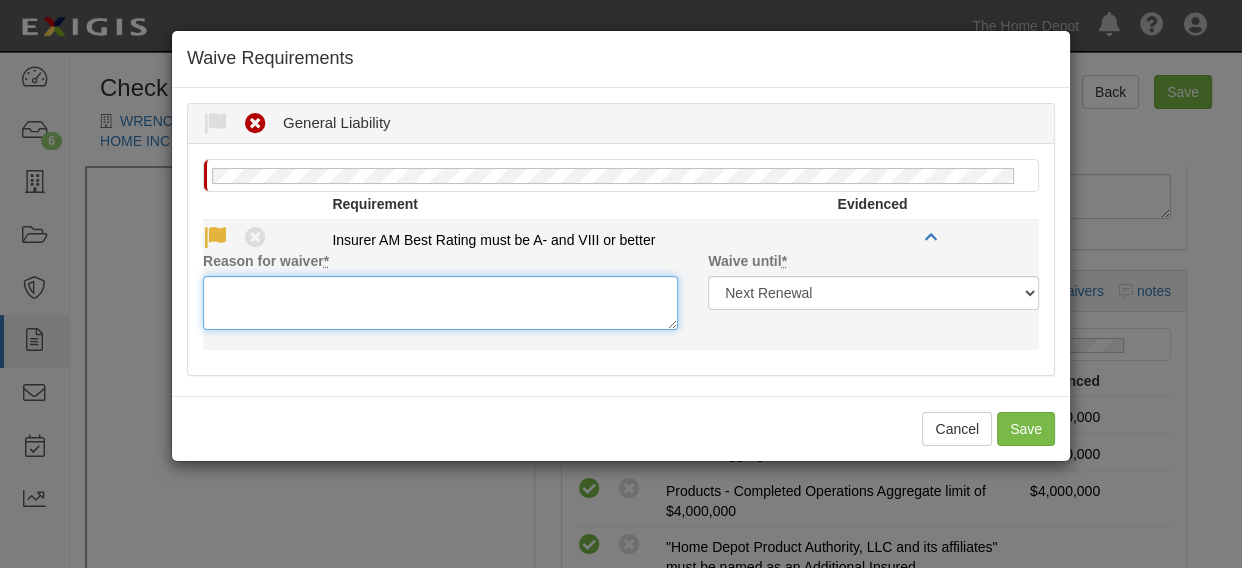 paste on "Ping An Prop & Cas Ins Co of China Ltd is acceptable" 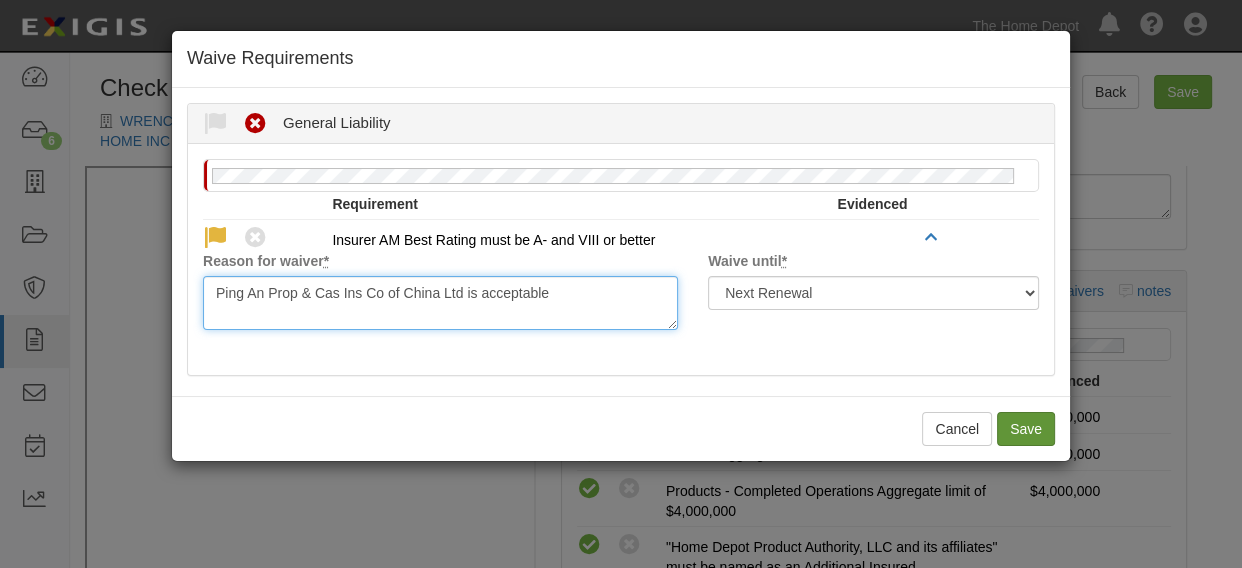 type on "Ping An Prop & Cas Ins Co of China Ltd is acceptable" 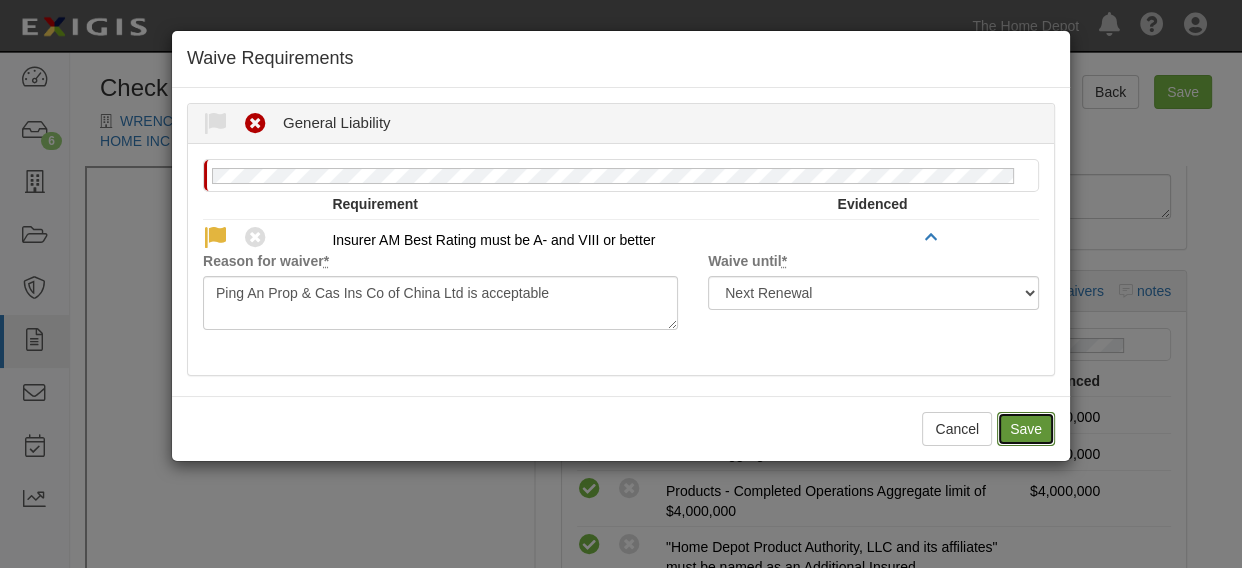 click on "Save" at bounding box center (1026, 429) 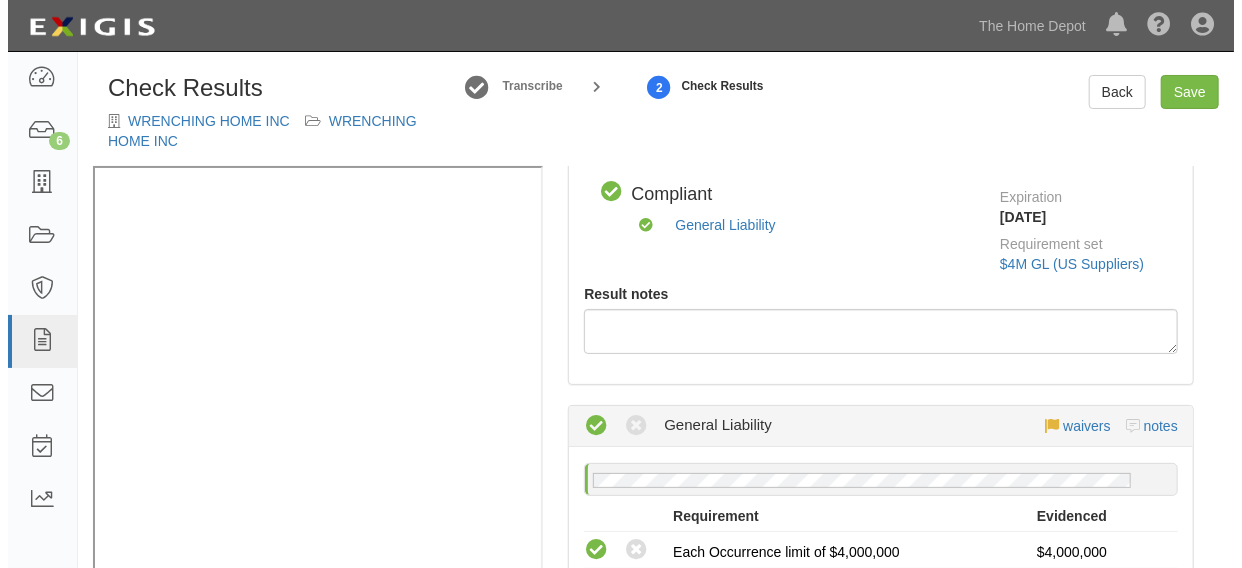 scroll, scrollTop: 0, scrollLeft: 0, axis: both 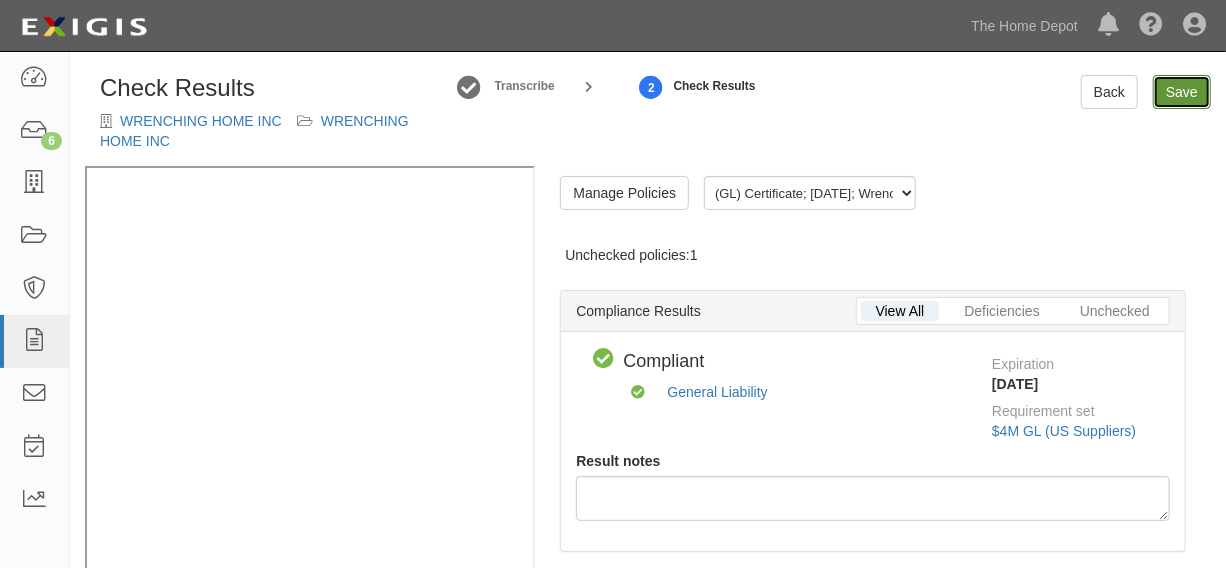 click on "Save" at bounding box center (1182, 92) 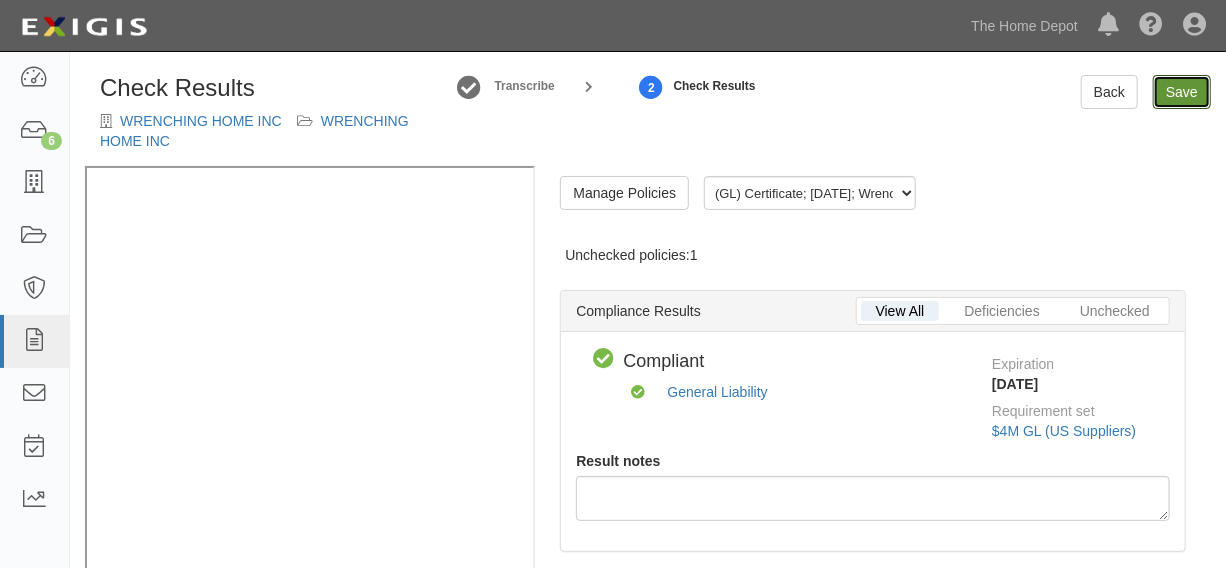 radio on "true" 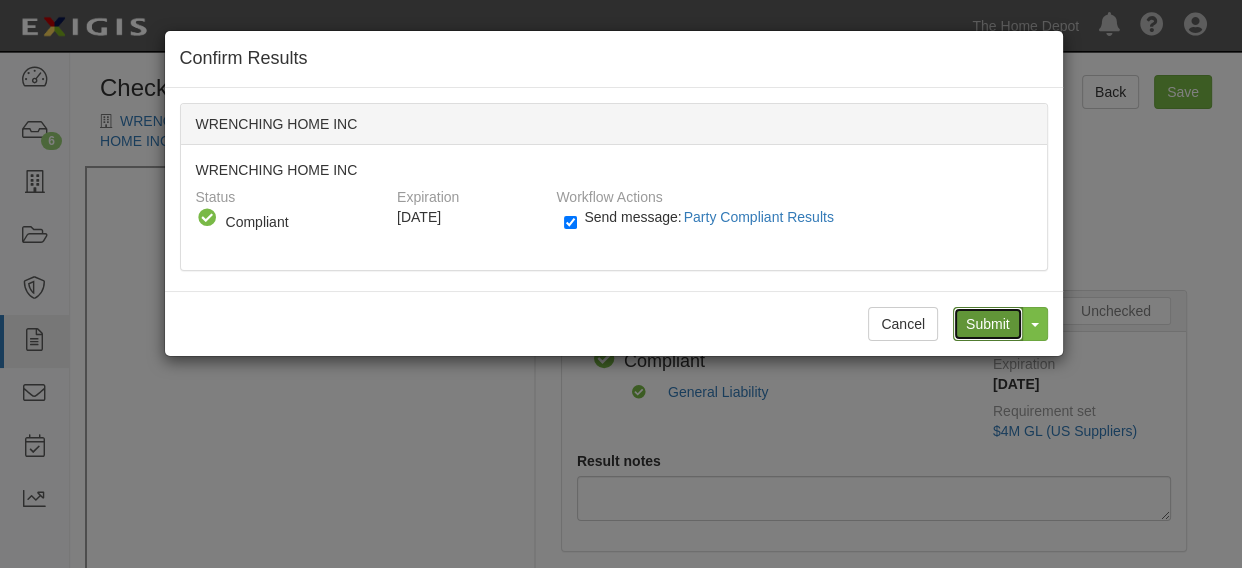 click on "Submit" at bounding box center (988, 324) 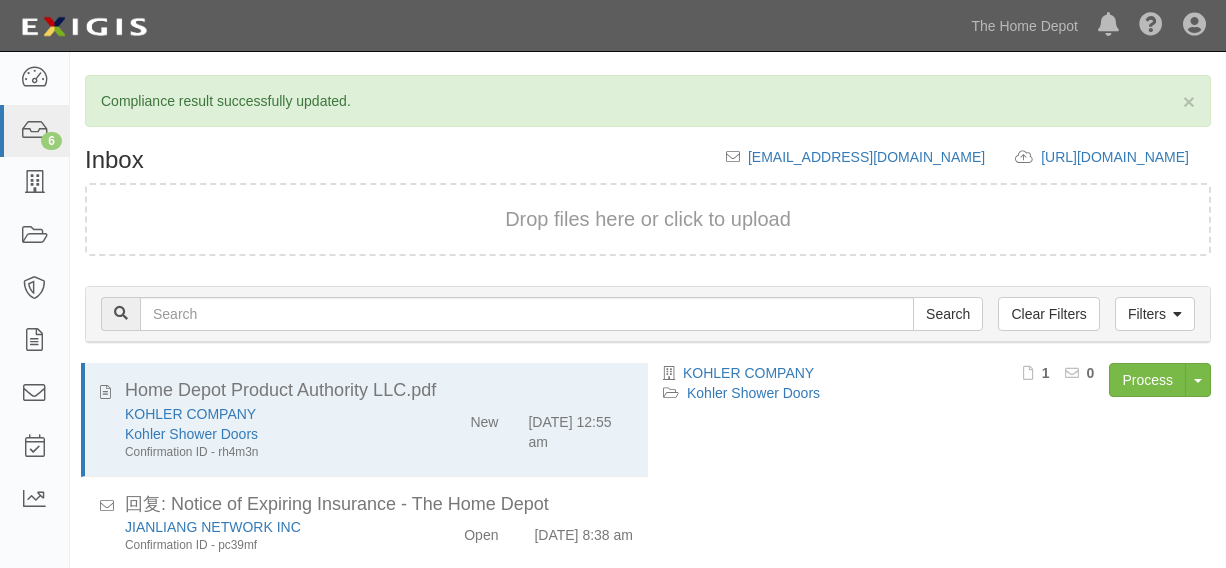 scroll, scrollTop: 0, scrollLeft: 0, axis: both 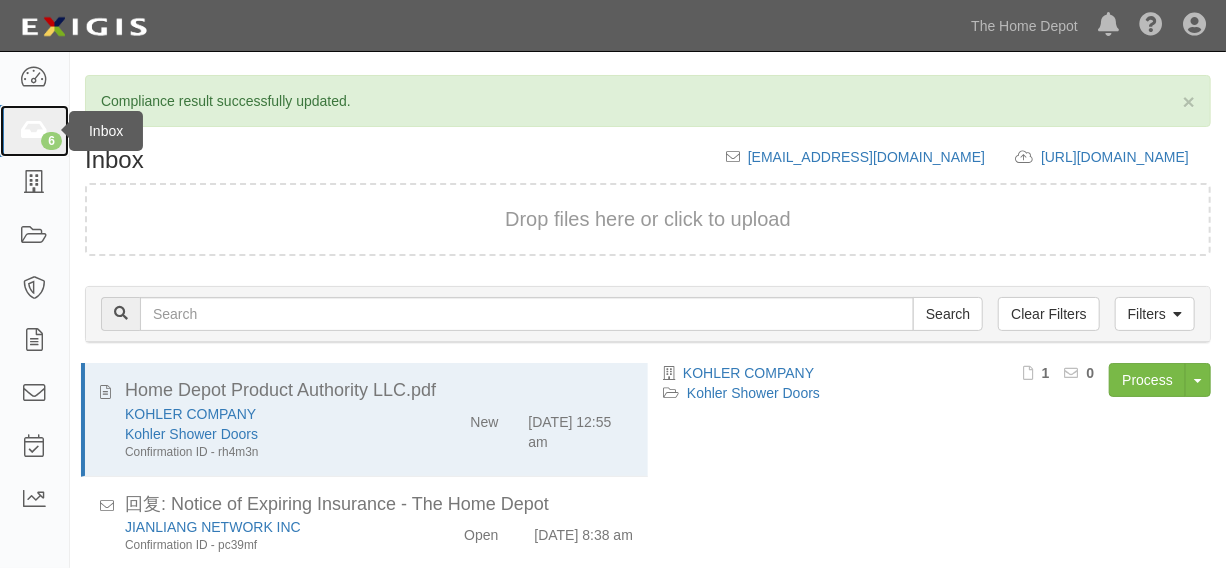 click on "6" at bounding box center [34, 131] 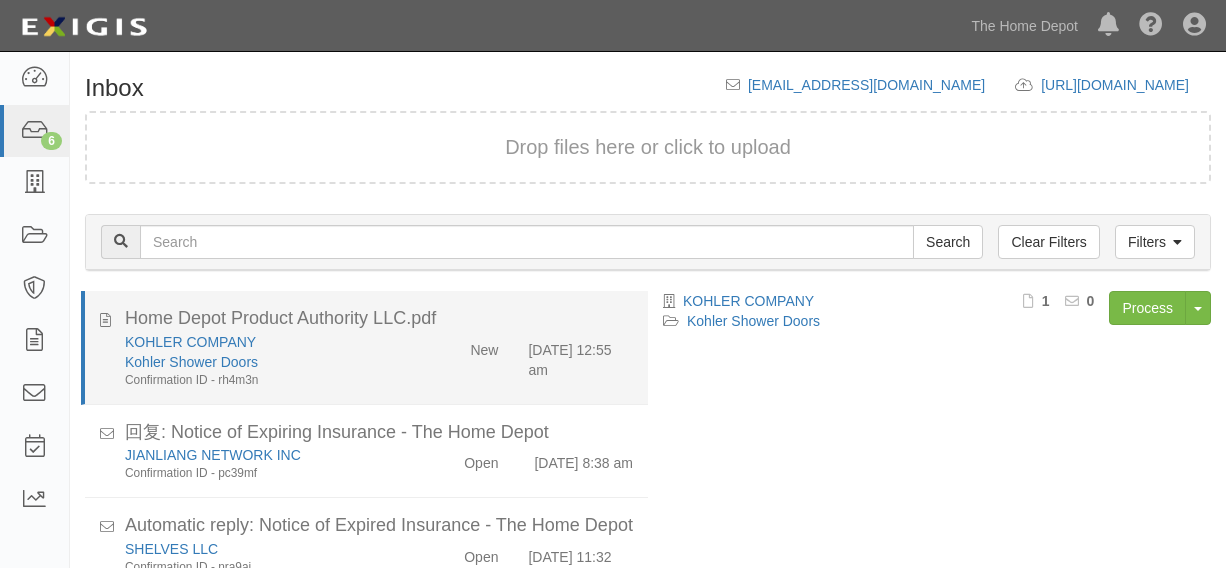 scroll, scrollTop: 84, scrollLeft: 0, axis: vertical 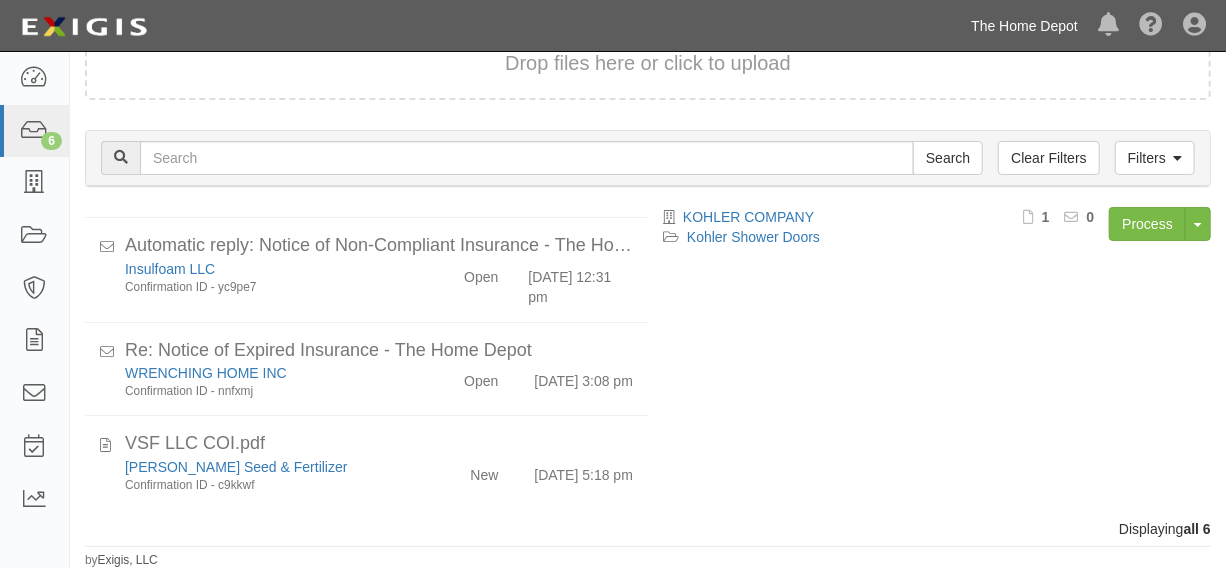 click on "The Home Depot" at bounding box center [1024, 26] 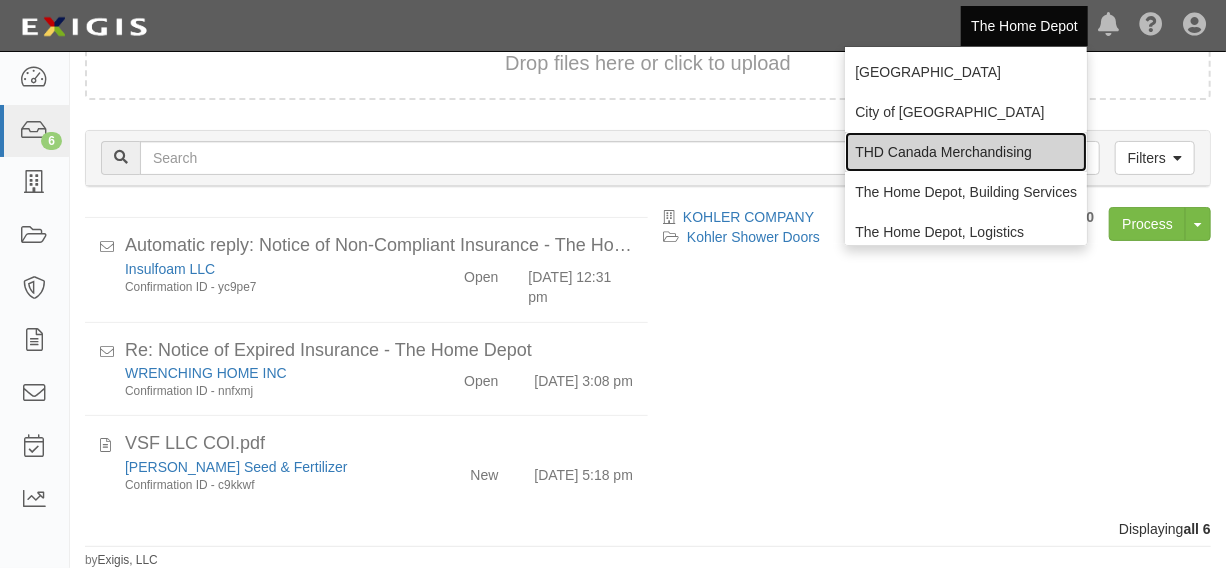 click on "THD Canada Merchandising" at bounding box center [966, 152] 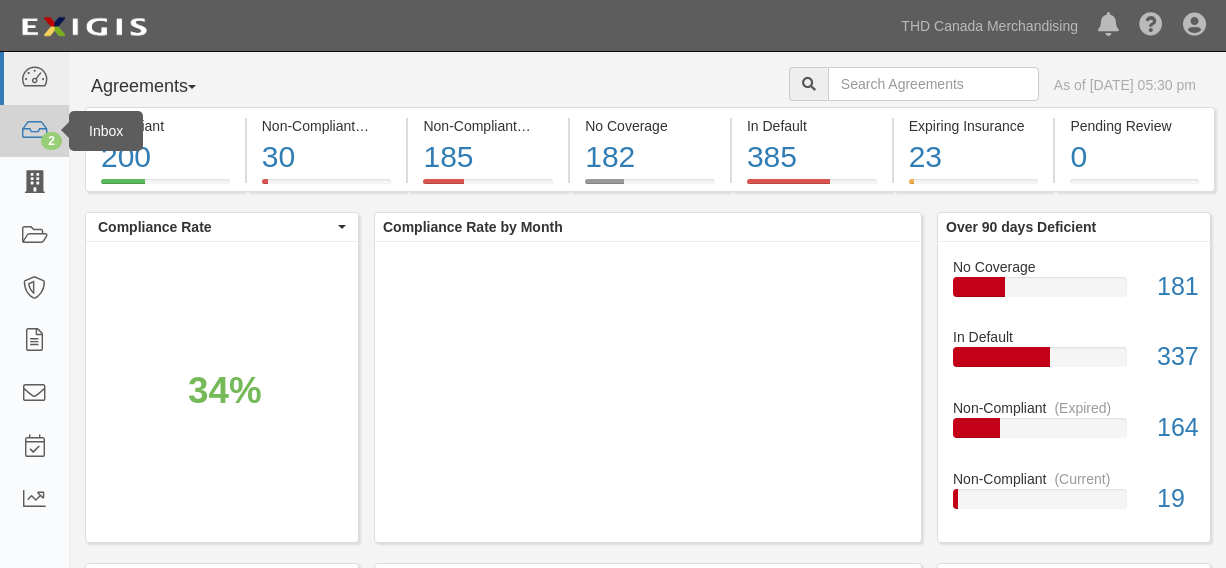 scroll, scrollTop: 0, scrollLeft: 0, axis: both 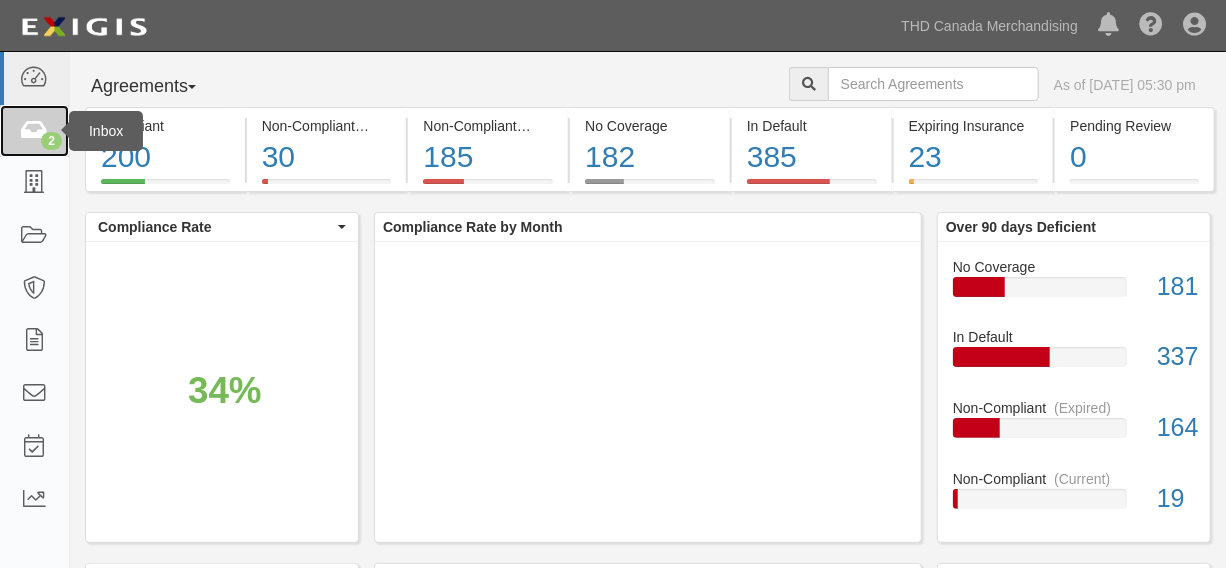 click on "2" at bounding box center [51, 141] 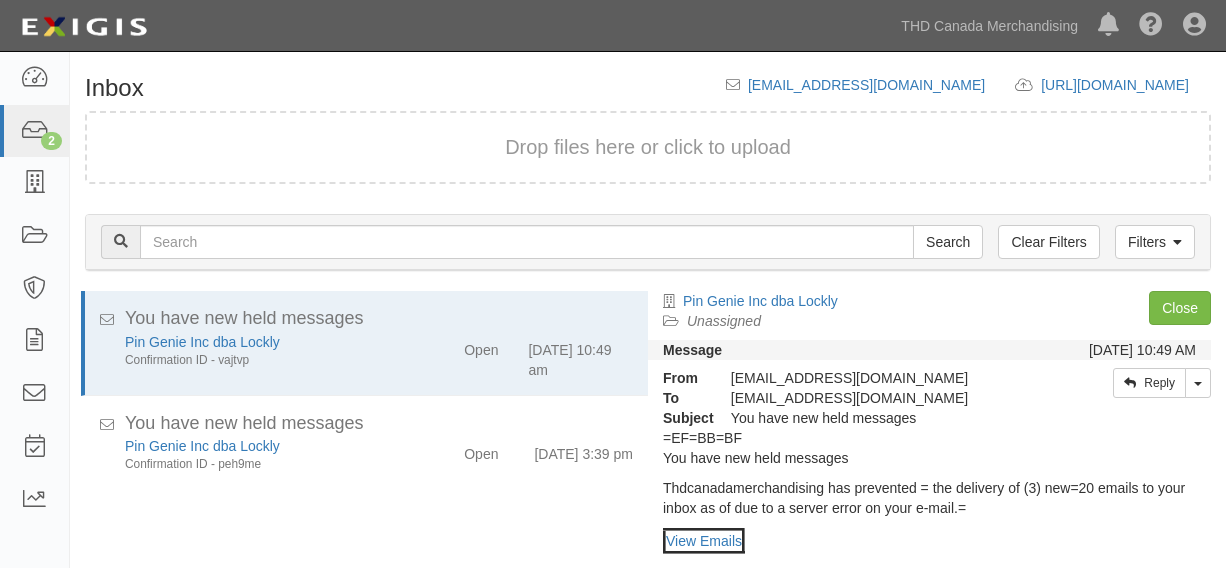 scroll, scrollTop: 84, scrollLeft: 0, axis: vertical 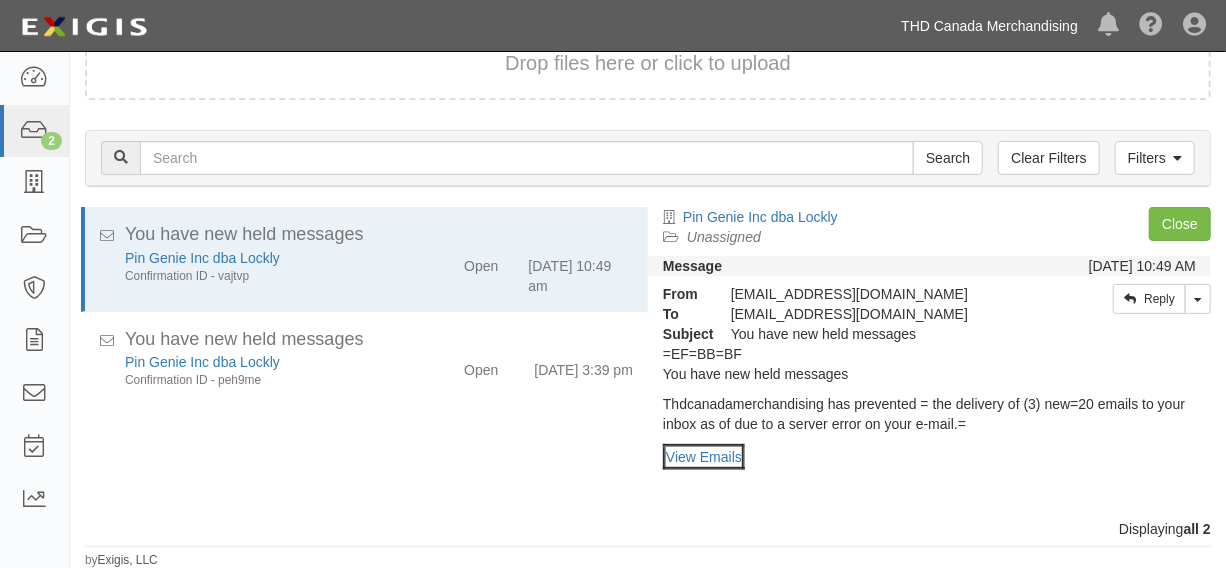 click on "THD Canada Merchandising" at bounding box center [989, 26] 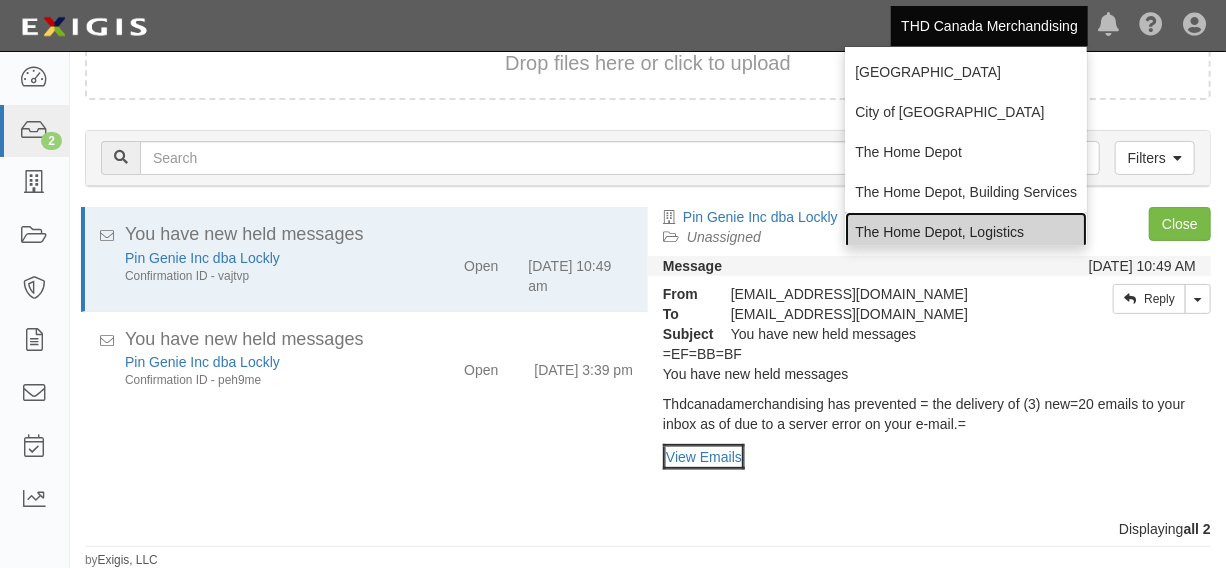 click on "The Home Depot, Logistics" at bounding box center (966, 232) 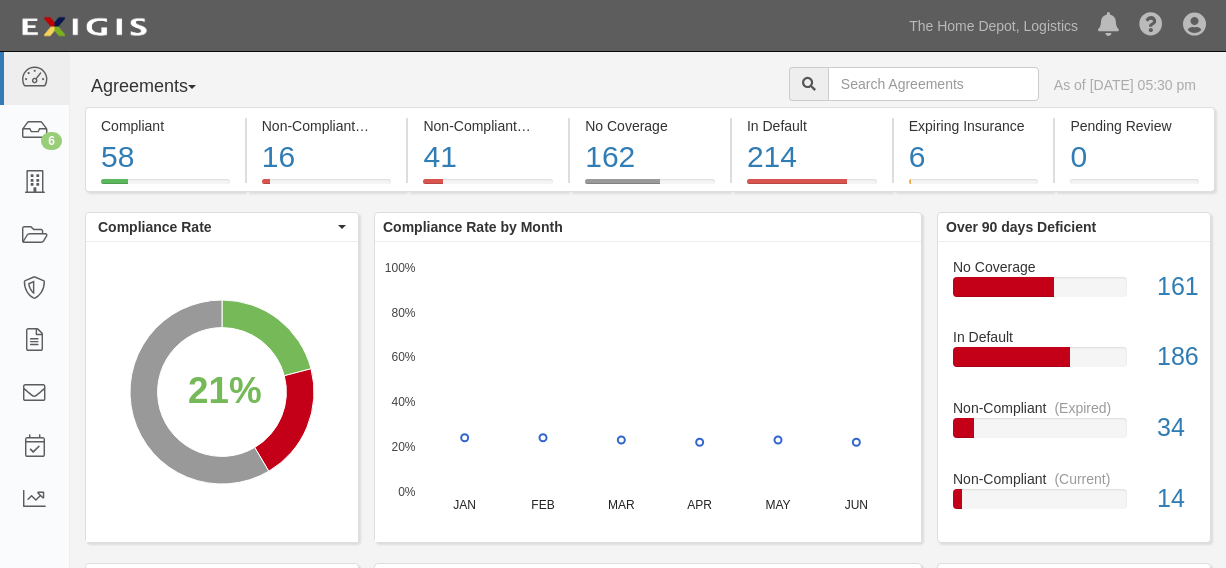 scroll, scrollTop: 0, scrollLeft: 0, axis: both 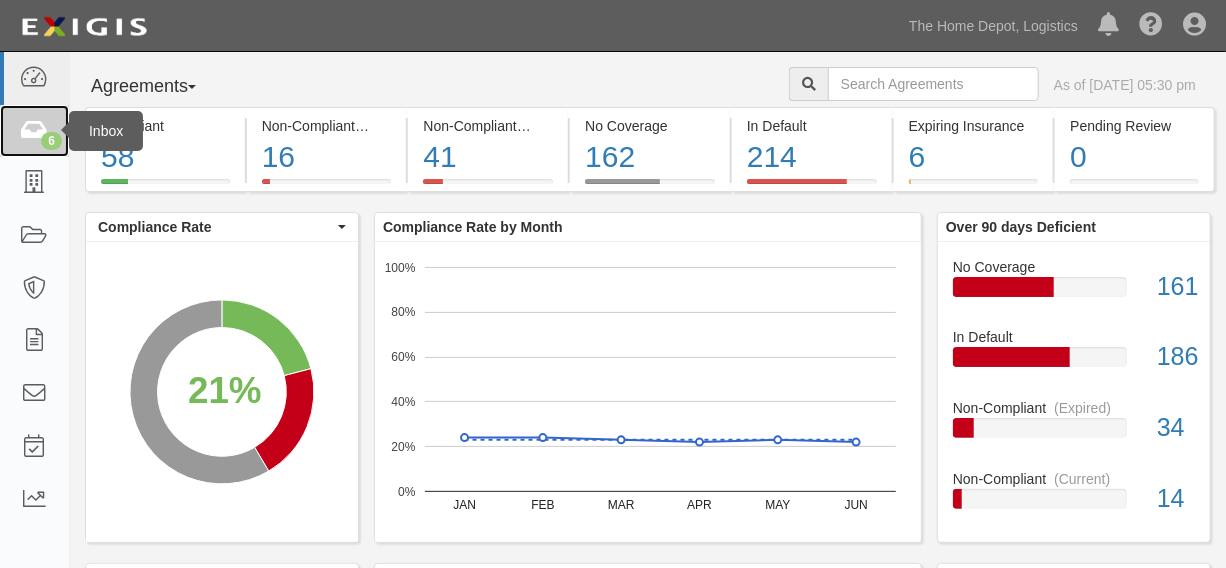 click at bounding box center (34, 131) 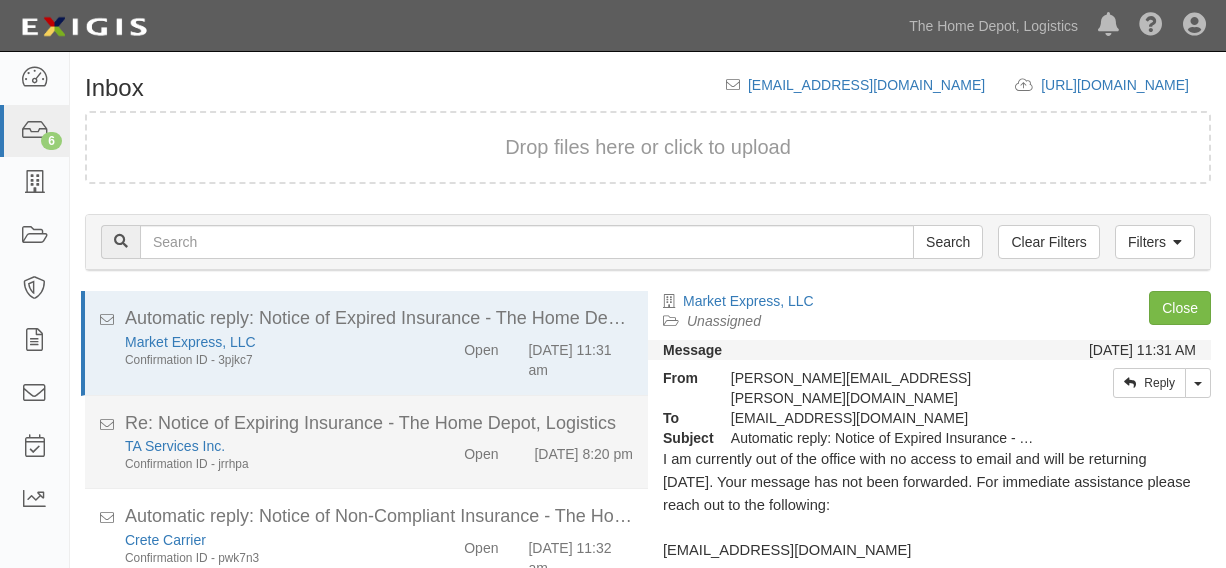 scroll, scrollTop: 84, scrollLeft: 0, axis: vertical 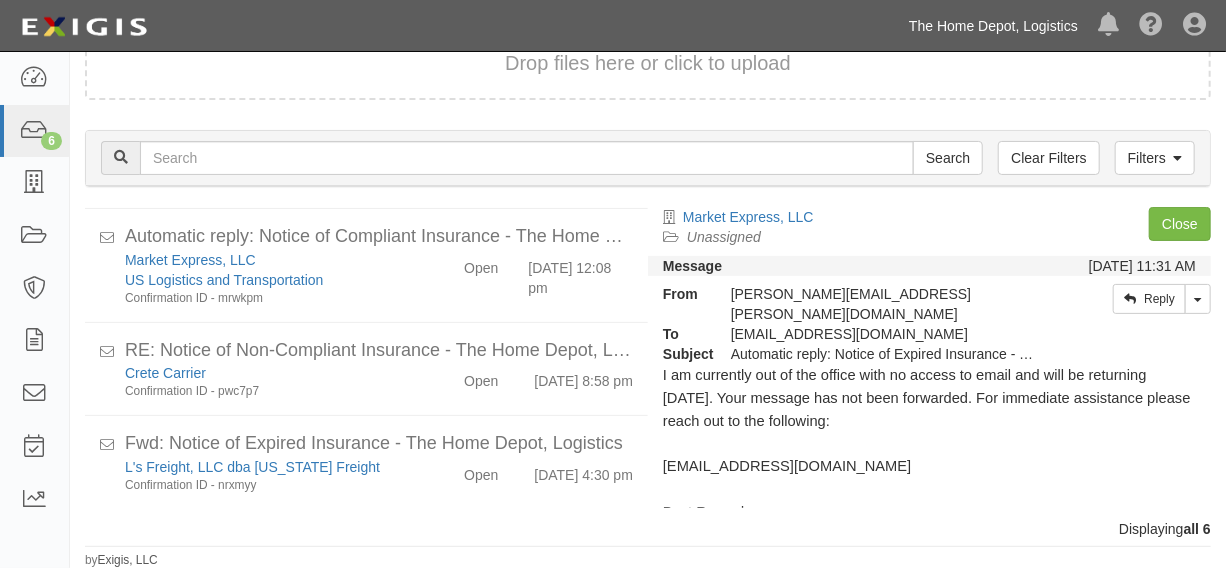 click on "The Home Depot, Logistics" at bounding box center [993, 26] 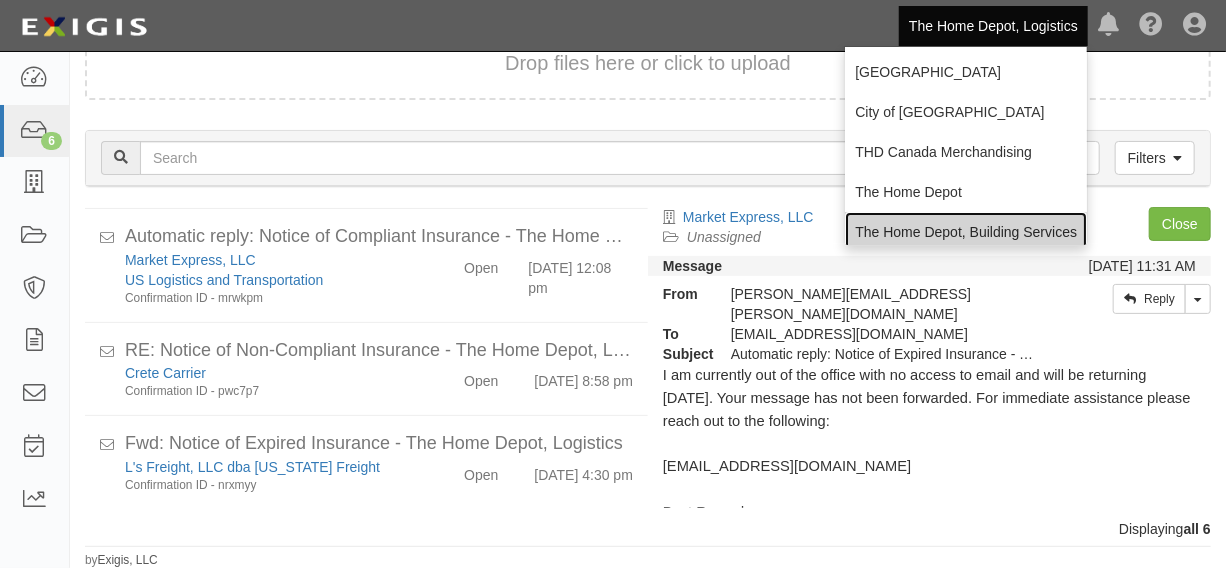 click on "The Home Depot, Building Services" at bounding box center (966, 232) 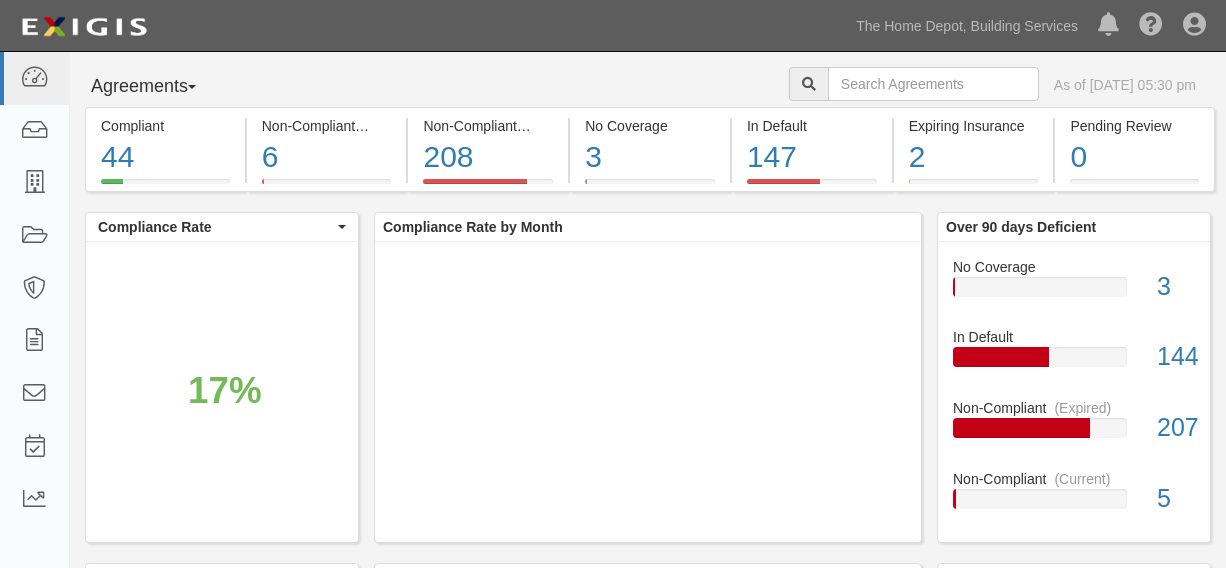 scroll, scrollTop: 0, scrollLeft: 0, axis: both 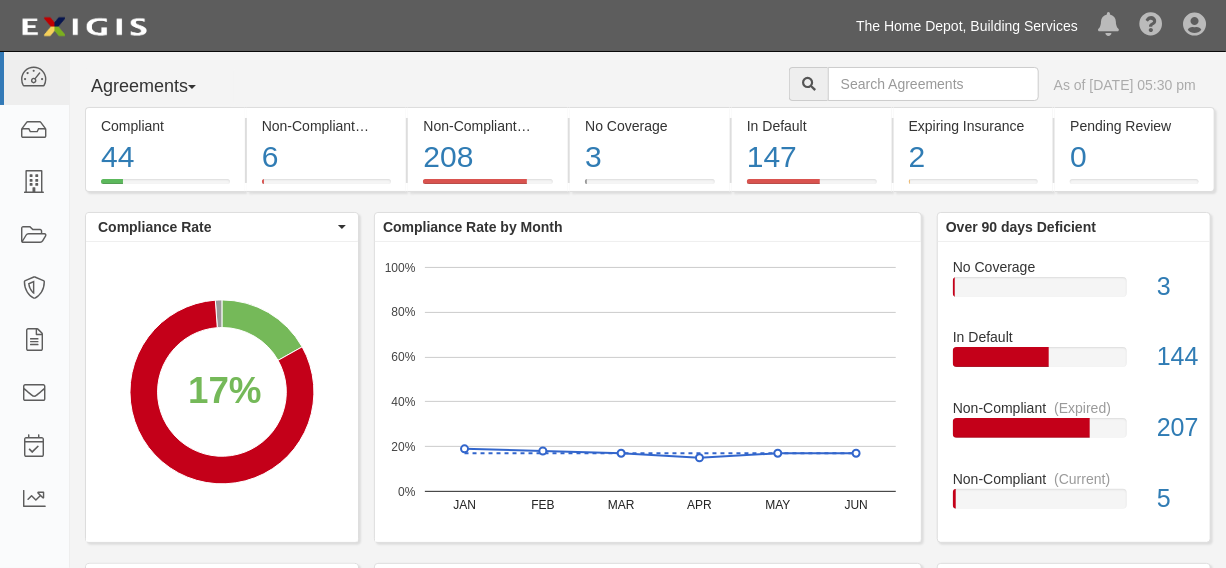 click on "The Home Depot, Building Services" at bounding box center (967, 26) 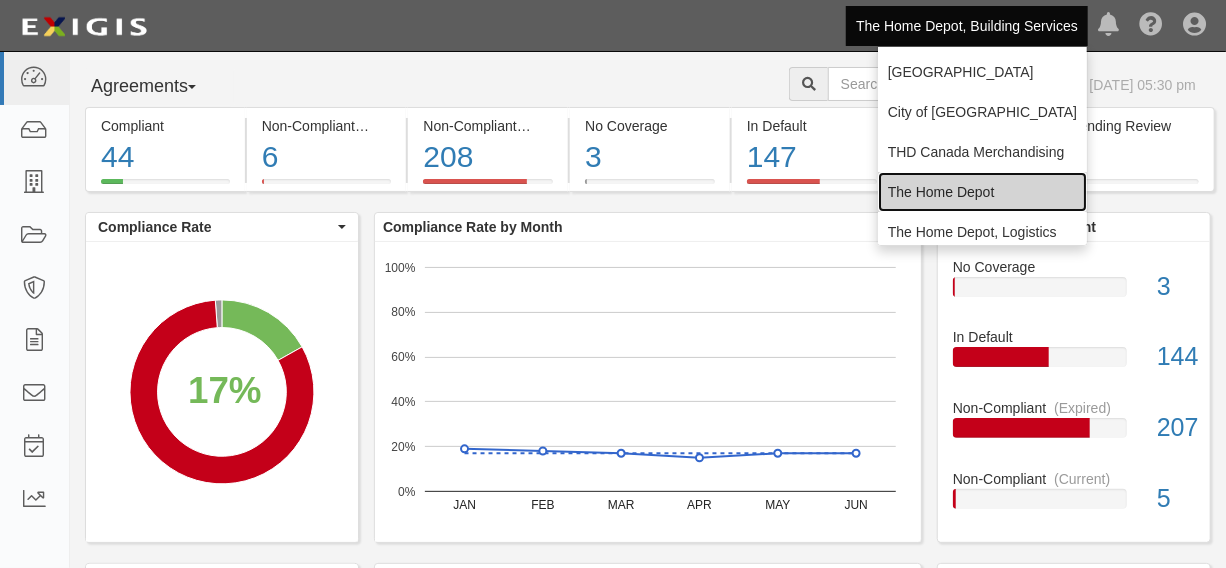 click on "The Home Depot" at bounding box center [982, 192] 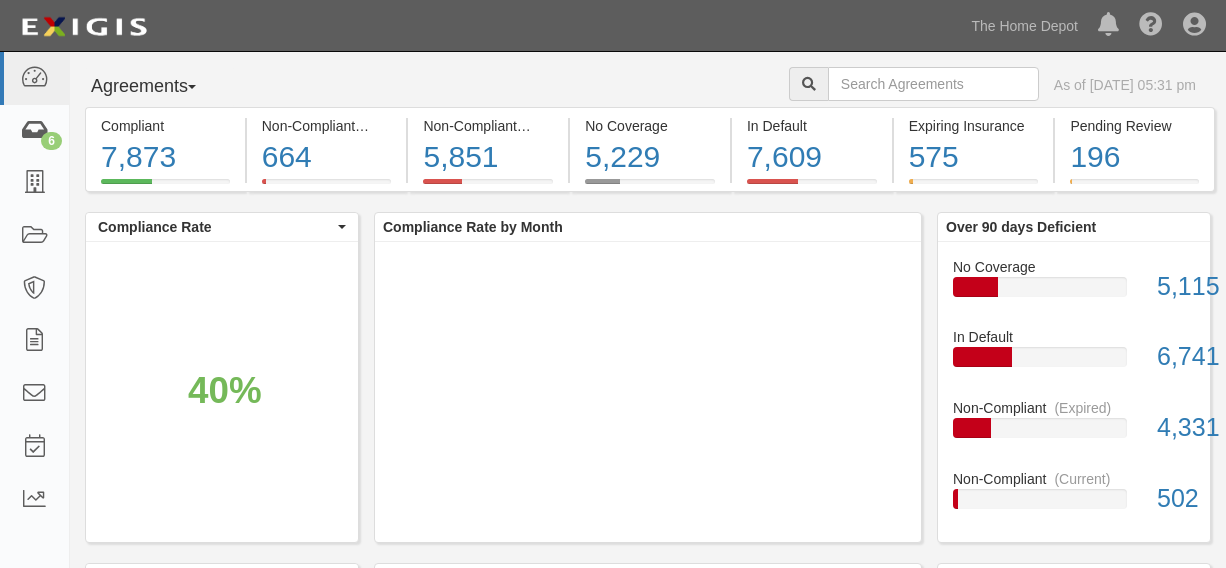 scroll, scrollTop: 0, scrollLeft: 0, axis: both 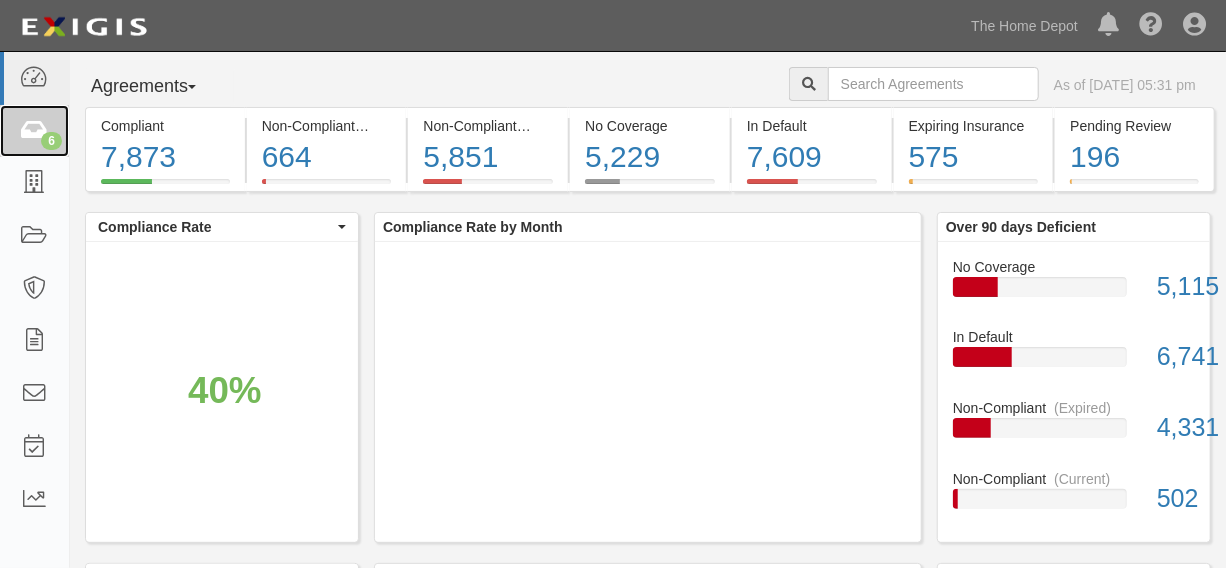 click at bounding box center (34, 131) 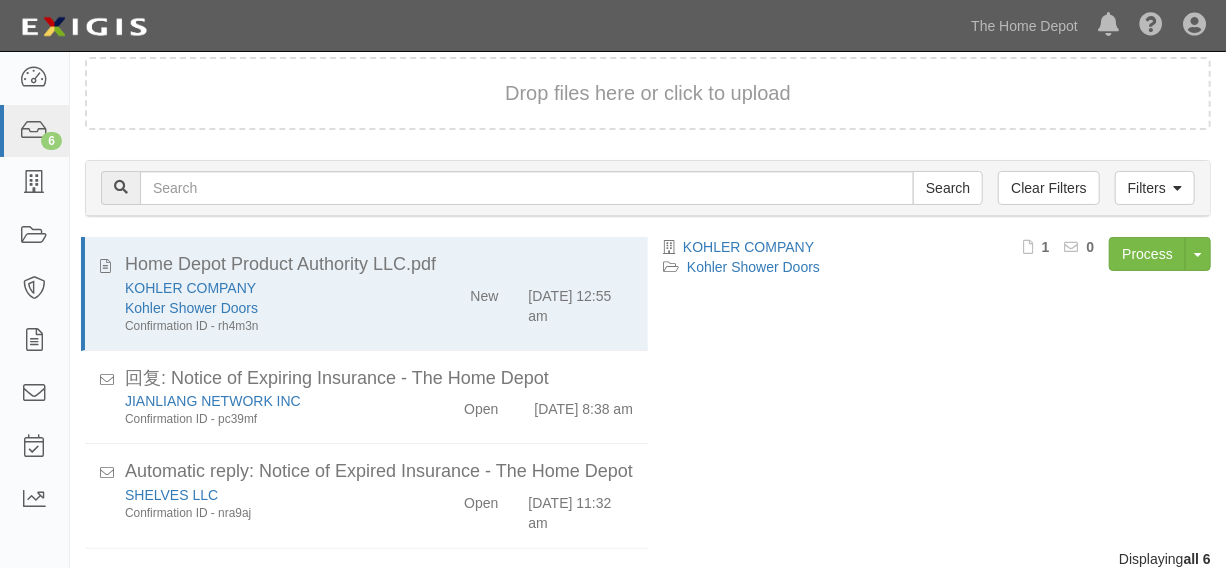 scroll, scrollTop: 84, scrollLeft: 0, axis: vertical 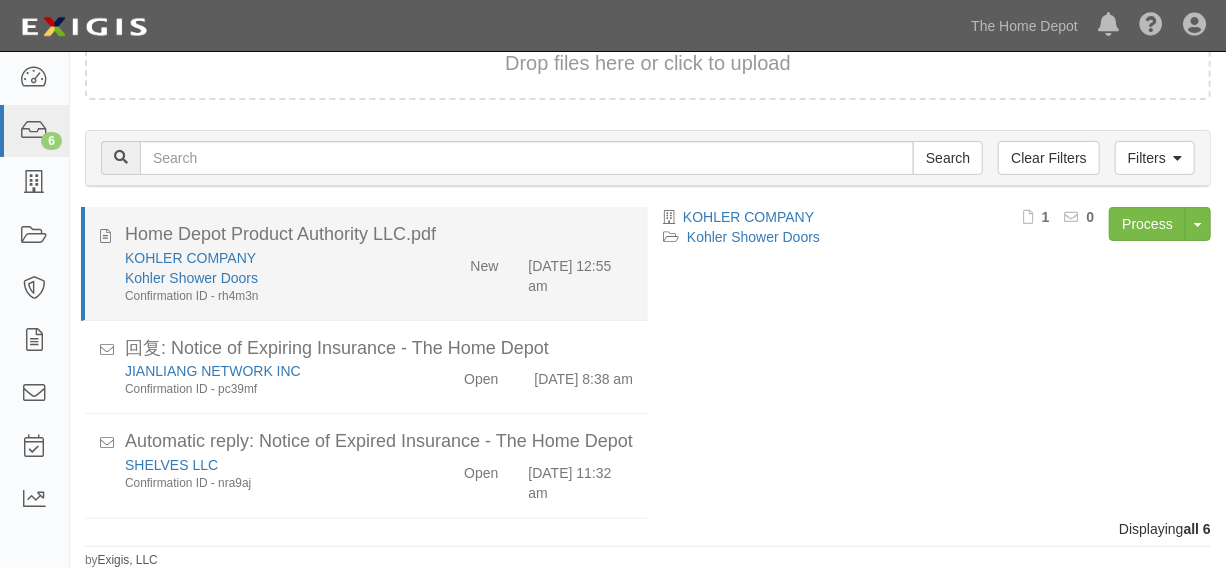 click on "Confirmation ID - rh4m3n" at bounding box center (267, 296) 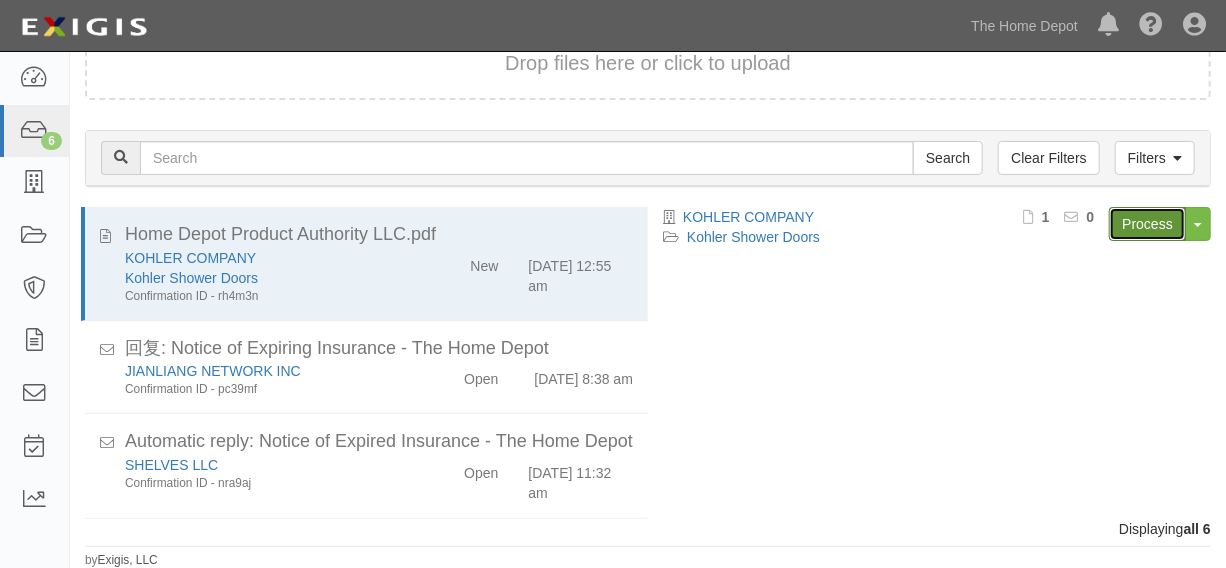click on "Process" at bounding box center (1147, 224) 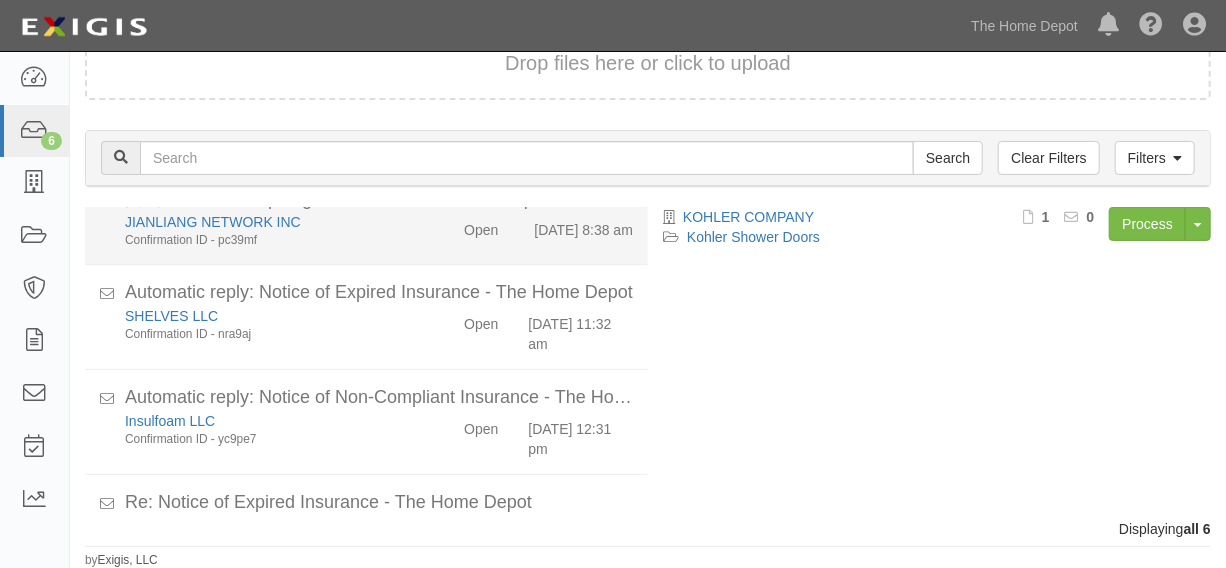scroll, scrollTop: 332, scrollLeft: 0, axis: vertical 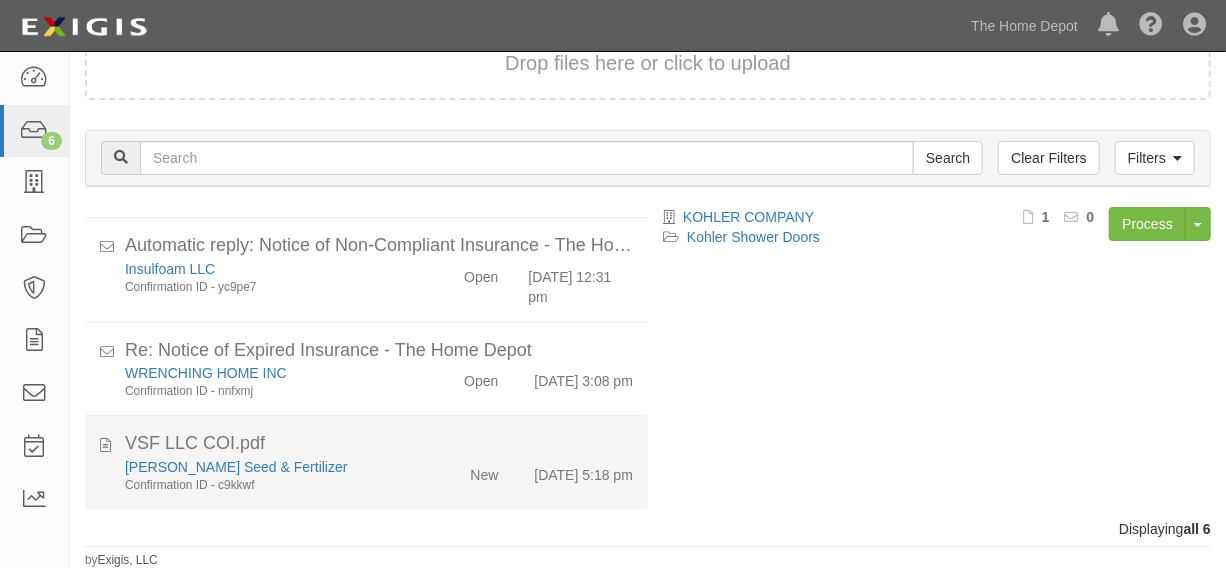 click on "[PERSON_NAME] Seed & Fertilizer
Confirmation ID - c9kkwf" 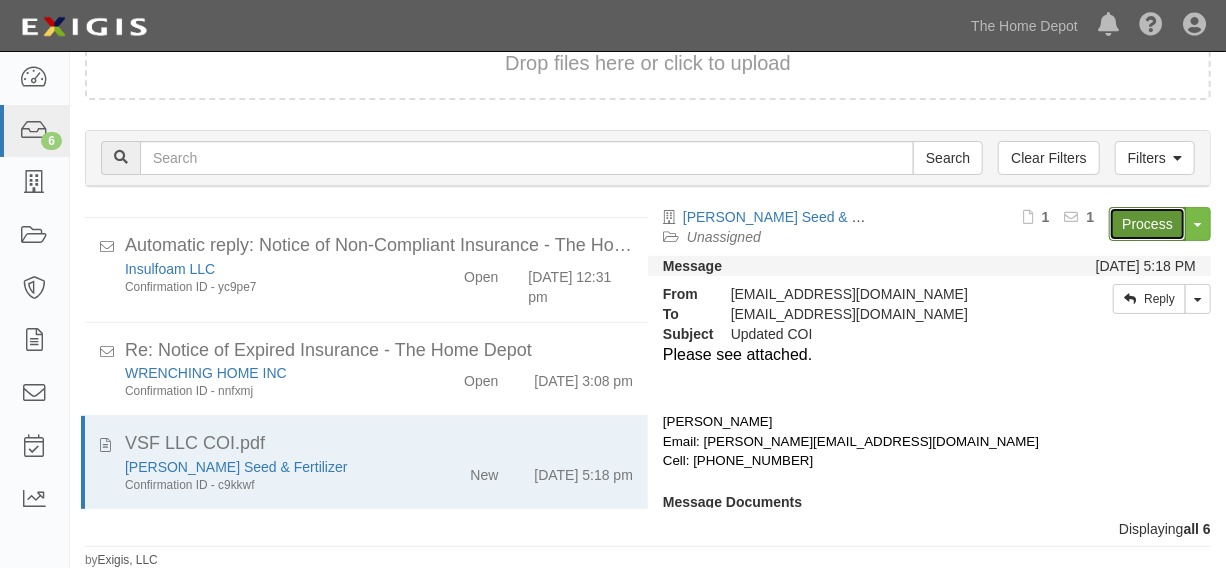 click on "Process" at bounding box center [1147, 224] 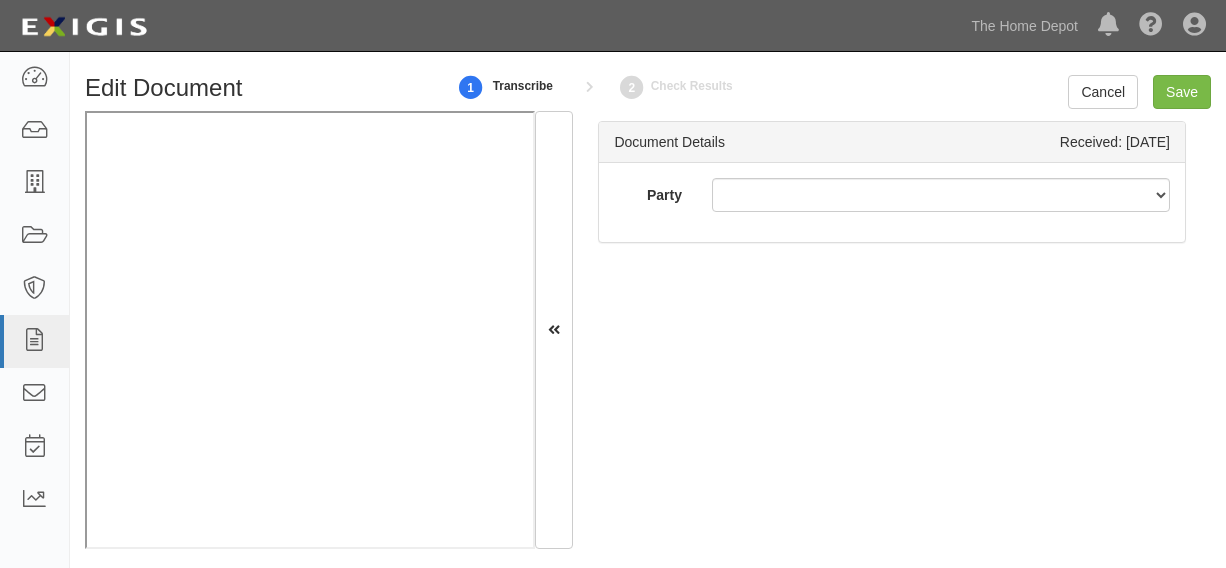 scroll, scrollTop: 0, scrollLeft: 0, axis: both 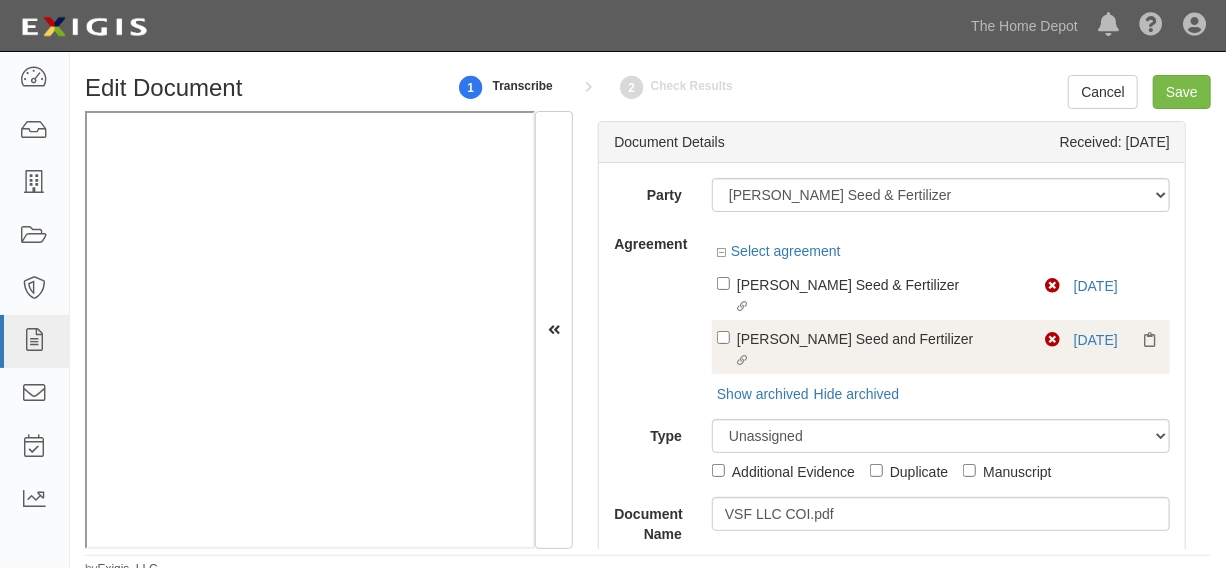 click on "[PERSON_NAME] Seed and Fertilizer" at bounding box center [880, 284] 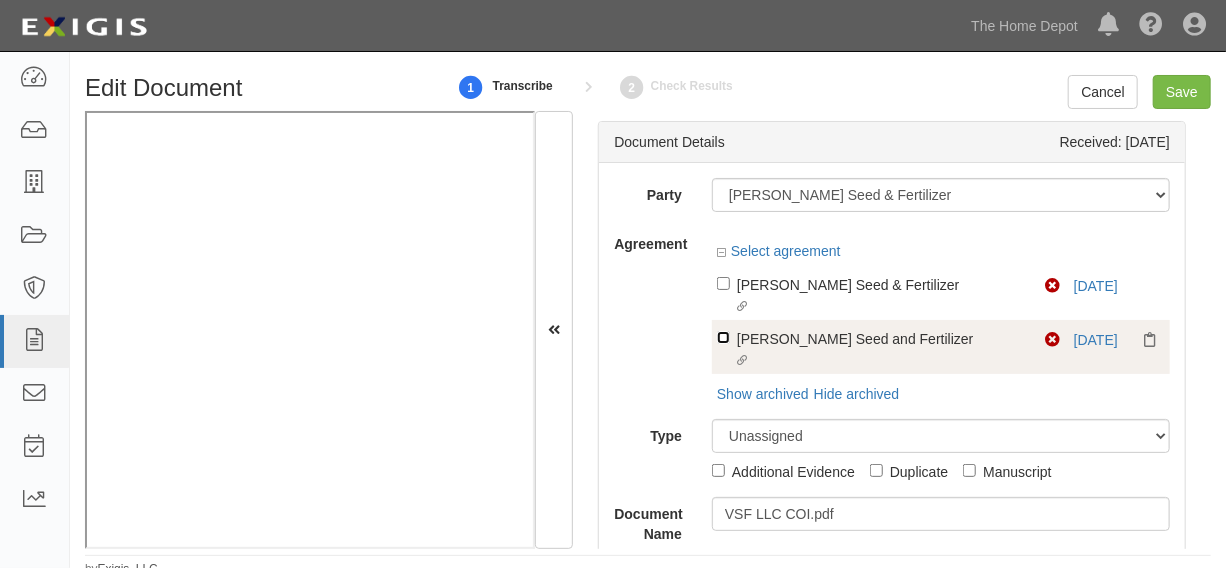 click on "Linked agreement
[PERSON_NAME] Seed and Fertilizer
Linked agreement" at bounding box center (723, 283) 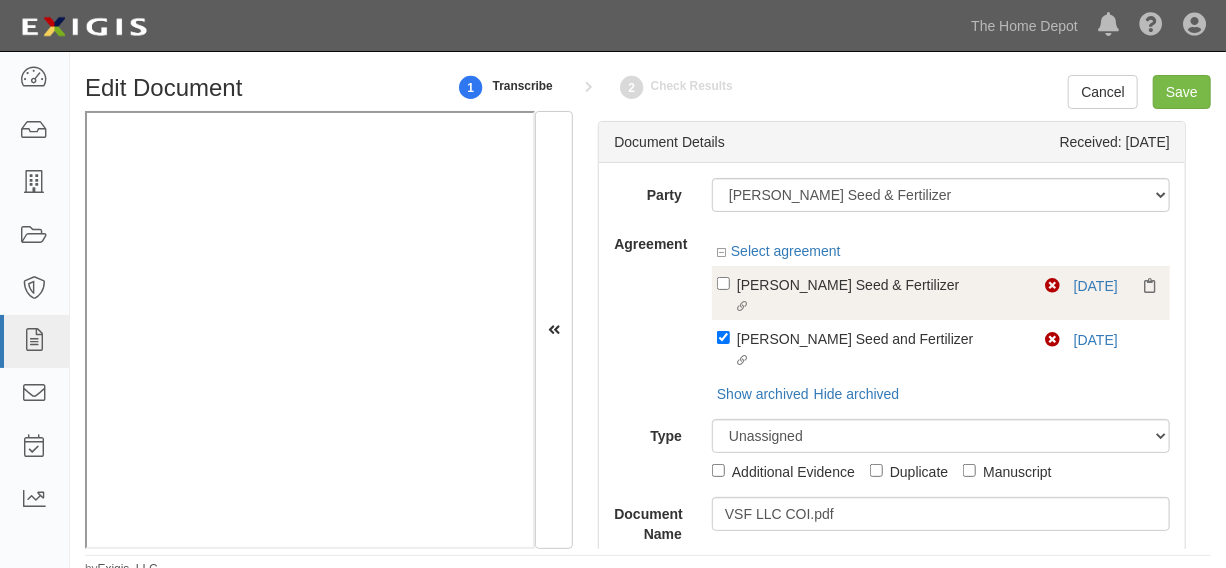 click on "[PERSON_NAME] Seed & Fertilizer" at bounding box center [880, 284] 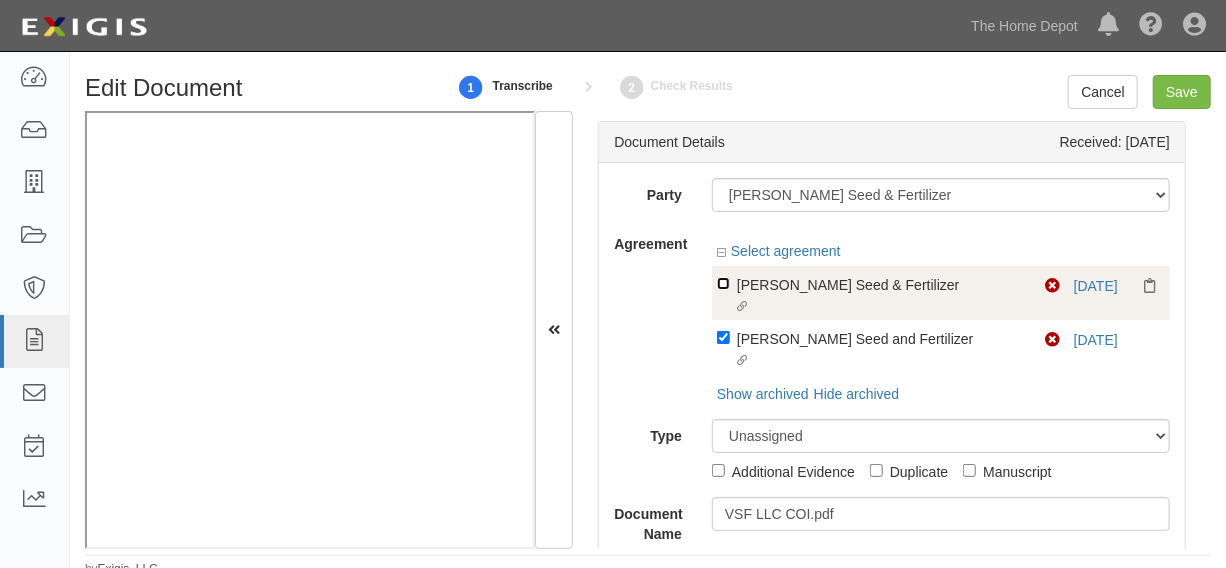 click on "Linked agreement
[PERSON_NAME] Seed & Fertilizer
Linked agreement" at bounding box center [723, 283] 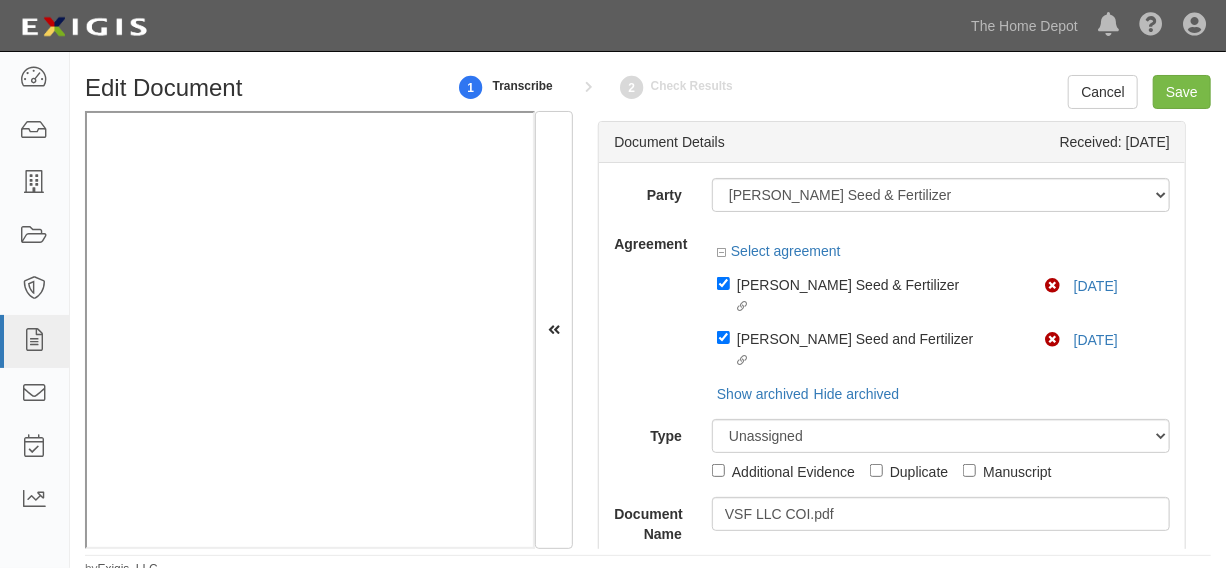 click on "Additional Evidence" at bounding box center (793, 471) 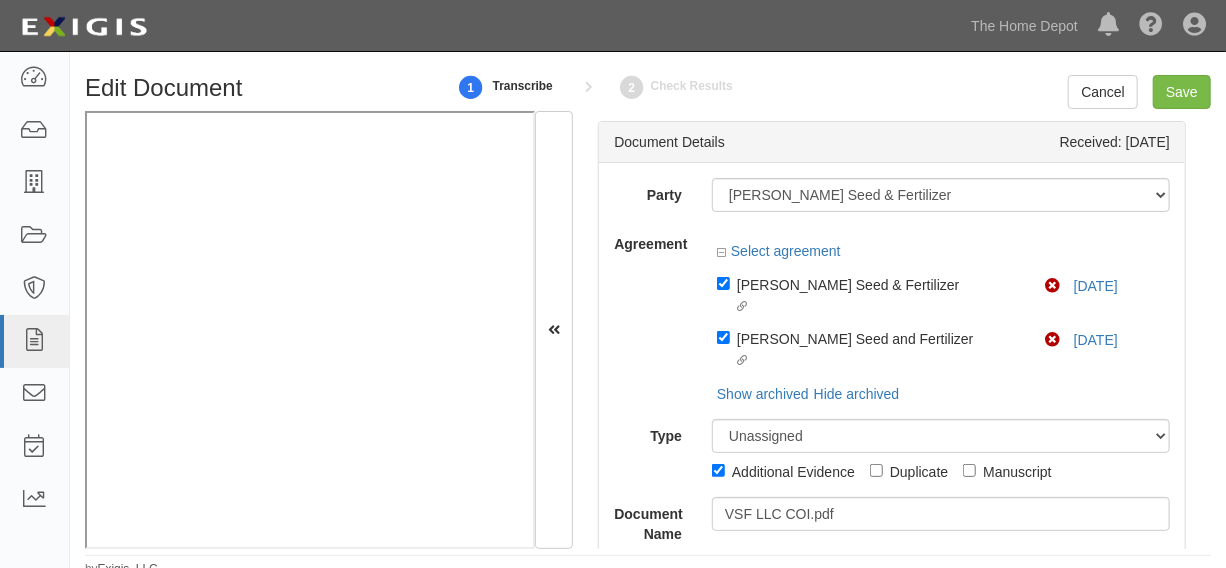 click on "Additional Evidence" at bounding box center [793, 471] 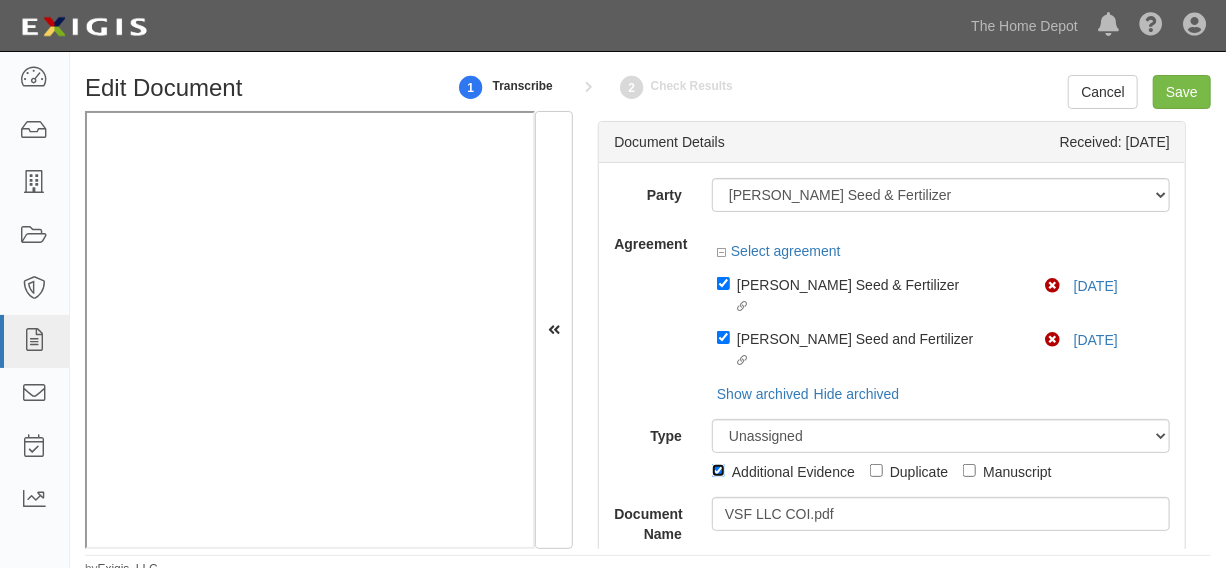 click on "Additional Evidence" at bounding box center [718, 470] 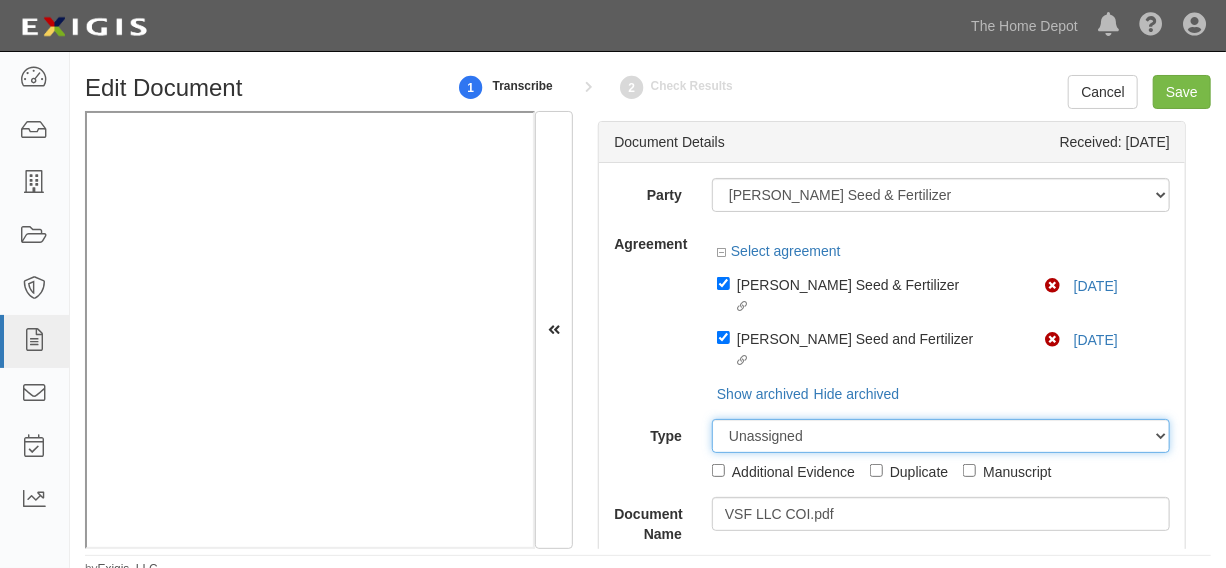 click on "Unassigned
Binder
Cancellation Notice
Certificate
Contract
Endorsement
Insurance Policy
Junk
Other Document
Policy Declarations
Reinstatement Notice
Requirements
Waiver Request" at bounding box center [941, 436] 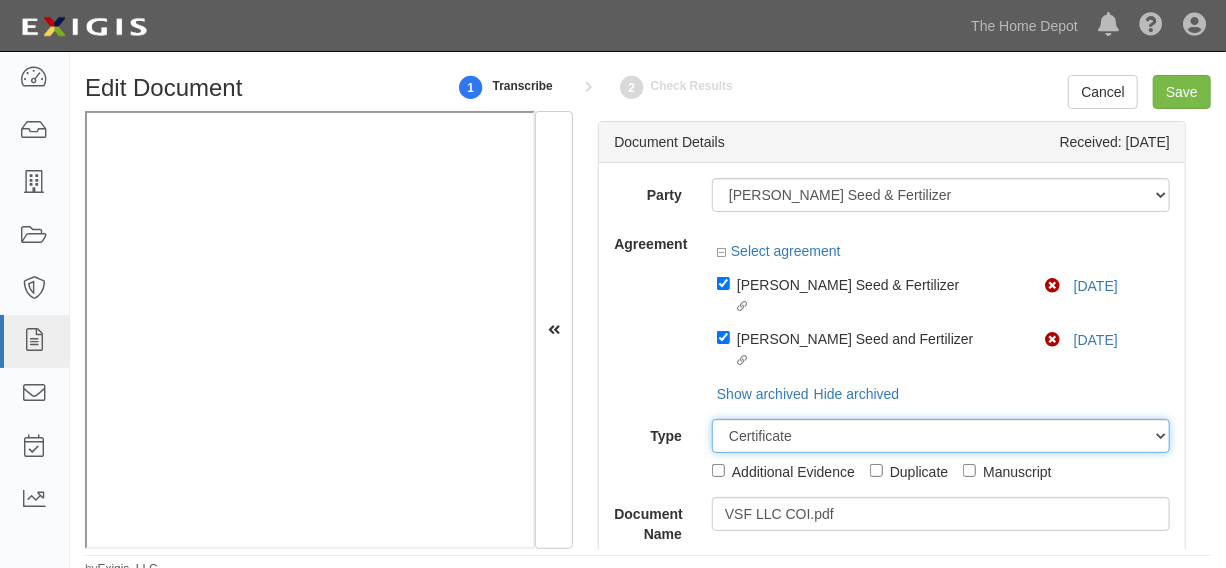 click on "Unassigned
Binder
Cancellation Notice
Certificate
Contract
Endorsement
Insurance Policy
Junk
Other Document
Policy Declarations
Reinstatement Notice
Requirements
Waiver Request" at bounding box center [941, 436] 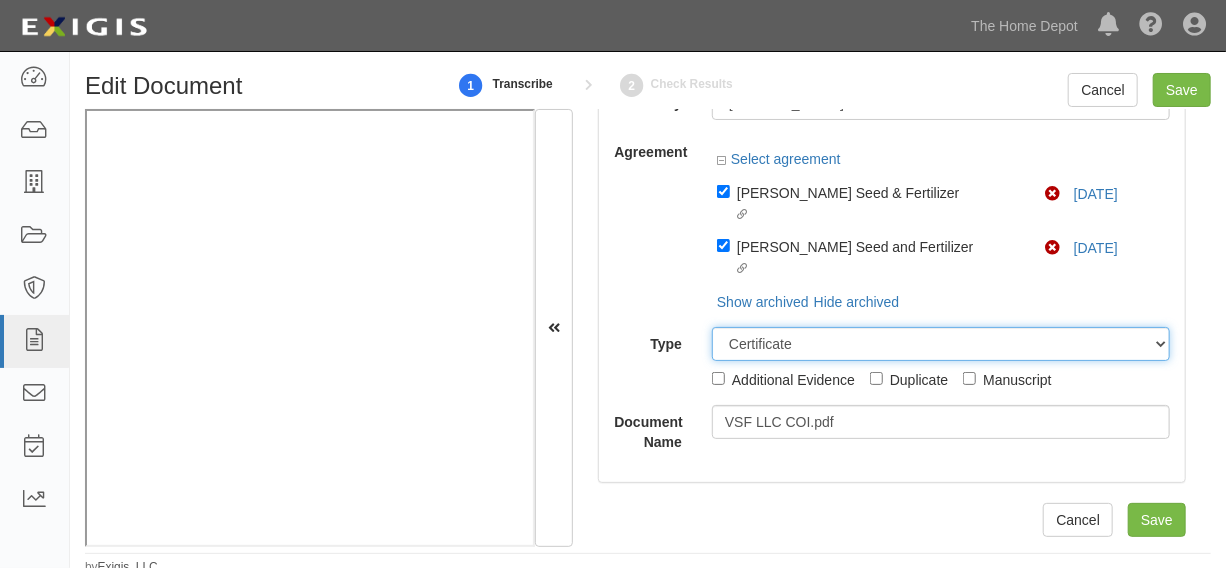 scroll, scrollTop: 0, scrollLeft: 0, axis: both 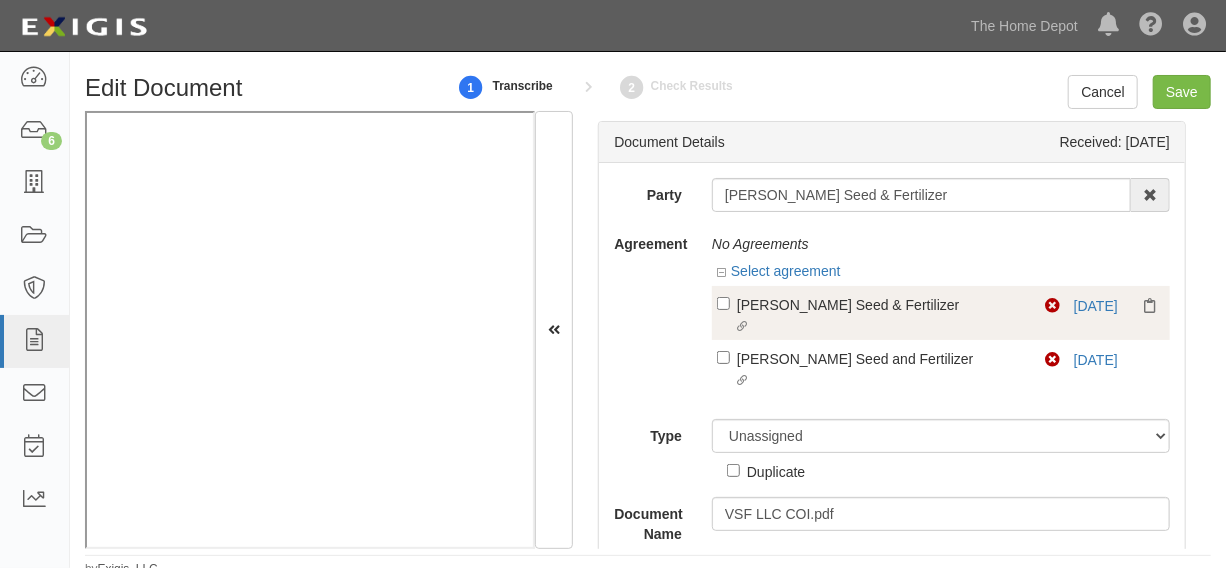 click on "Linked agreement
[PERSON_NAME] Seed & Fertilizer
Linked agreement" at bounding box center [881, 316] 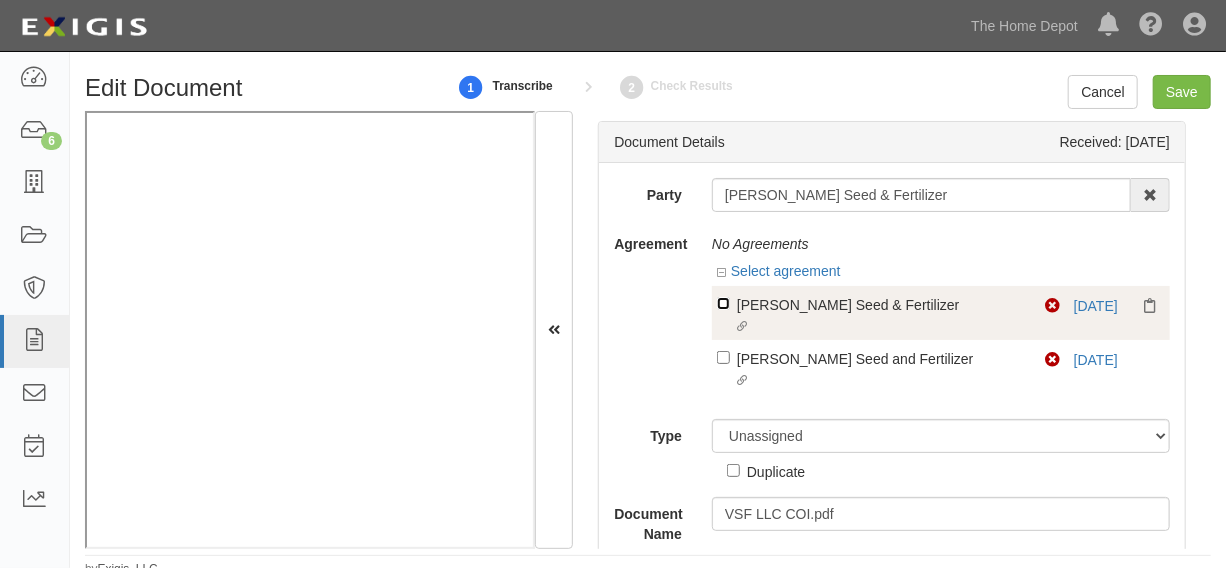 click on "Linked agreement
[PERSON_NAME] Seed & Fertilizer
Linked agreement" at bounding box center [723, 303] 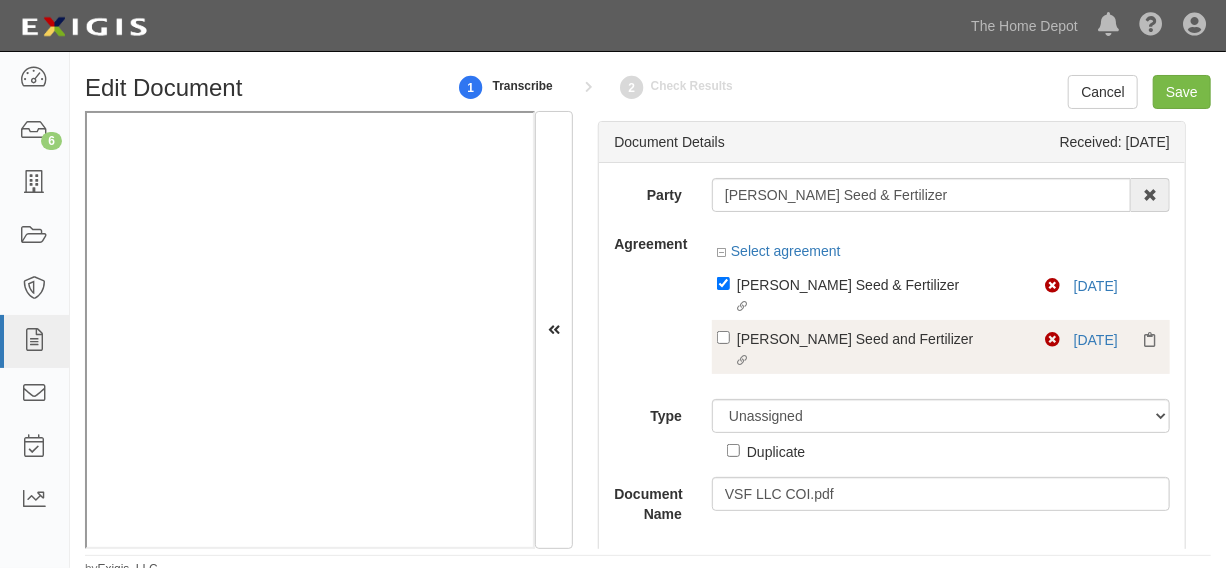 click on "[PERSON_NAME] Seed and Fertilizer" at bounding box center [880, 284] 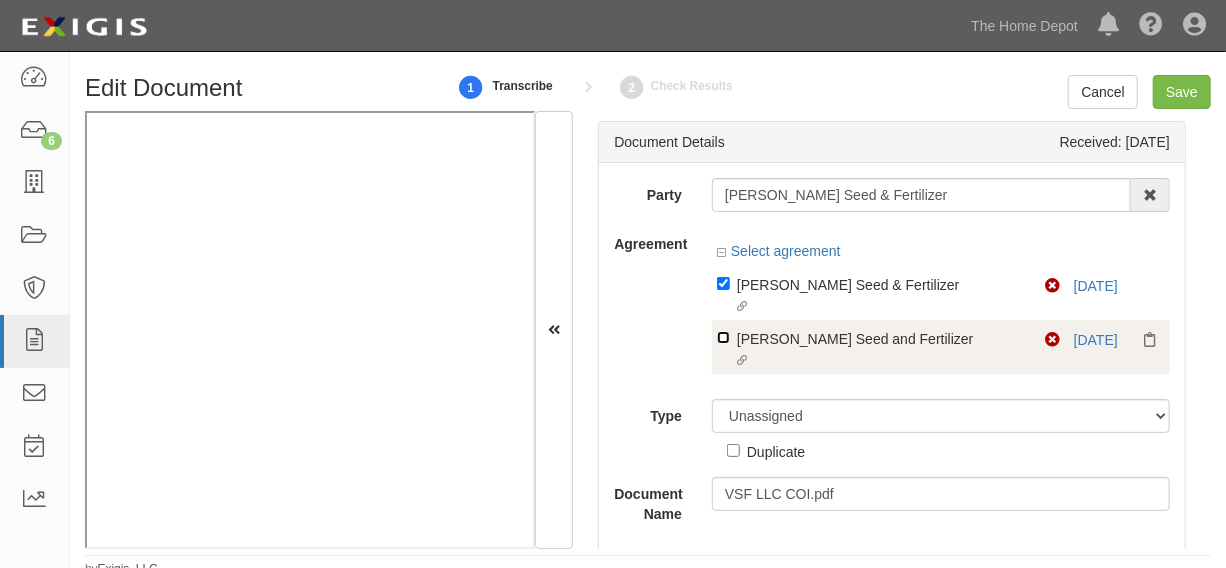 click on "Linked agreement
Vogel Seed and Fertilizer
Linked agreement" at bounding box center (723, 283) 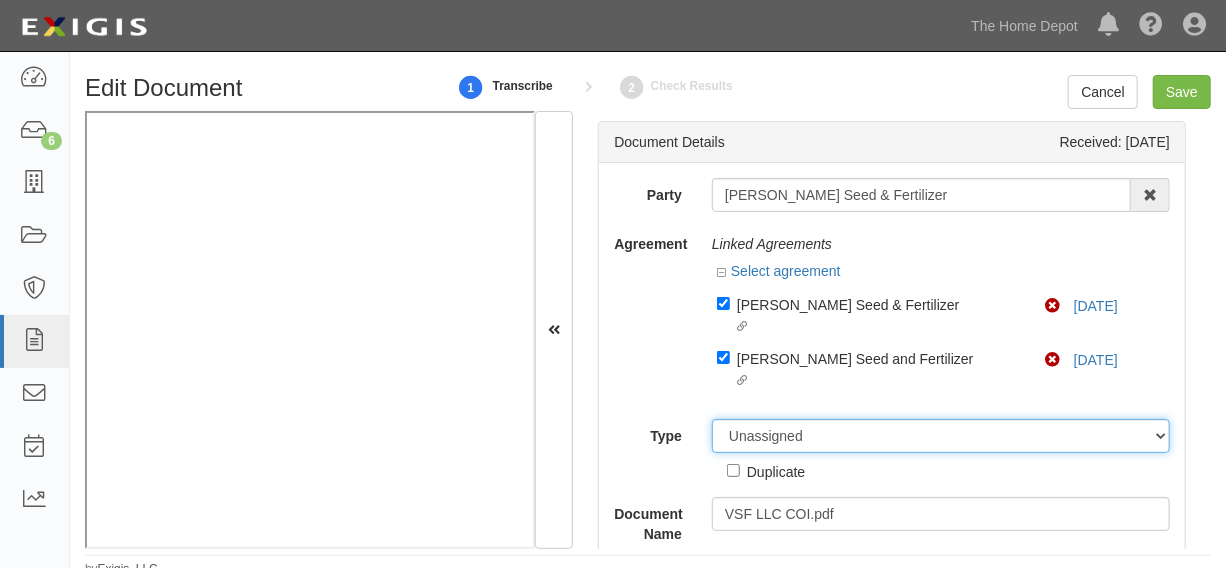 drag, startPoint x: 797, startPoint y: 421, endPoint x: 800, endPoint y: 406, distance: 15.297058 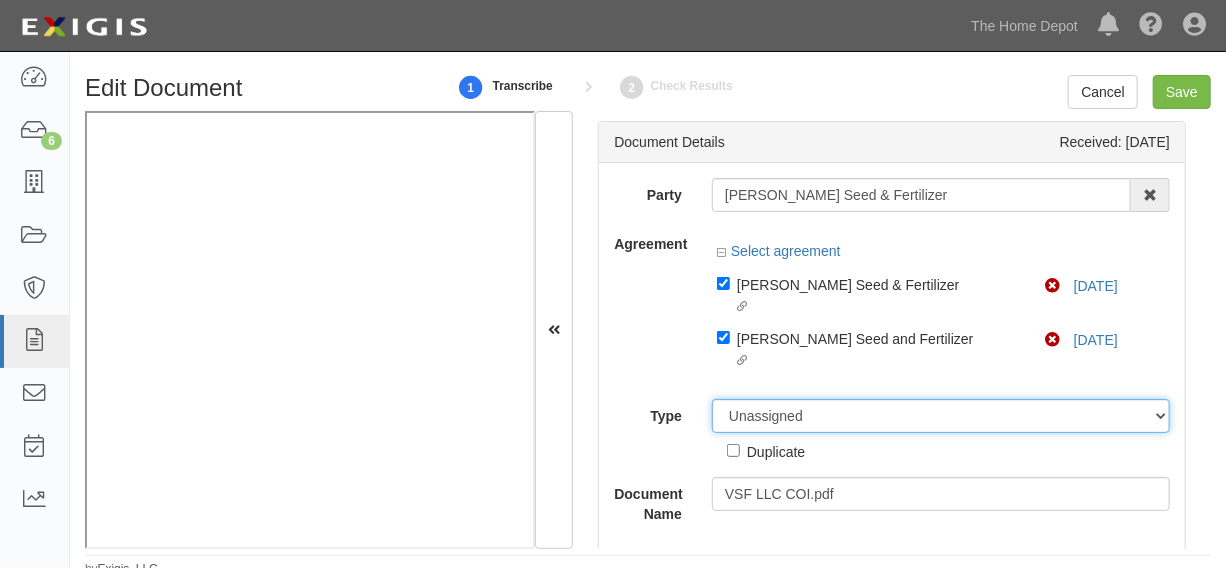 select on "CertificateDetail" 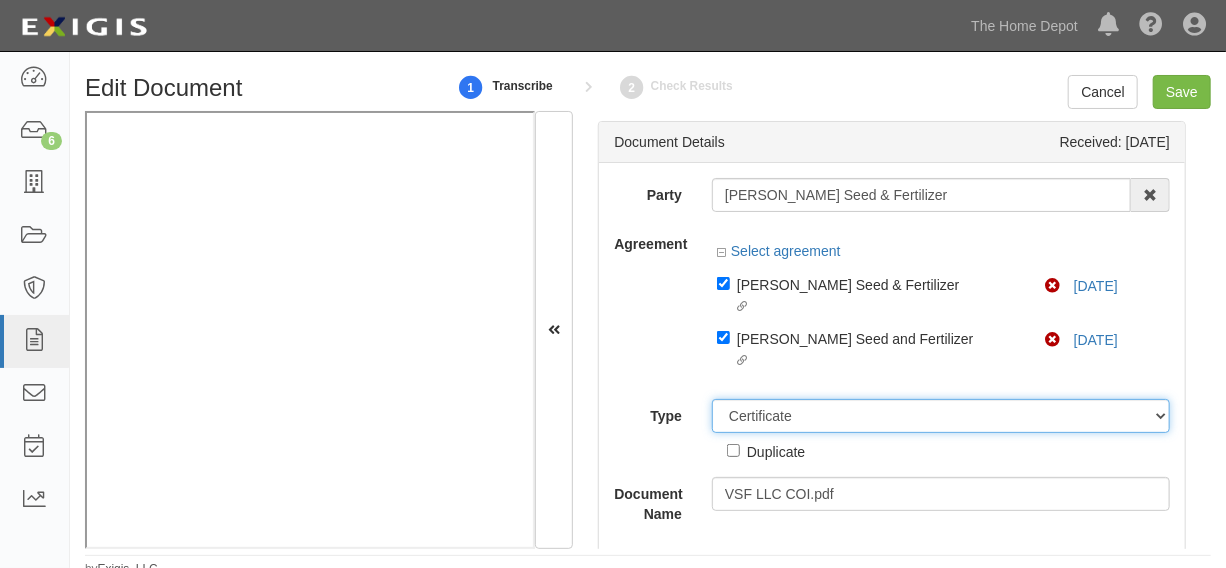 click on "Unassigned
Binder
Cancellation Notice
Certificate
Contract
Endorsement
Insurance Policy
Junk
Other Document
Policy Declarations
Reinstatement Notice
Requirements
Waiver Request" at bounding box center [941, 416] 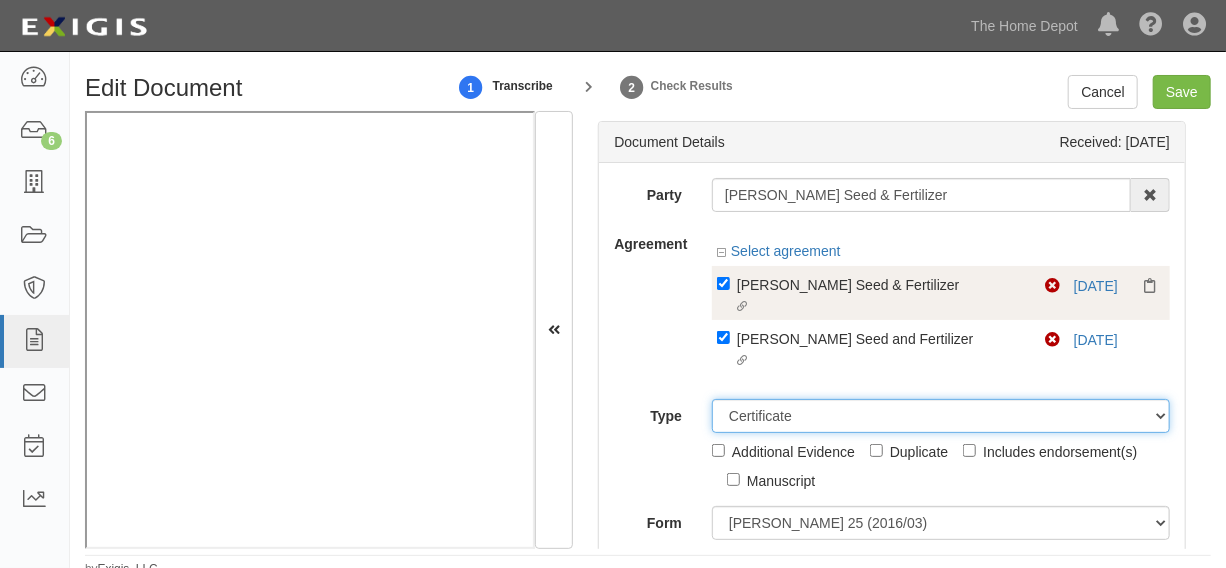 scroll, scrollTop: 151, scrollLeft: 0, axis: vertical 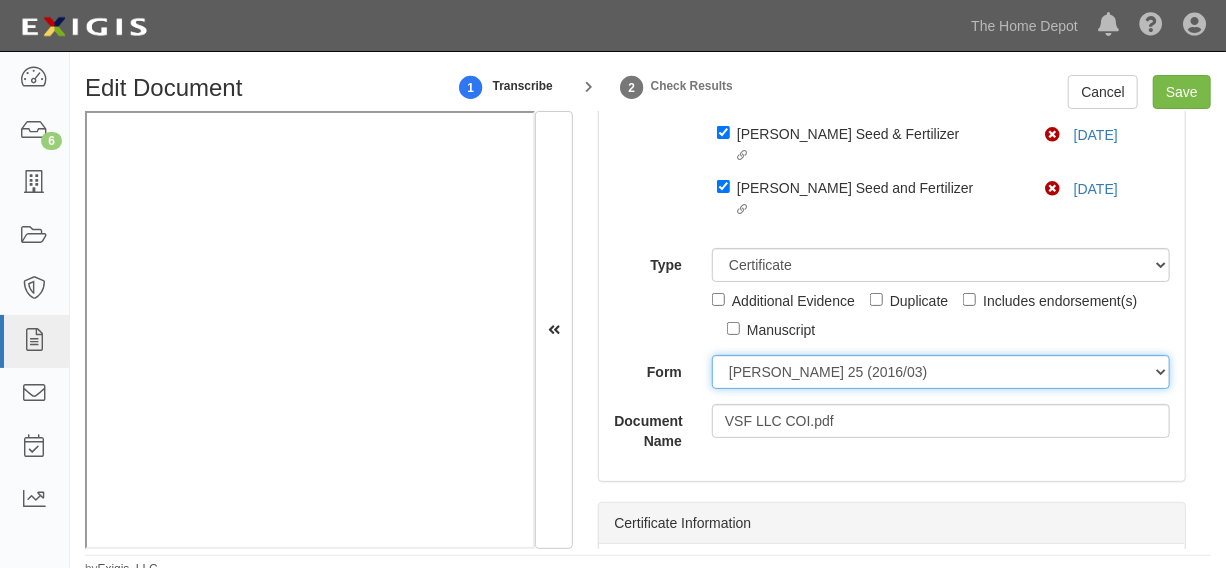 drag, startPoint x: 780, startPoint y: 369, endPoint x: 781, endPoint y: 383, distance: 14.035668 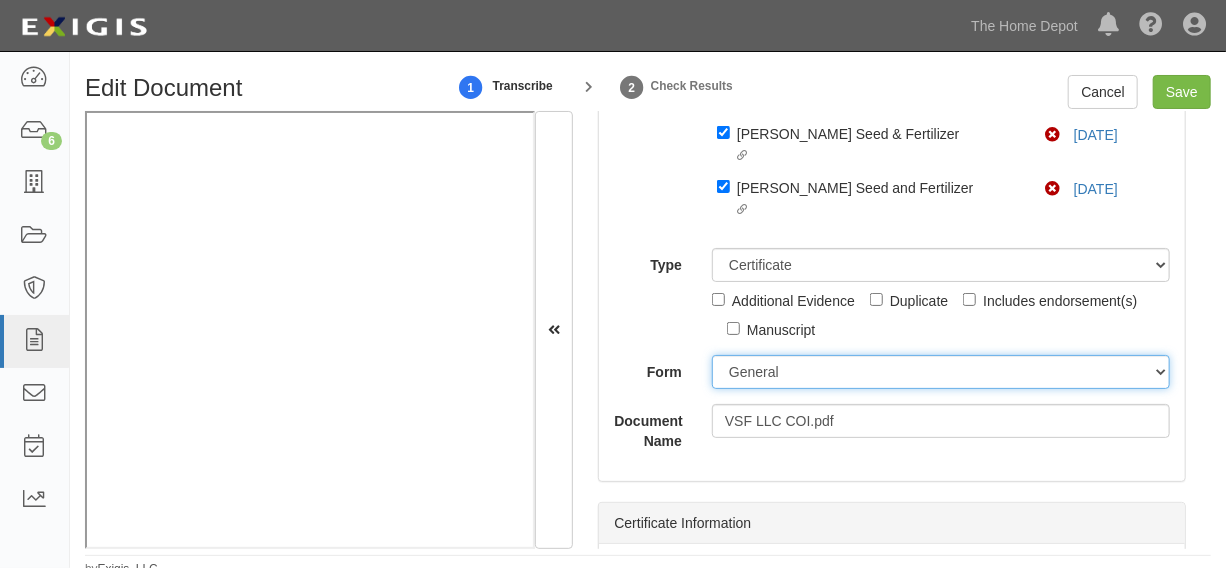 click on "ACORD 25 (2016/03)
ACORD 101
ACORD 855 NY (2014/05)
General" at bounding box center [941, 372] 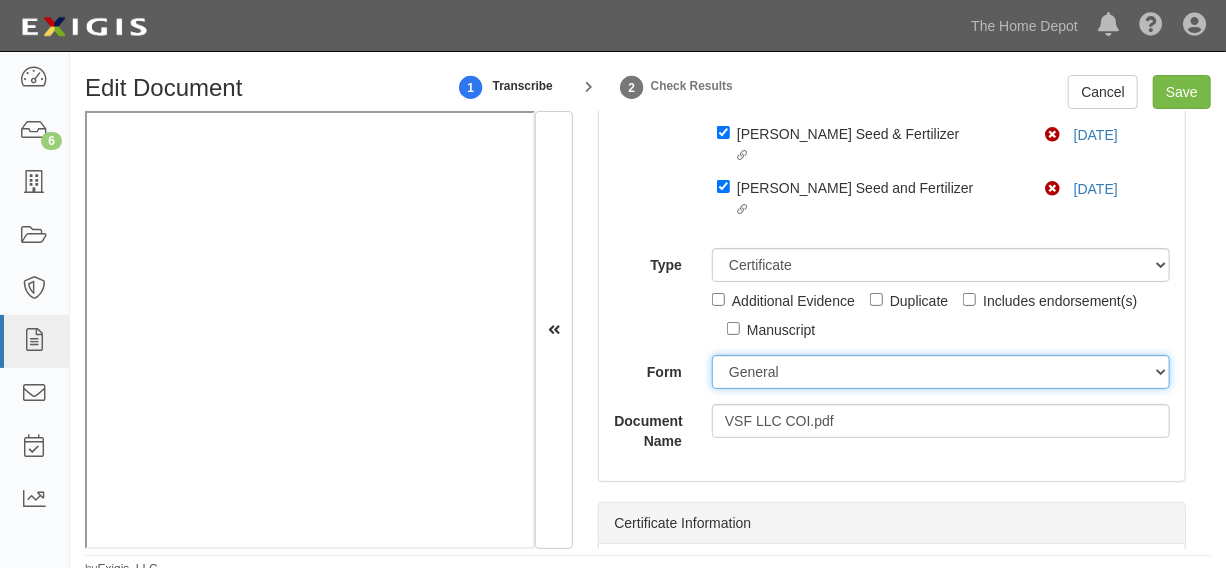 scroll, scrollTop: 454, scrollLeft: 0, axis: vertical 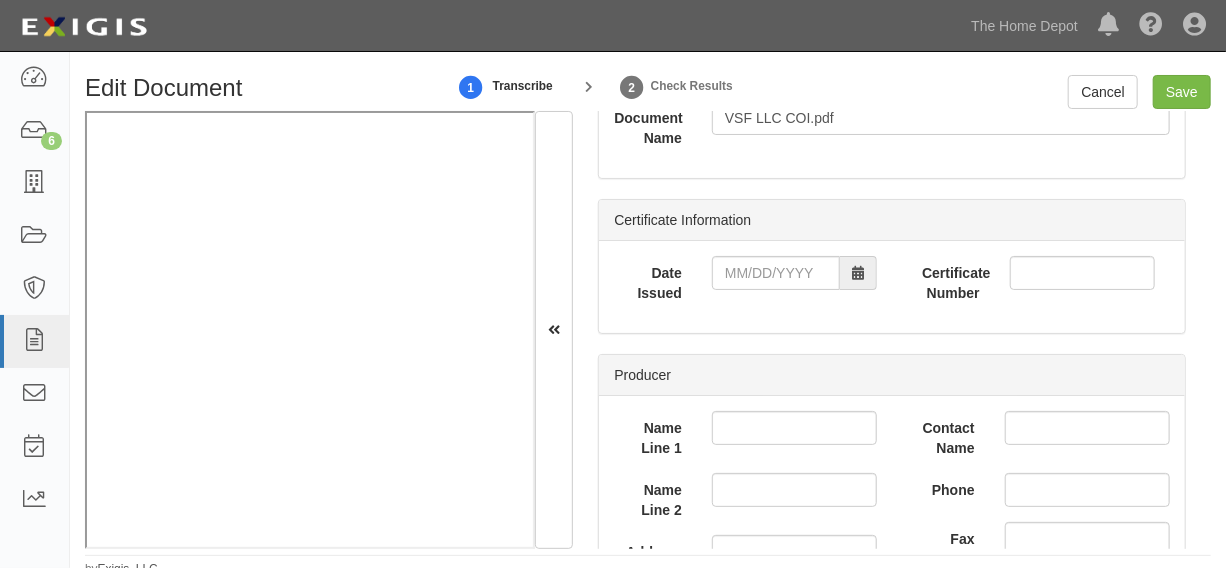click on "Date Issued Certificate Number" at bounding box center (892, 287) 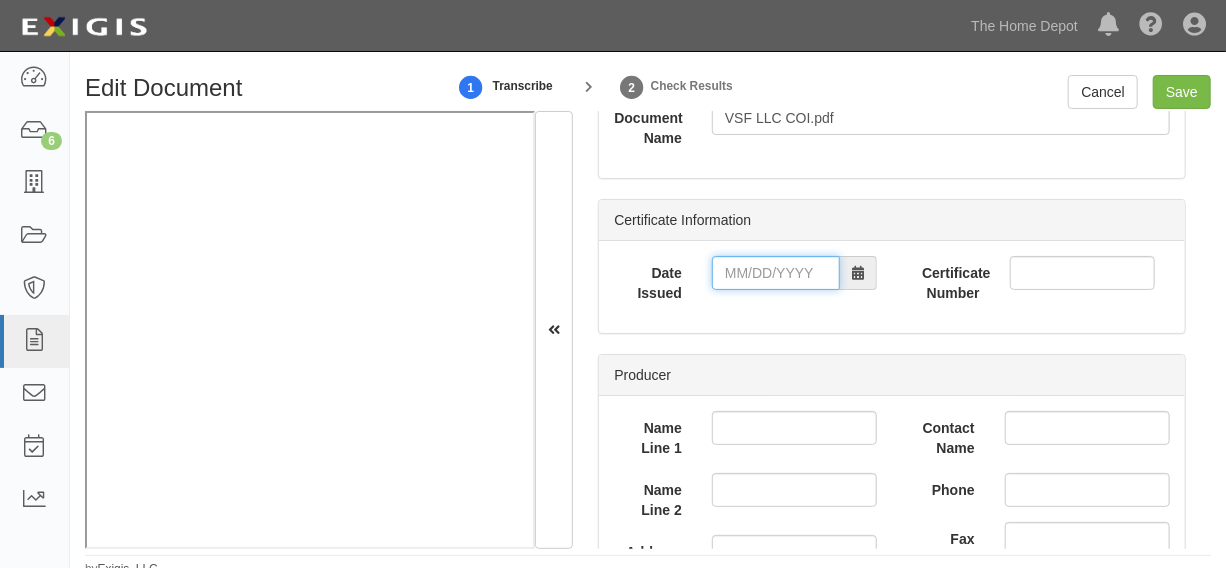 click on "Date Issued" at bounding box center (776, 273) 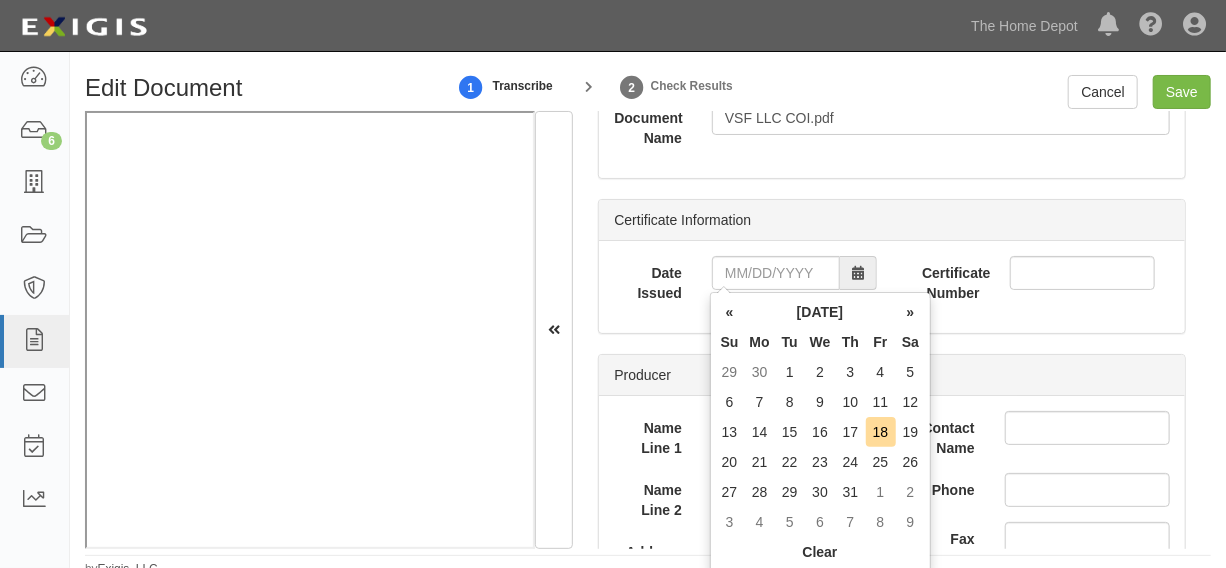 click on "Fr" at bounding box center [881, 342] 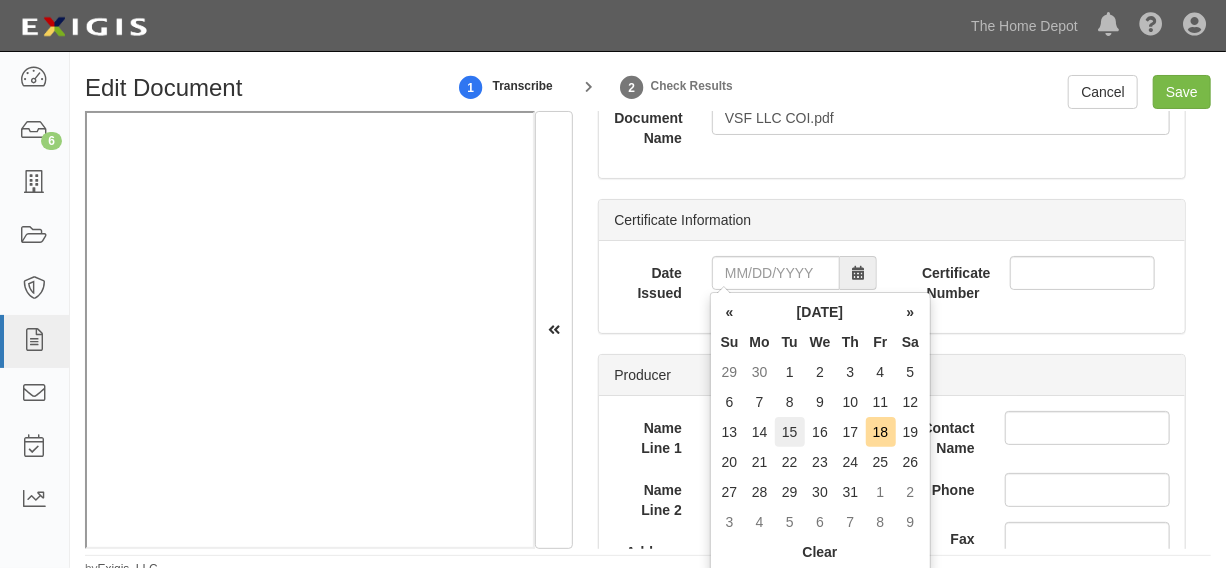 click on "15" at bounding box center (790, 432) 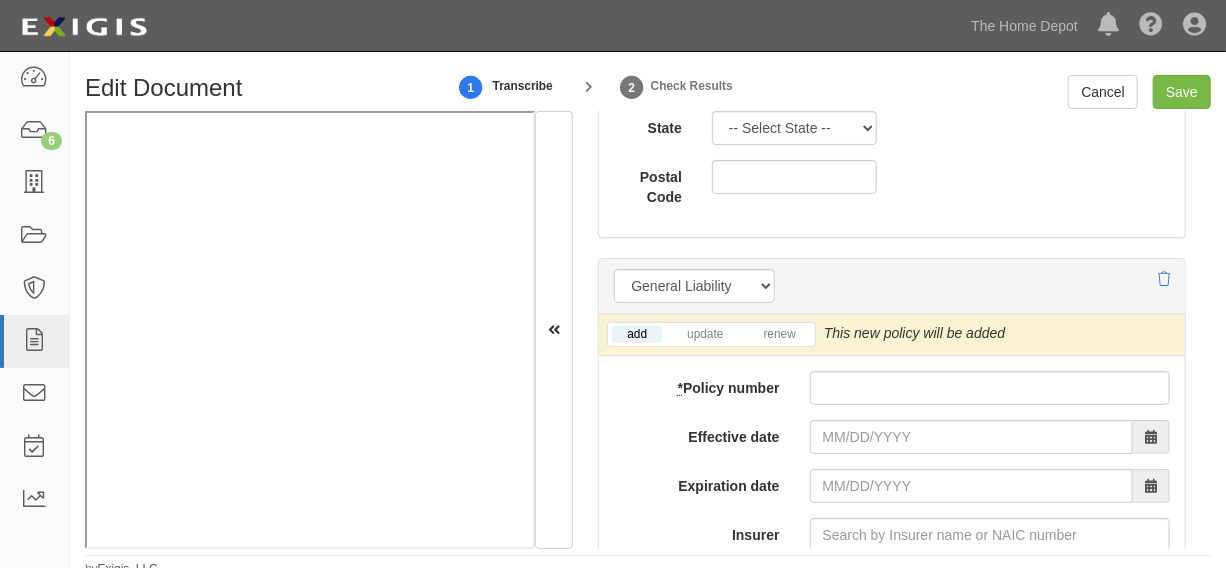 scroll, scrollTop: 1666, scrollLeft: 0, axis: vertical 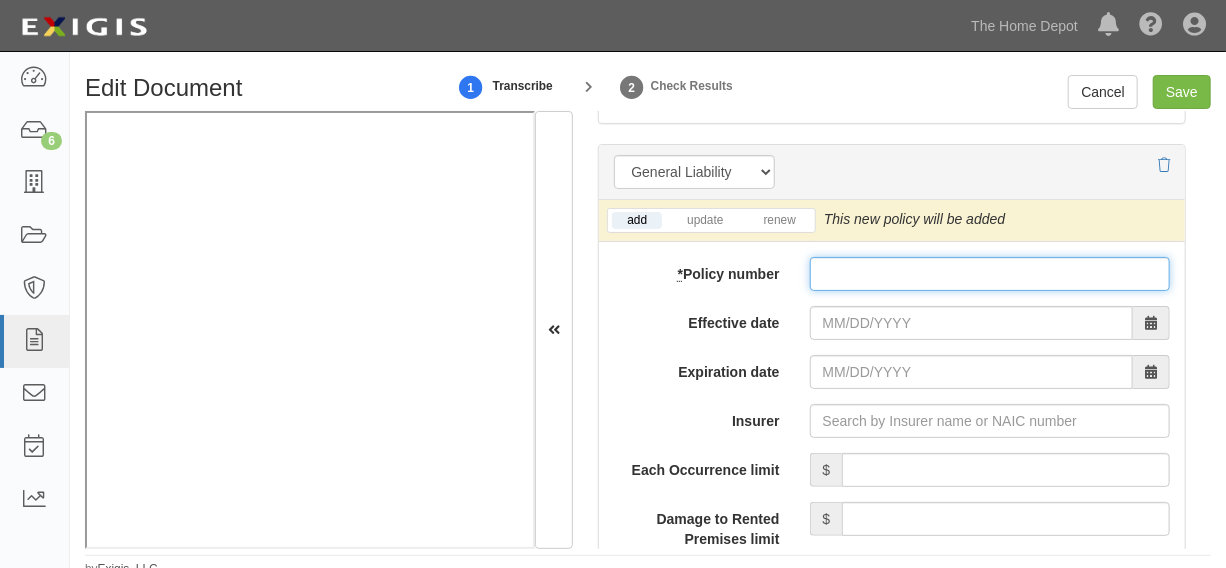 click on "*  Policy number" at bounding box center (990, 274) 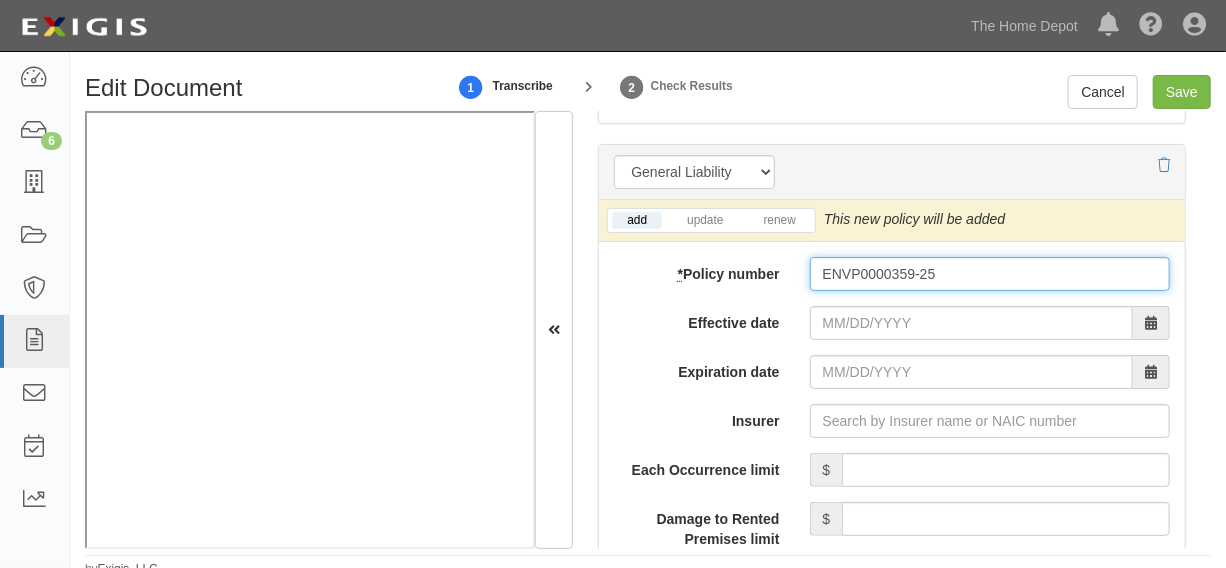 type on "ENVP0000359-25" 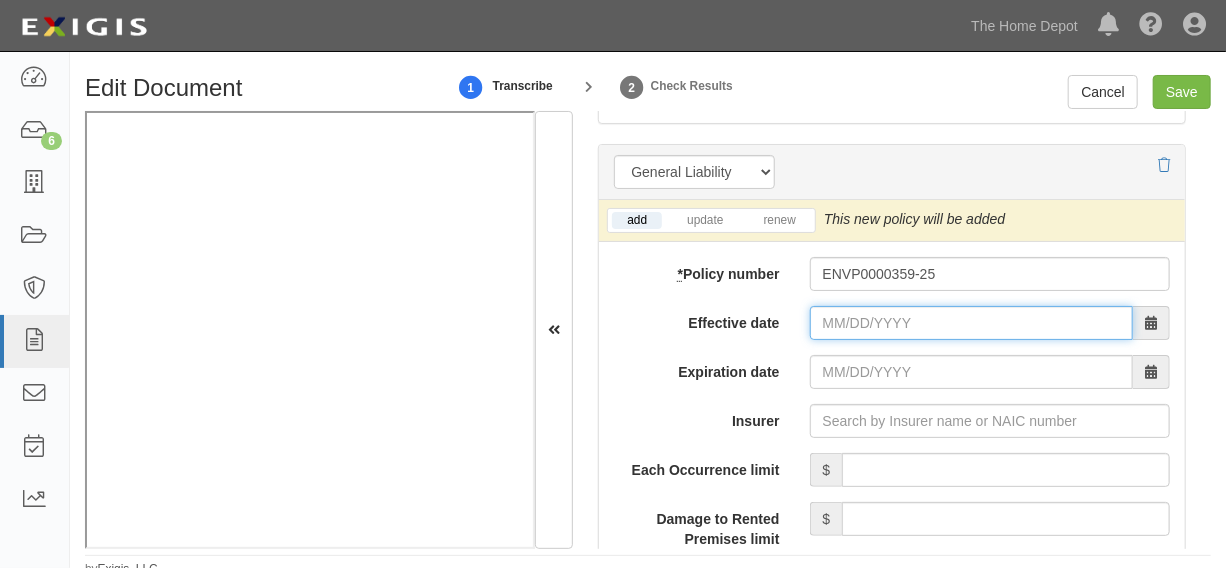 click on "Effective date" at bounding box center (971, 323) 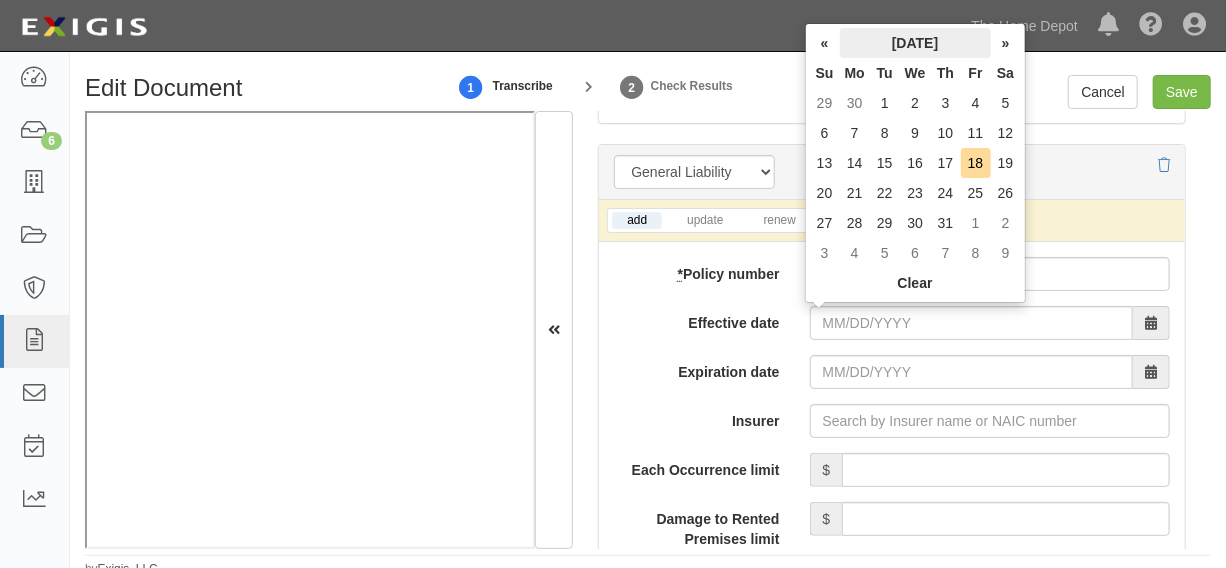 click on "July 2025" at bounding box center (915, 43) 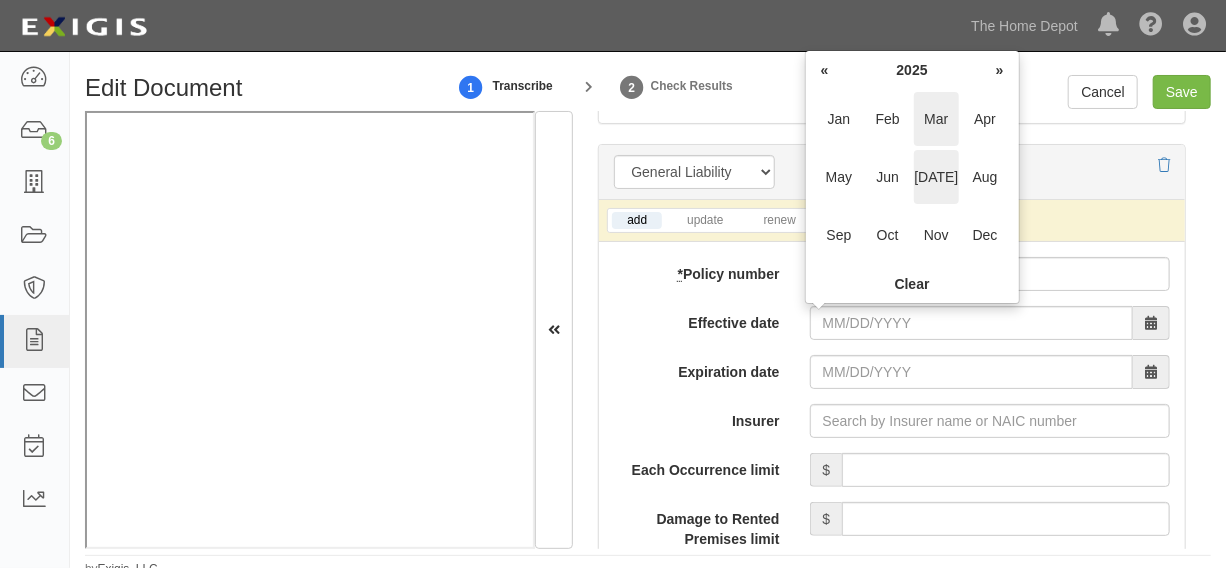 click on "Mar" at bounding box center [936, 119] 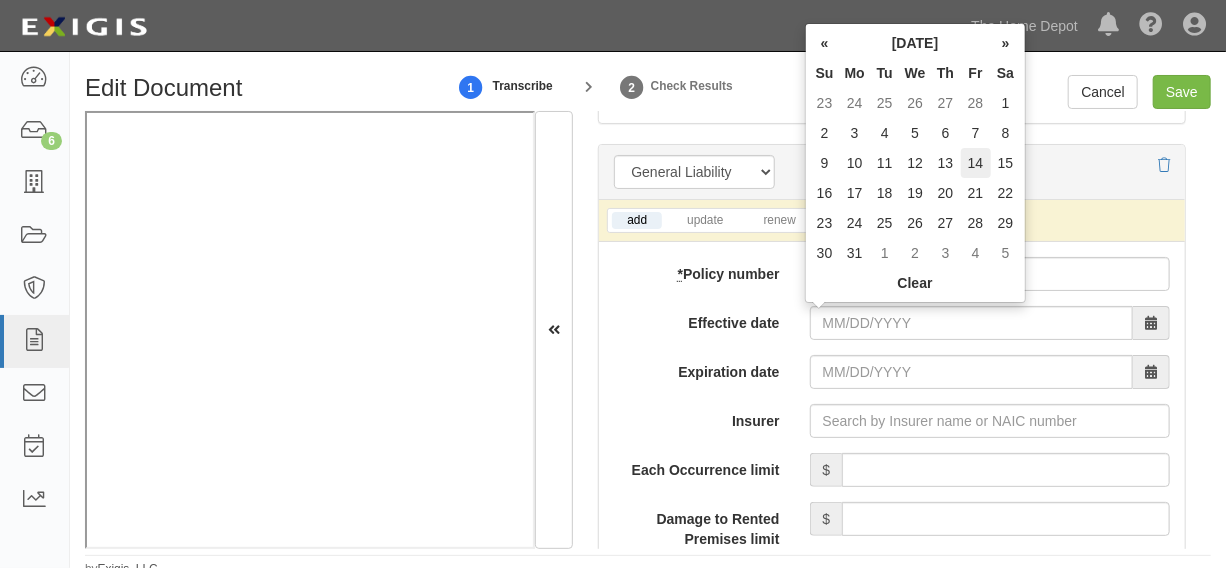 click on "14" at bounding box center [976, 163] 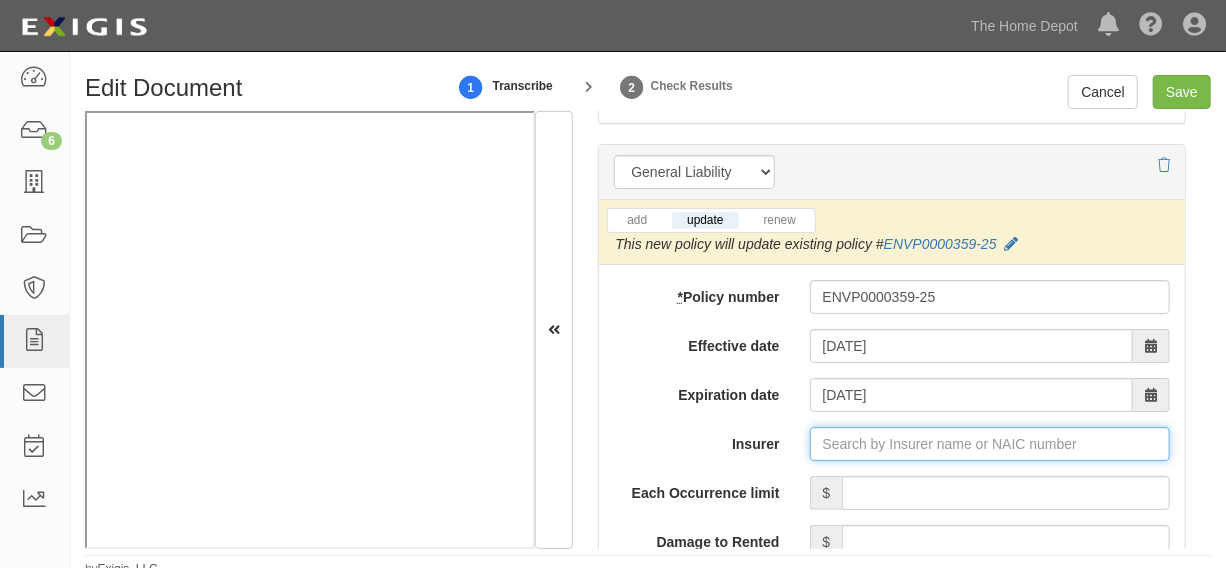 click on "Insurer" at bounding box center [990, 444] 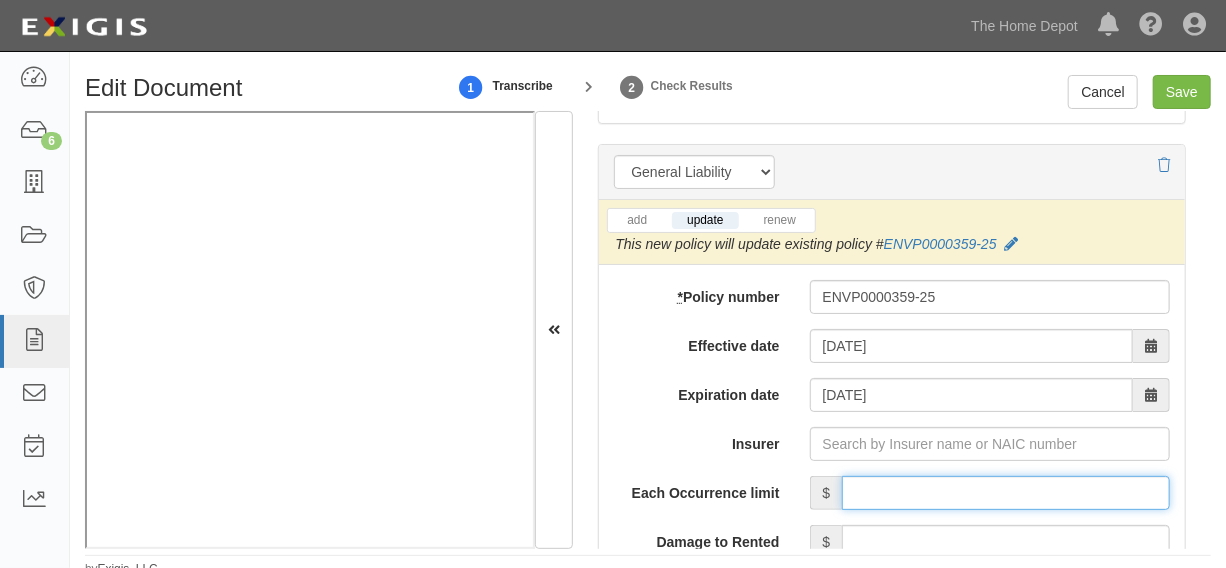 click on "Each Occurrence limit" at bounding box center (1006, 493) 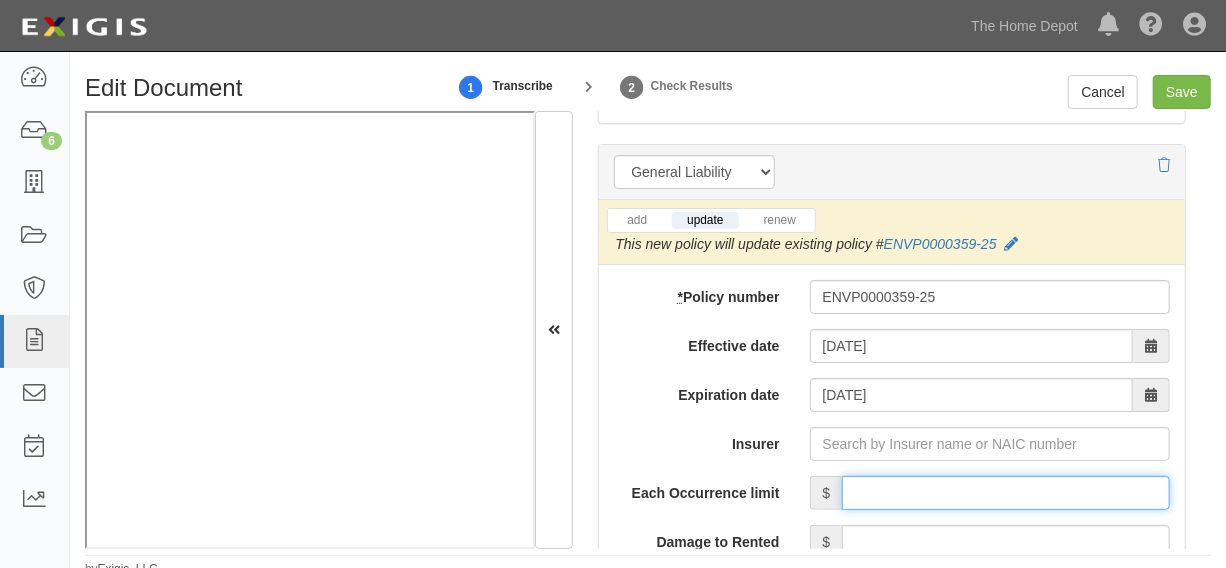 type on "1,000,000" 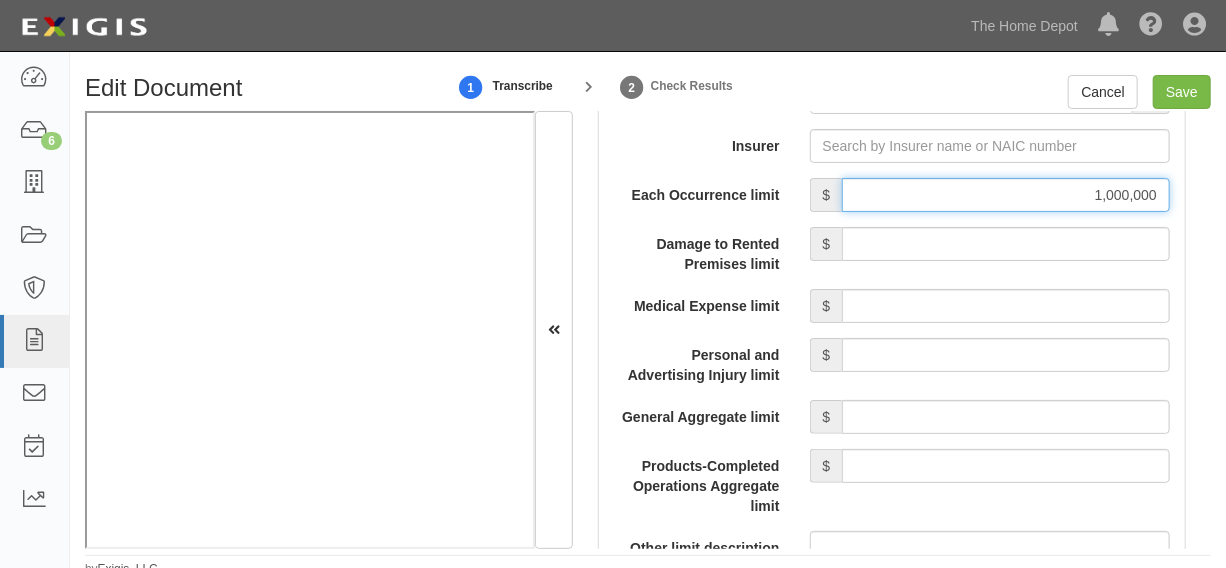 scroll, scrollTop: 1970, scrollLeft: 0, axis: vertical 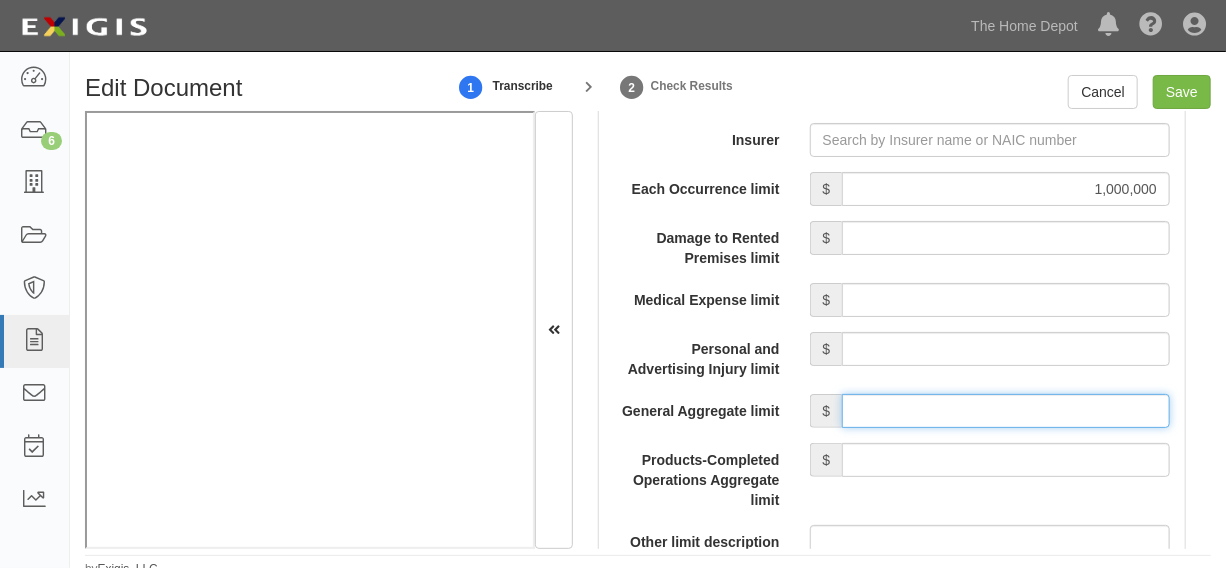 drag, startPoint x: 974, startPoint y: 415, endPoint x: 966, endPoint y: 442, distance: 28.160255 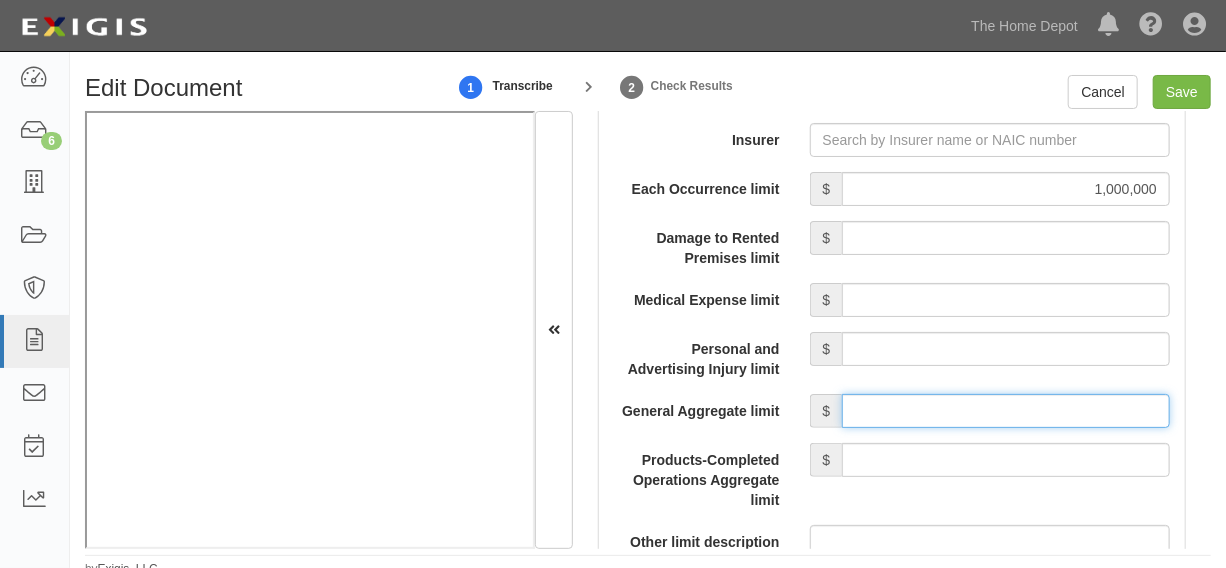 type on "2,000,000" 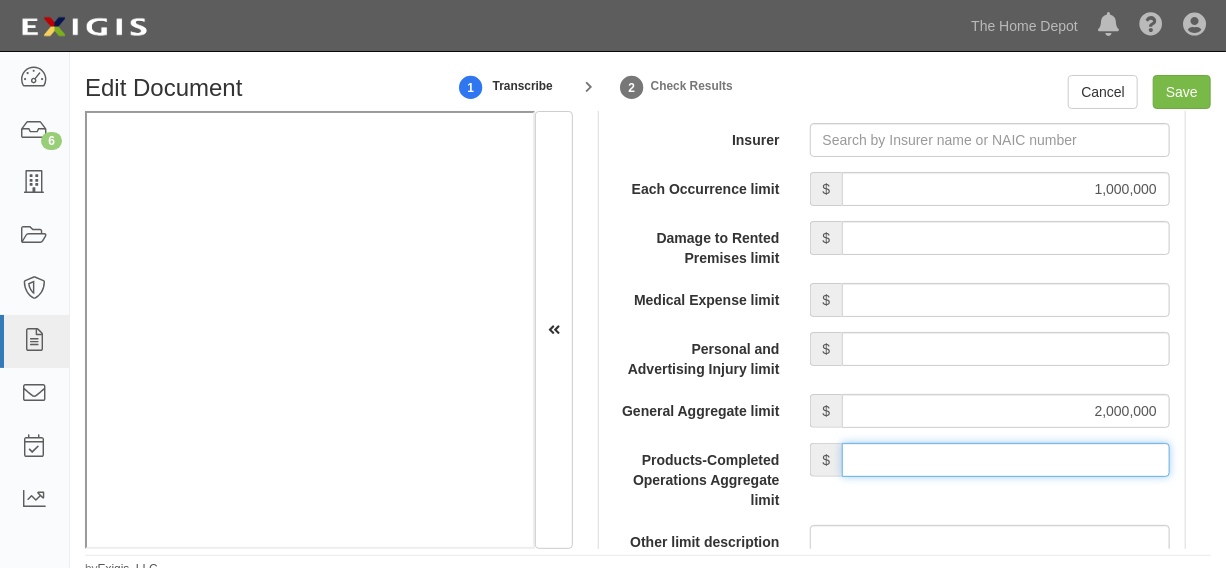 drag, startPoint x: 993, startPoint y: 455, endPoint x: 993, endPoint y: 443, distance: 12 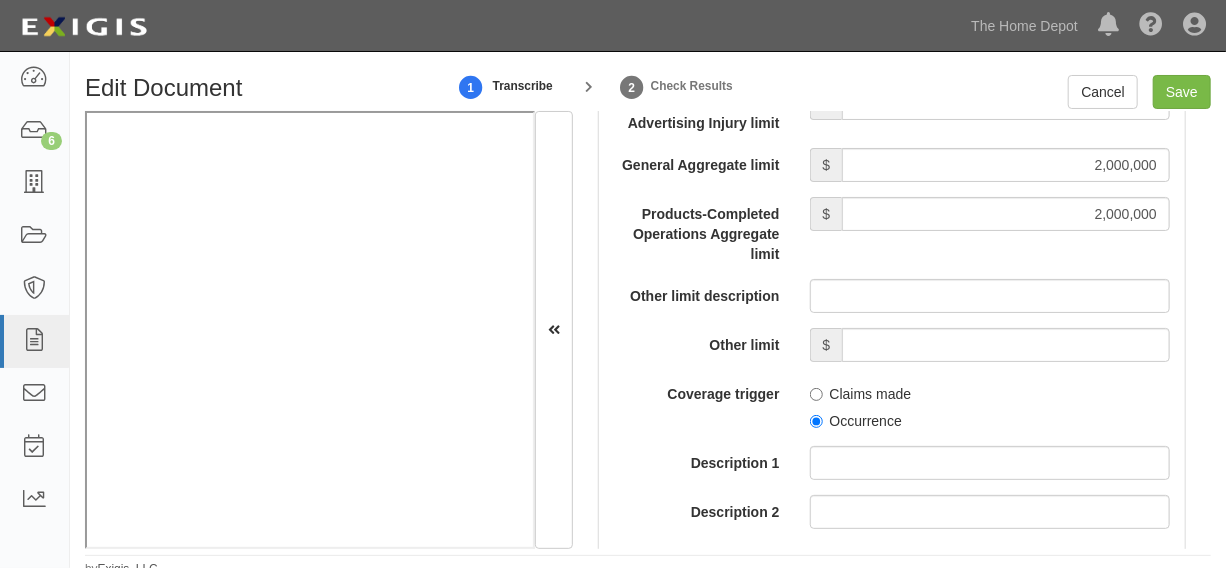 scroll, scrollTop: 2272, scrollLeft: 0, axis: vertical 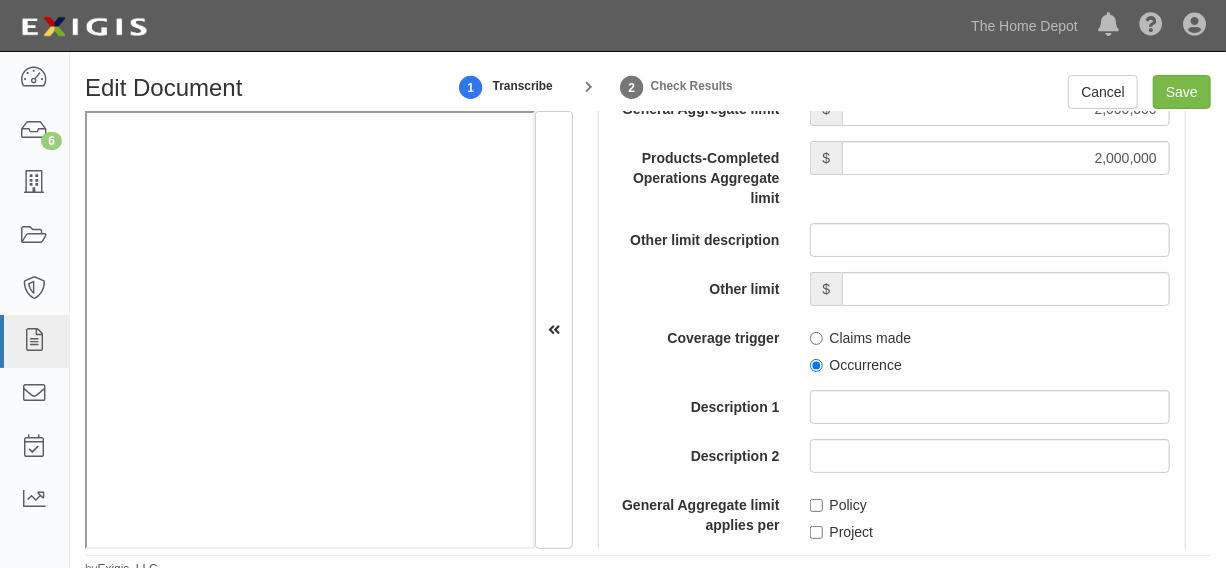click on "Occurrence" at bounding box center [856, 365] 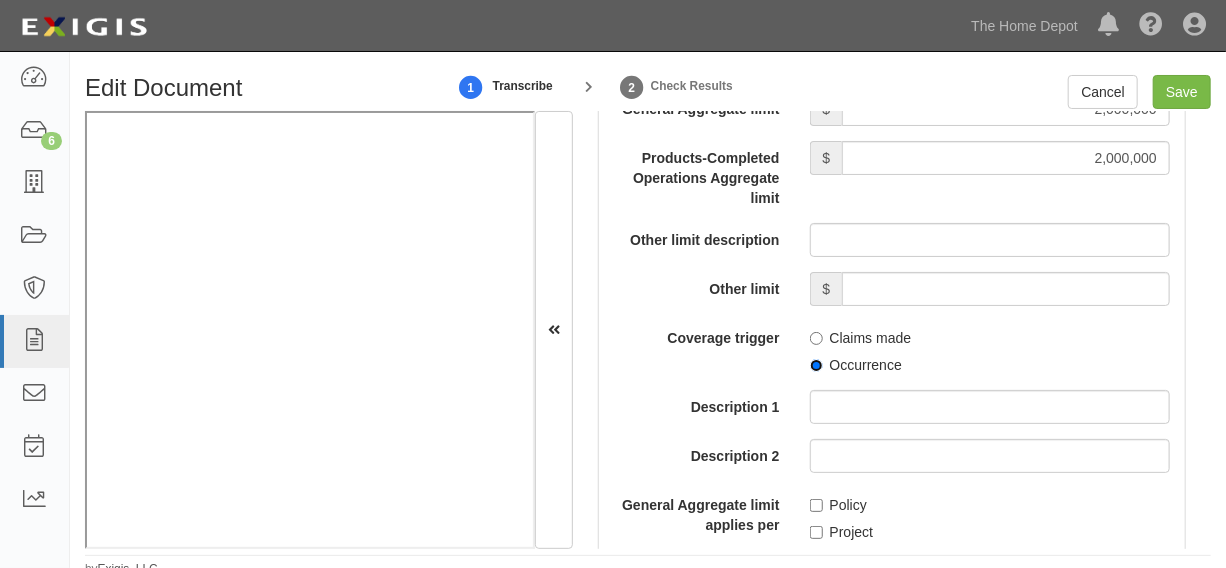 click on "Occurrence" at bounding box center (816, 365) 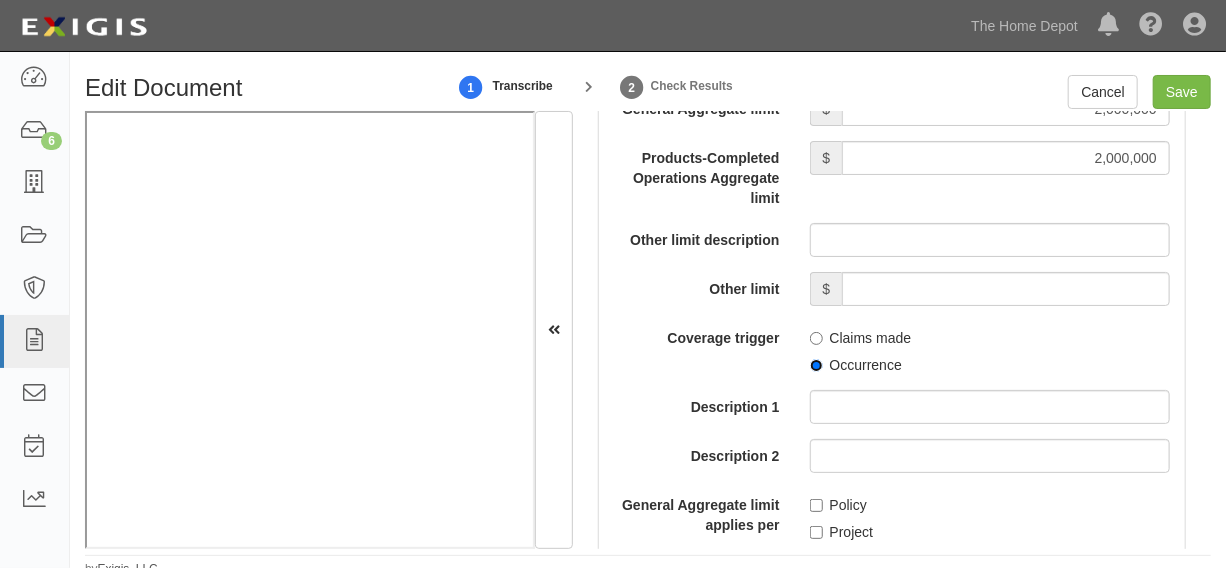radio on "true" 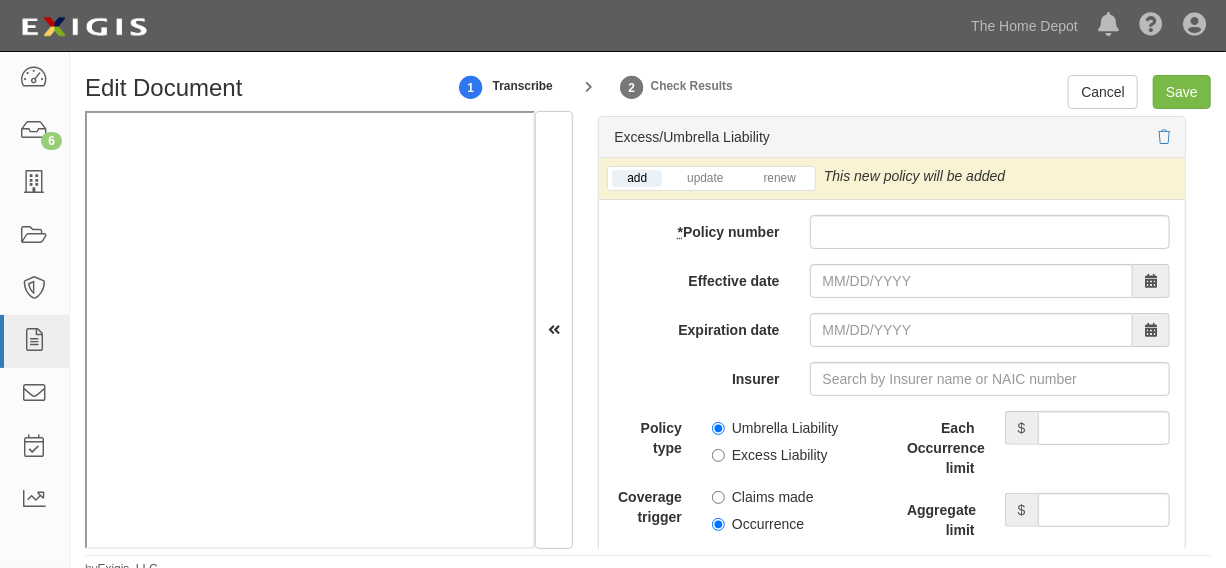 scroll, scrollTop: 4393, scrollLeft: 0, axis: vertical 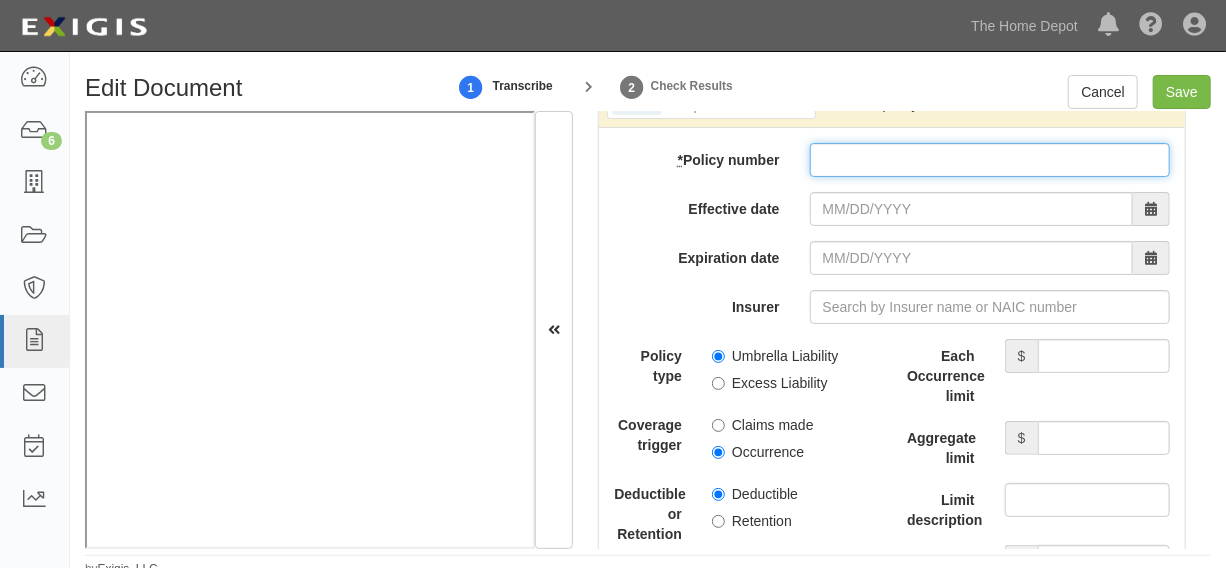 click on "*  Policy number" at bounding box center [990, 160] 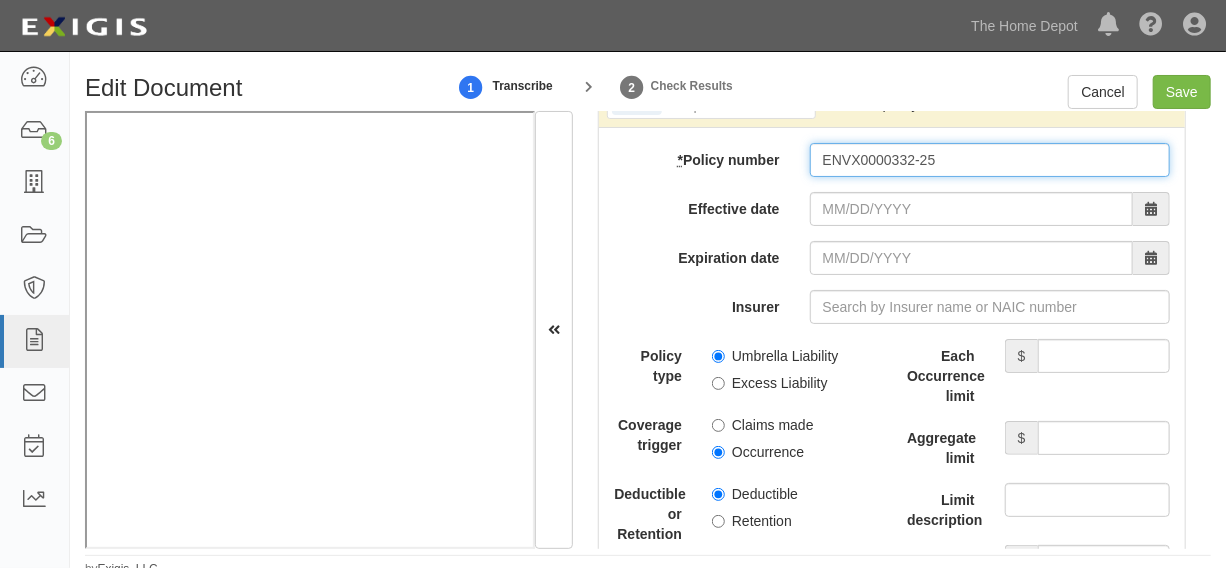 type on "ENVX0000332-25" 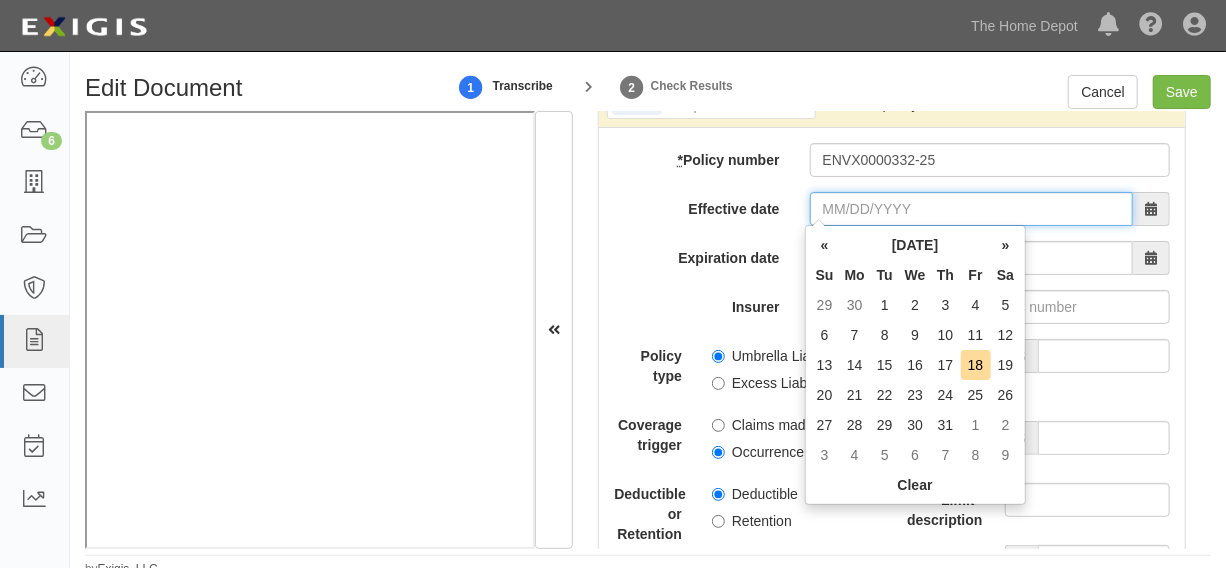 click on "Effective date" at bounding box center (971, 209) 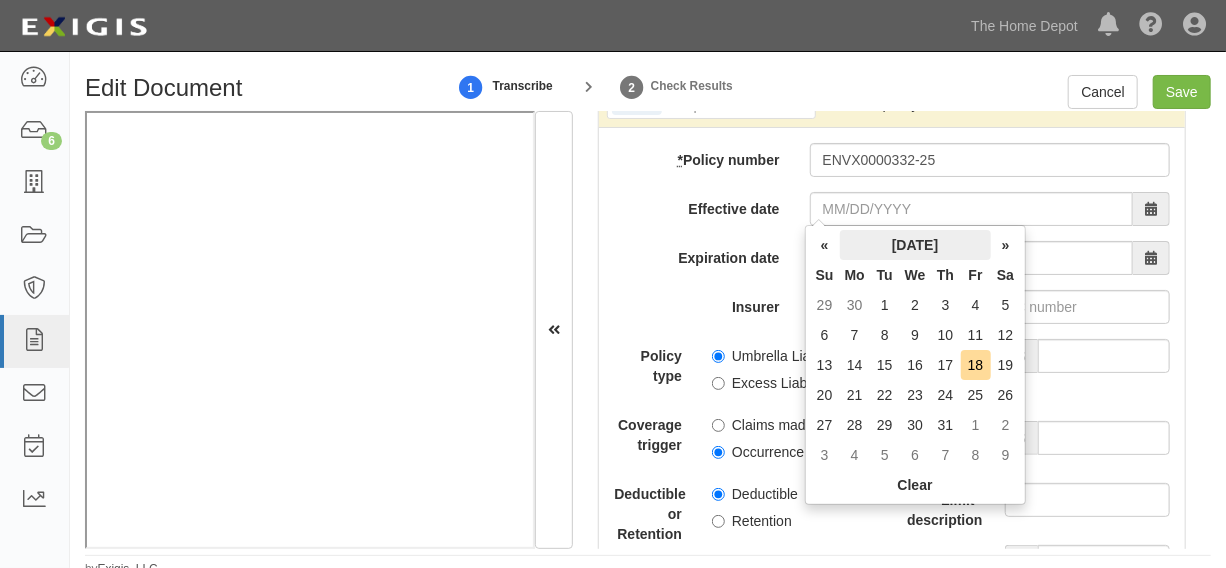 click on "July 2025" at bounding box center [915, 245] 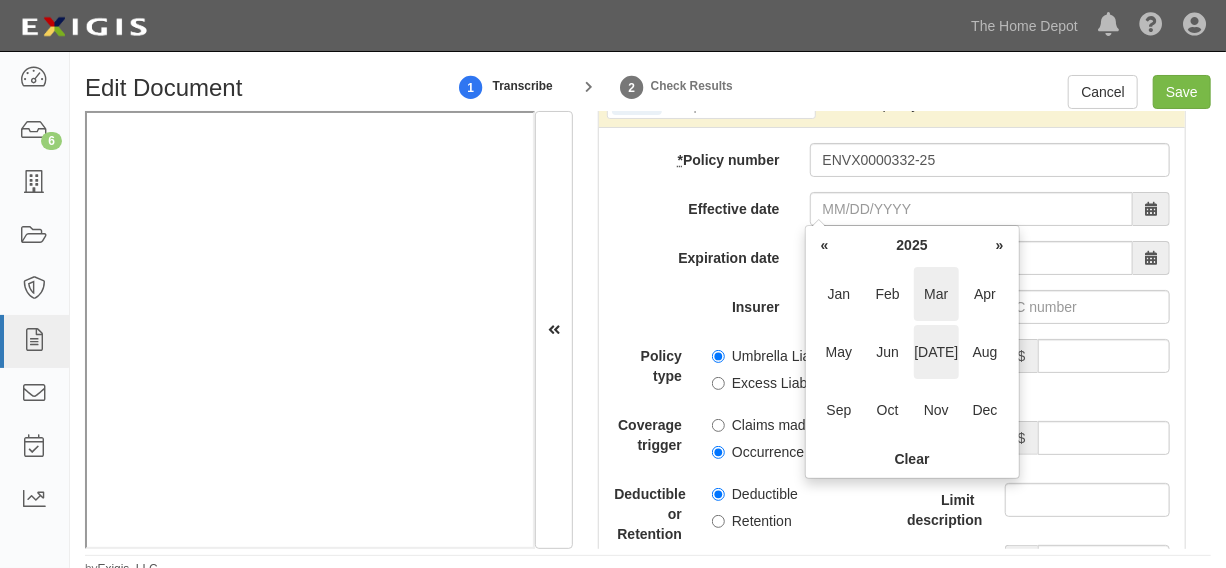 click on "Mar" at bounding box center (936, 294) 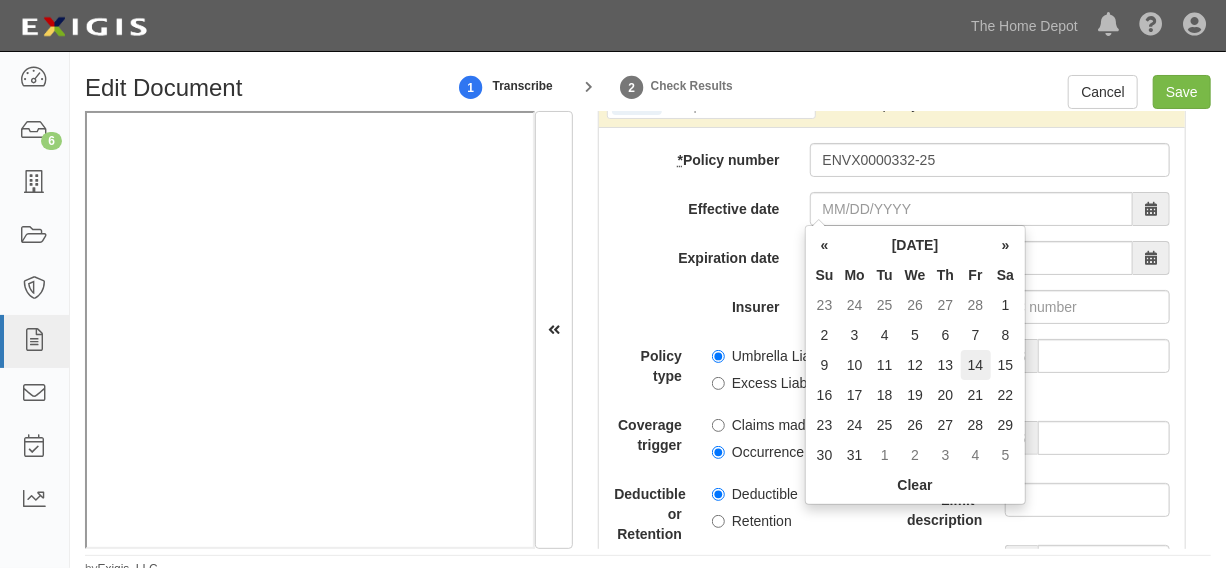 click on "14" at bounding box center [976, 365] 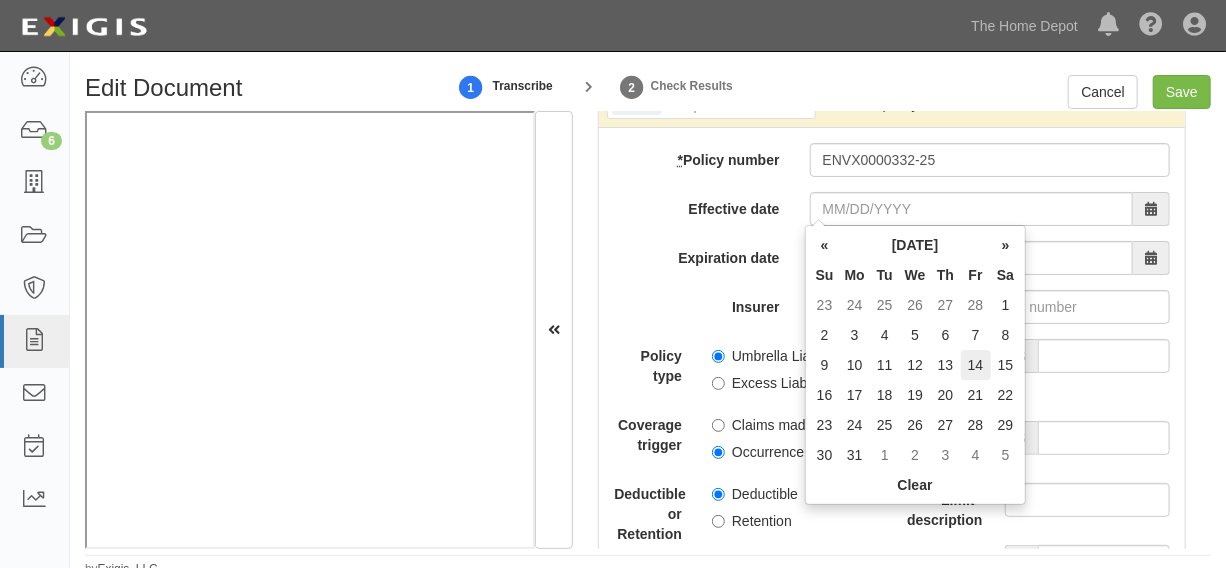 type on "03/14/2025" 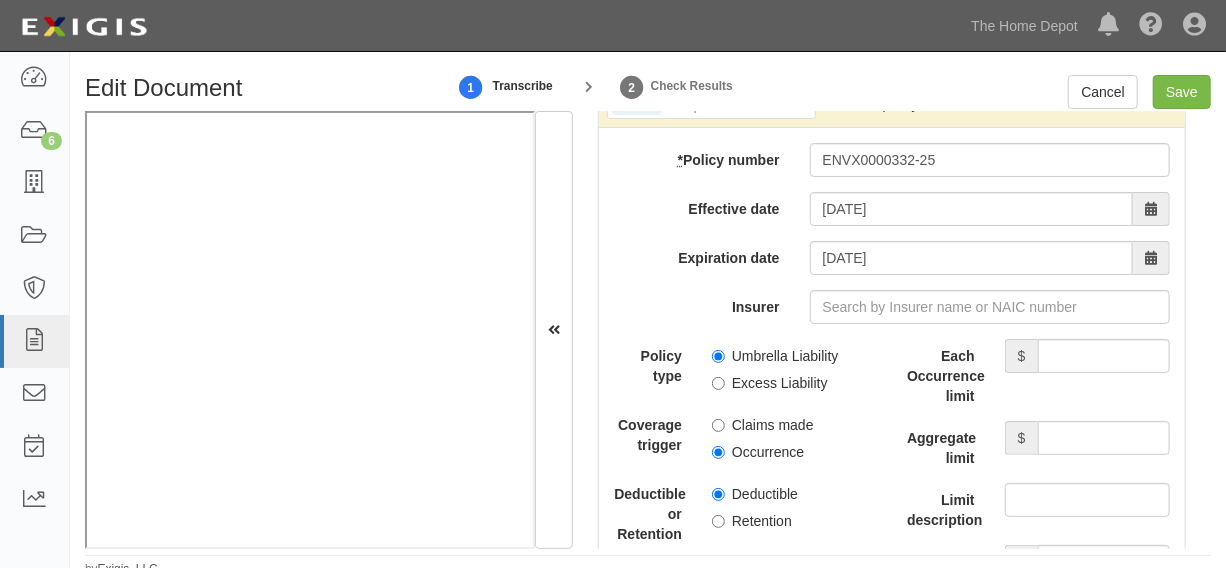 click on "Umbrella Liability" at bounding box center (775, 356) 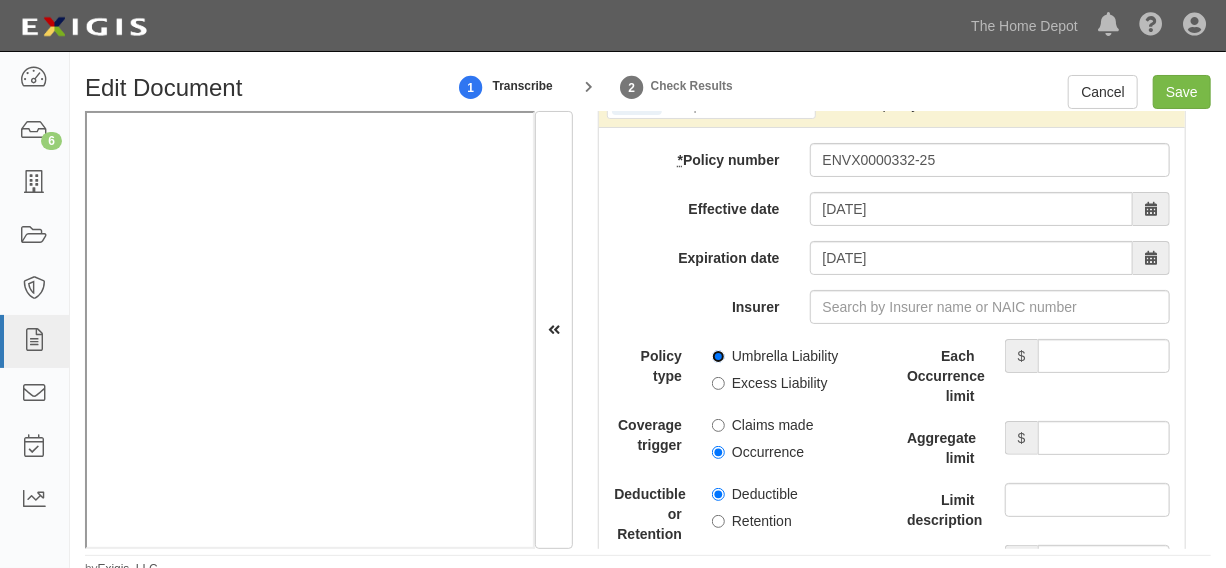 click on "Umbrella Liability" at bounding box center [718, 356] 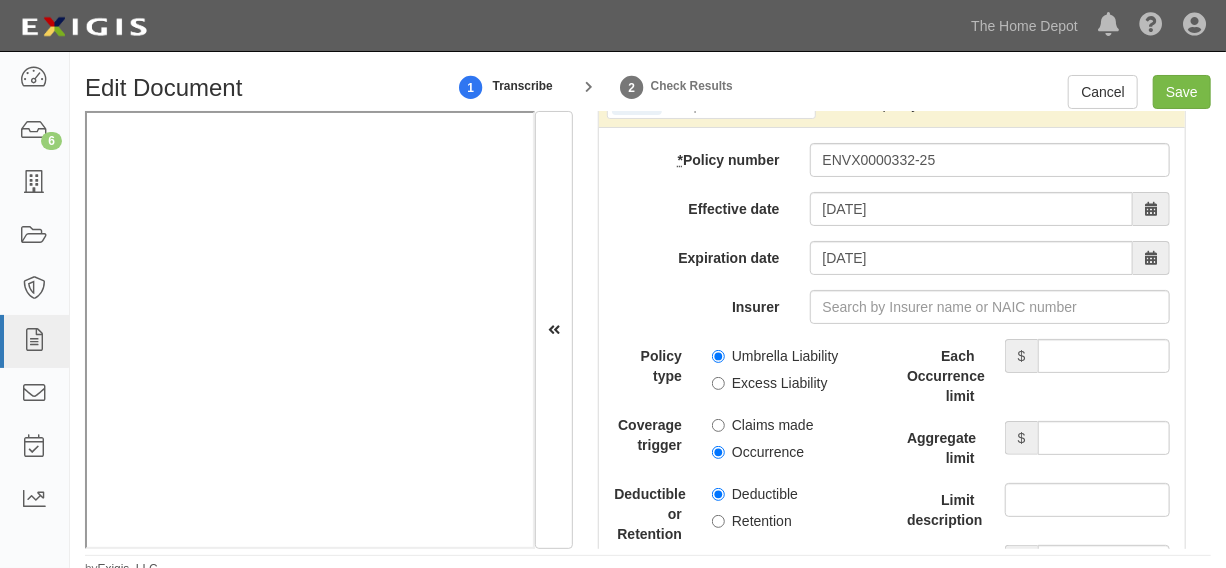click on "Occurrence" at bounding box center [758, 452] 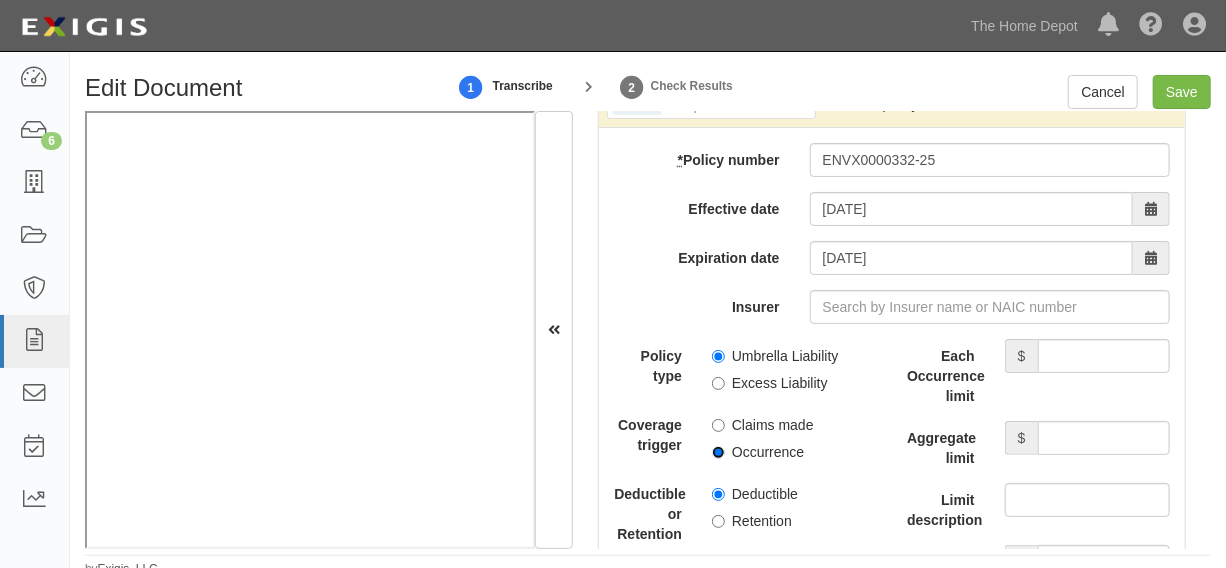 click on "Occurrence" at bounding box center (718, 452) 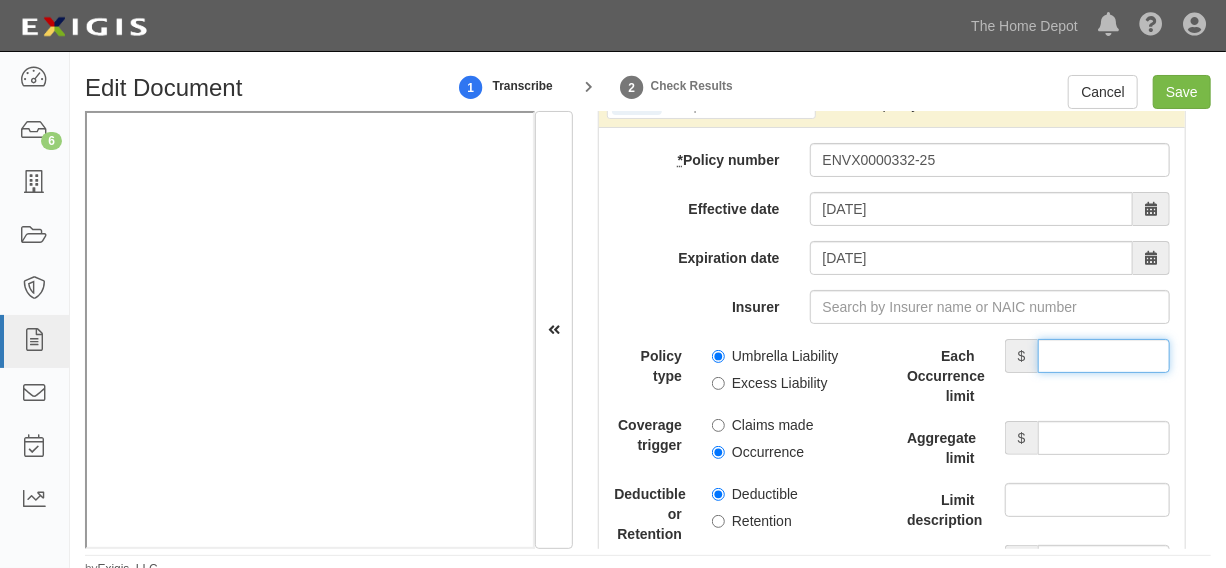 click on "Each Occurrence limit" at bounding box center (1104, 356) 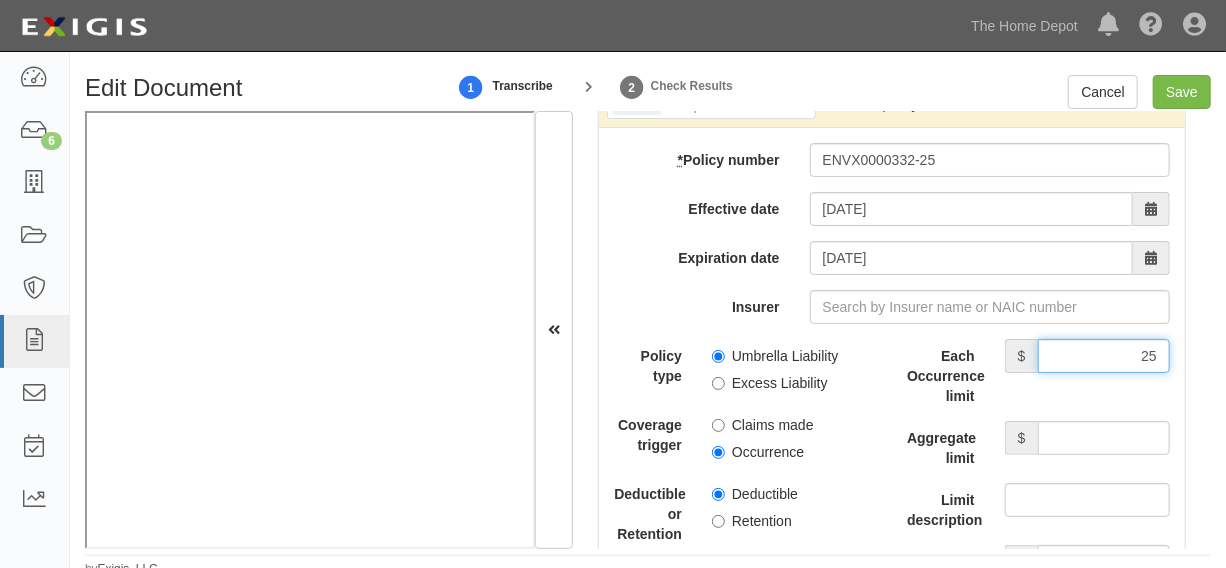 type on "25,000,000" 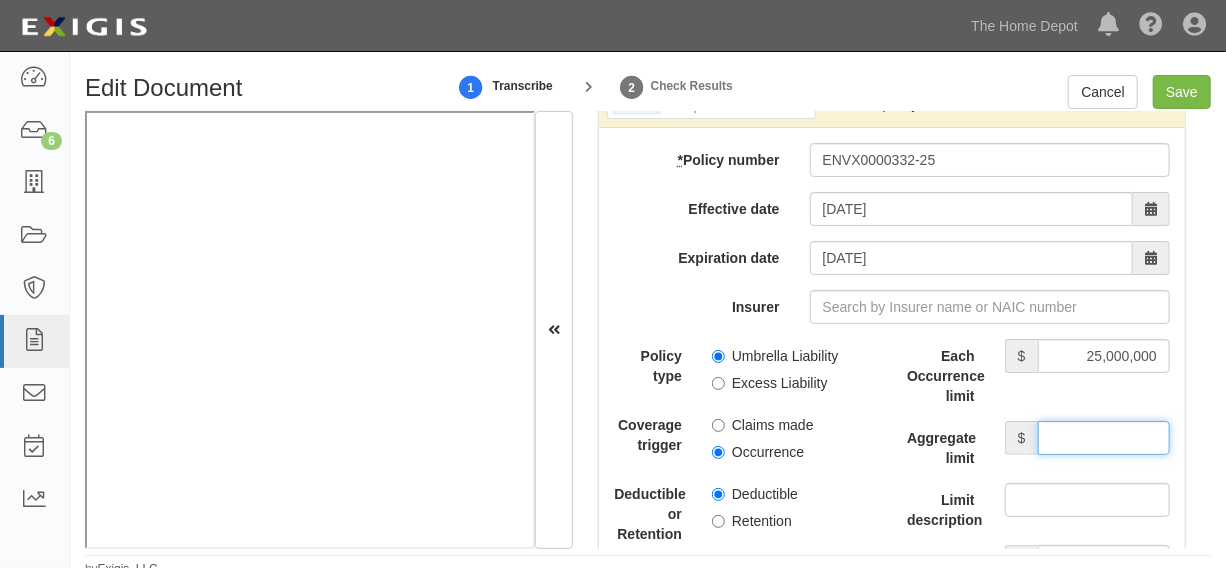 click on "Aggregate limit" at bounding box center [1104, 438] 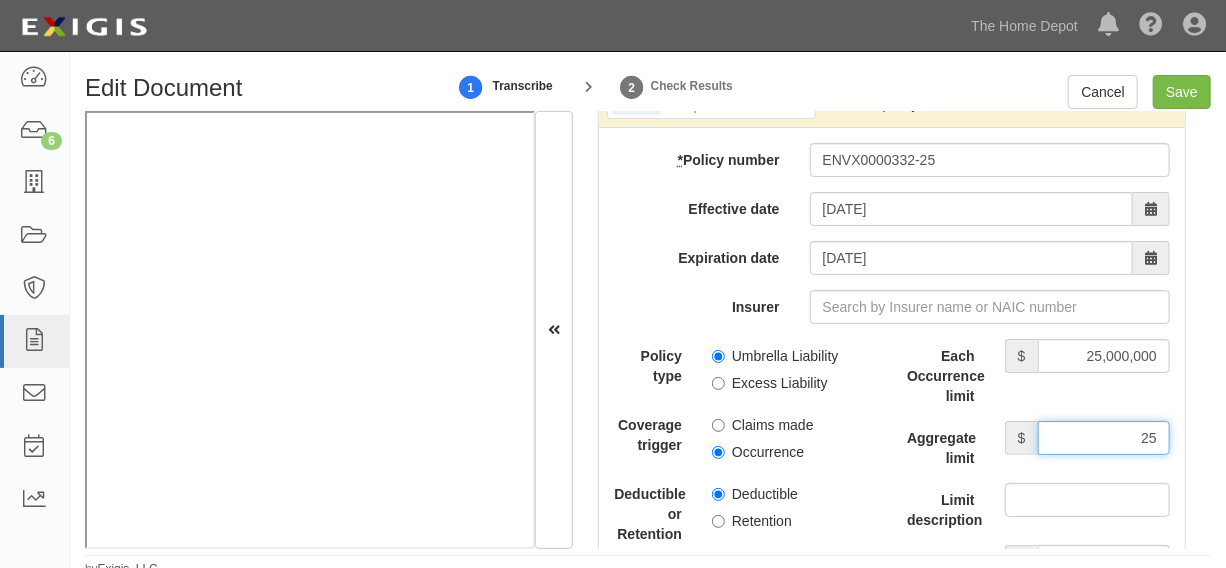 type on "25,000,000" 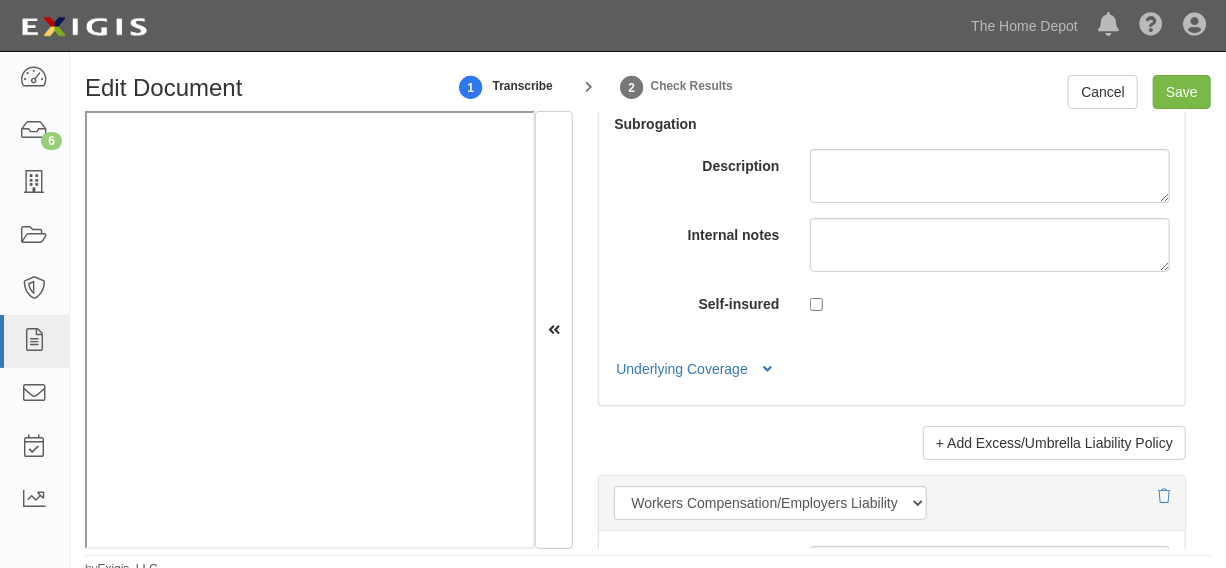 scroll, scrollTop: 5151, scrollLeft: 0, axis: vertical 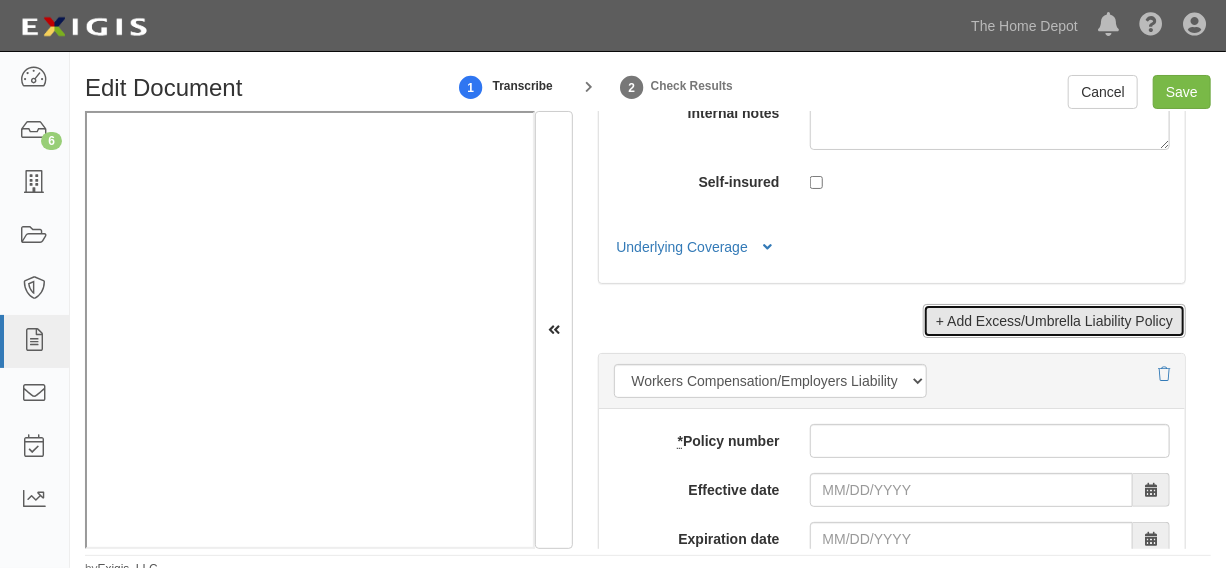 click on "+ Add Excess/Umbrella Liability Policy" at bounding box center [1054, 321] 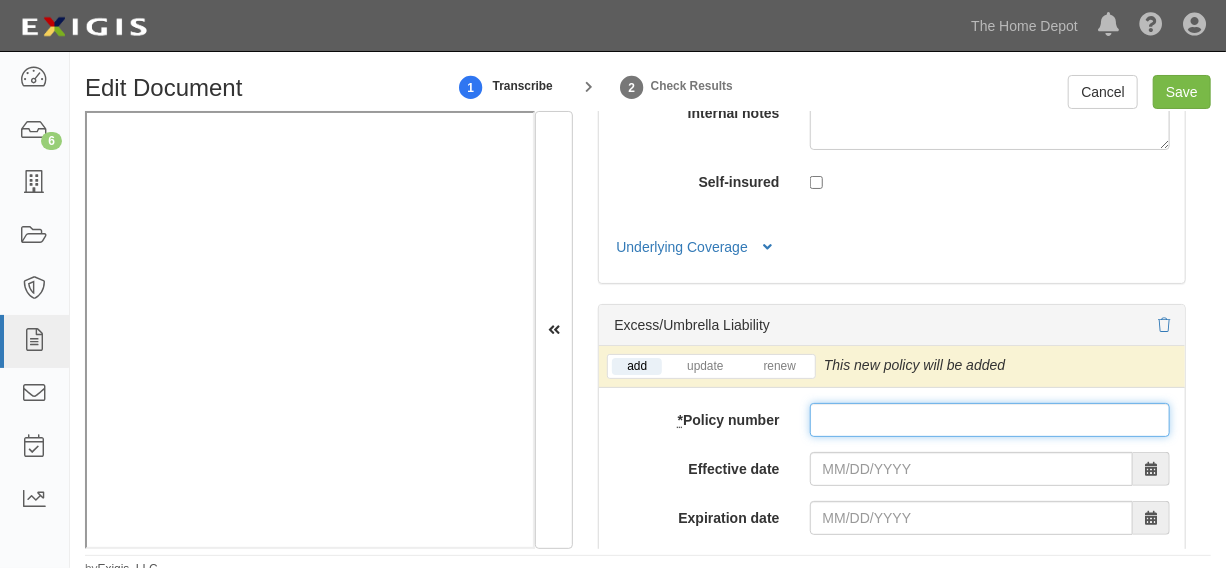 click on "*  Policy number" at bounding box center (990, 420) 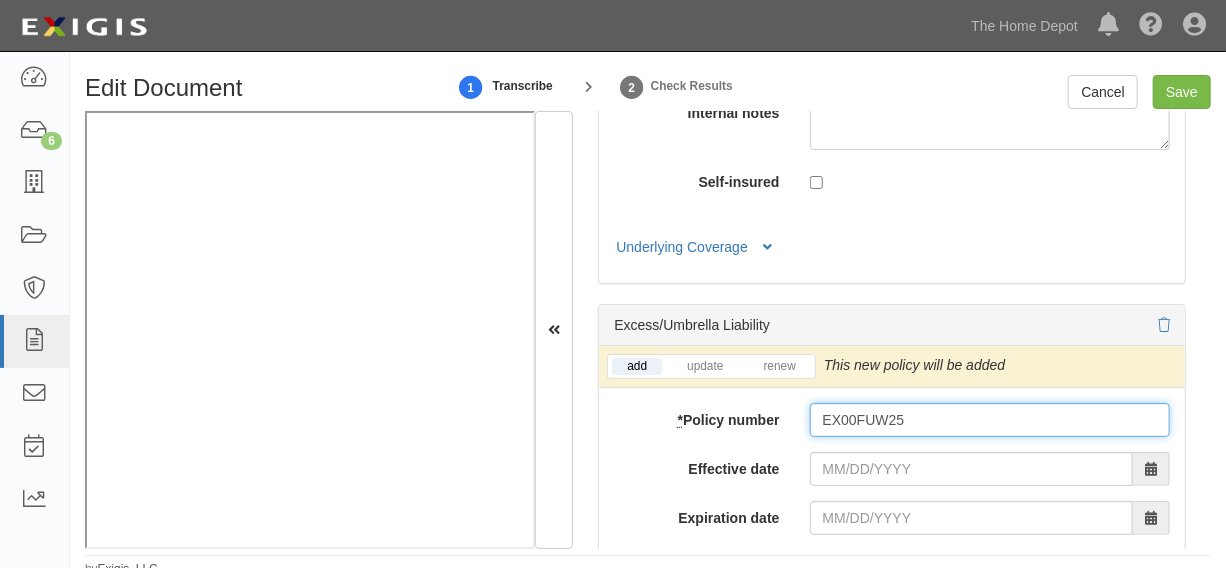 type on "EX00FUW25" 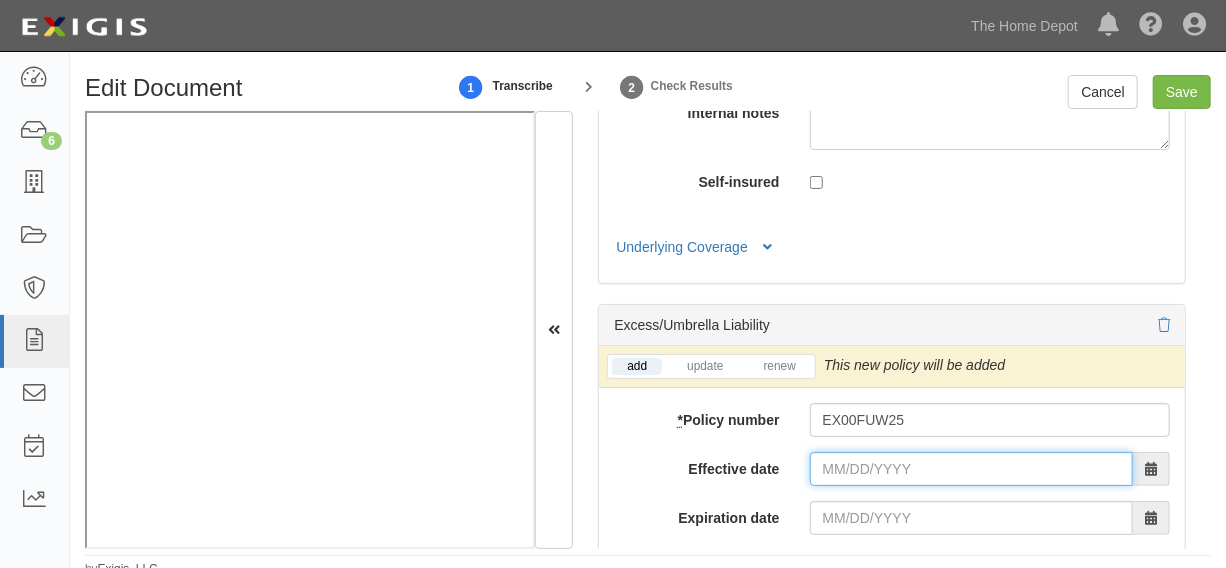 click on "Effective date" at bounding box center [971, 469] 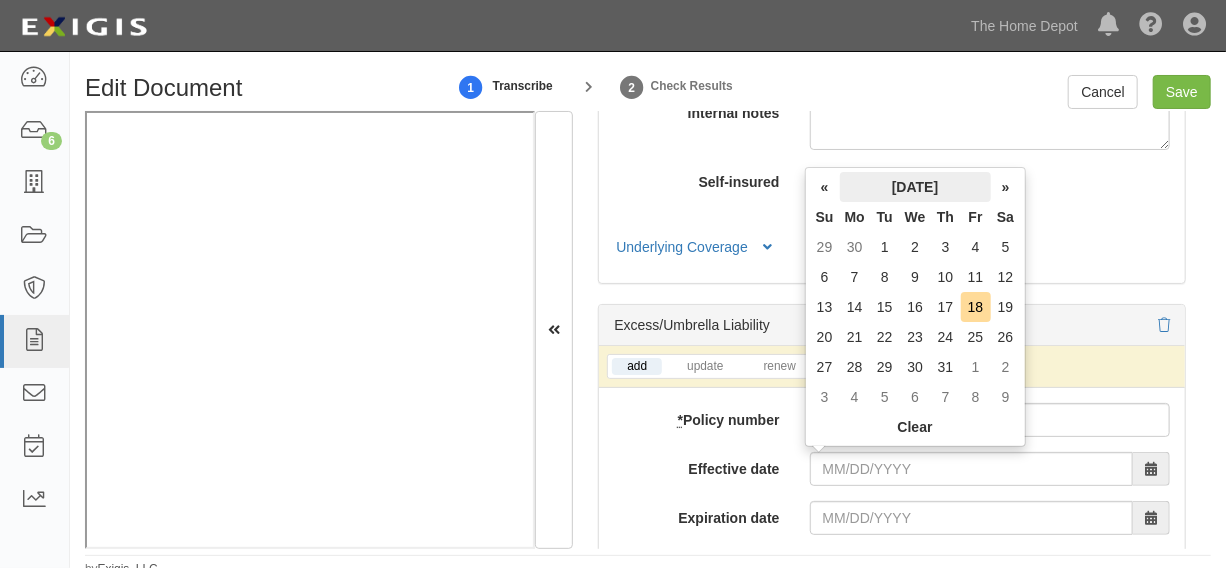 click on "July 2025" at bounding box center [915, 187] 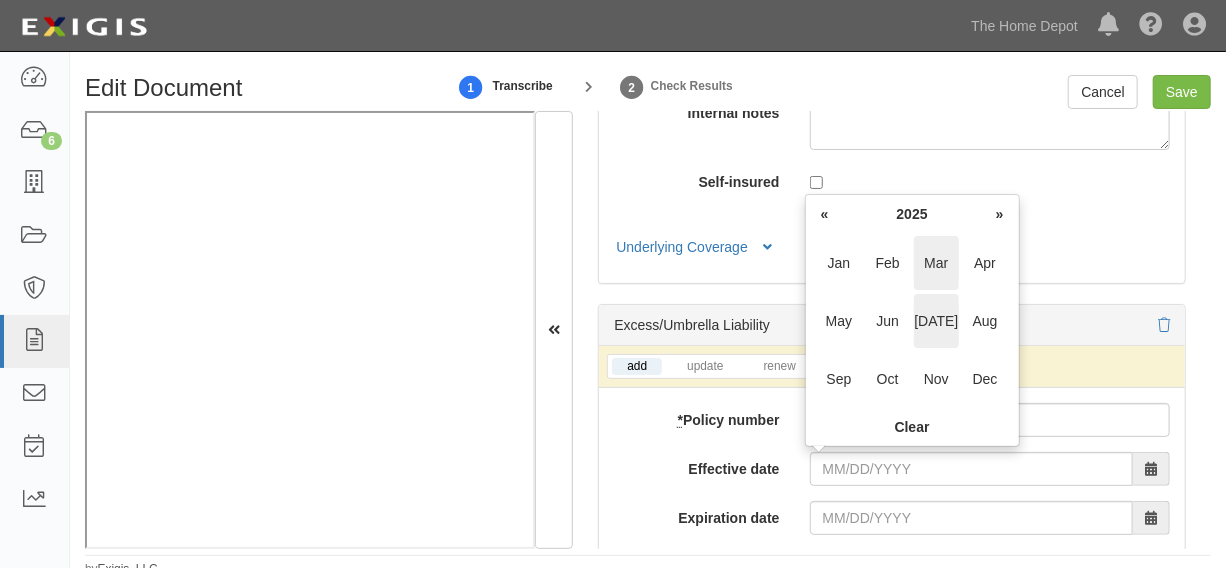 click on "Mar" at bounding box center (936, 263) 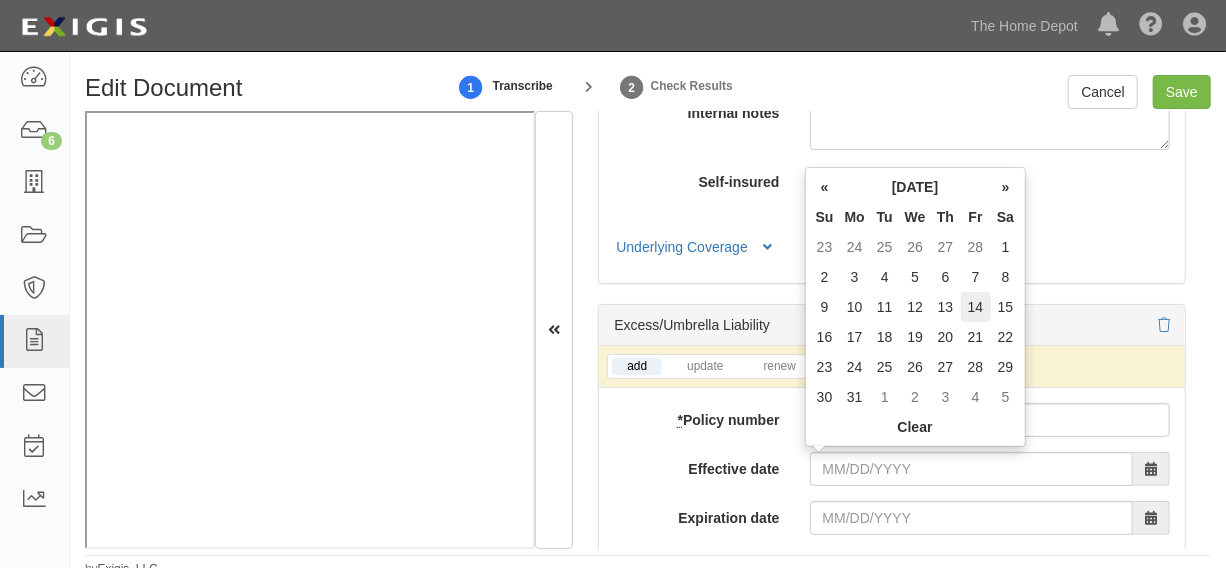 click on "14" at bounding box center [976, 307] 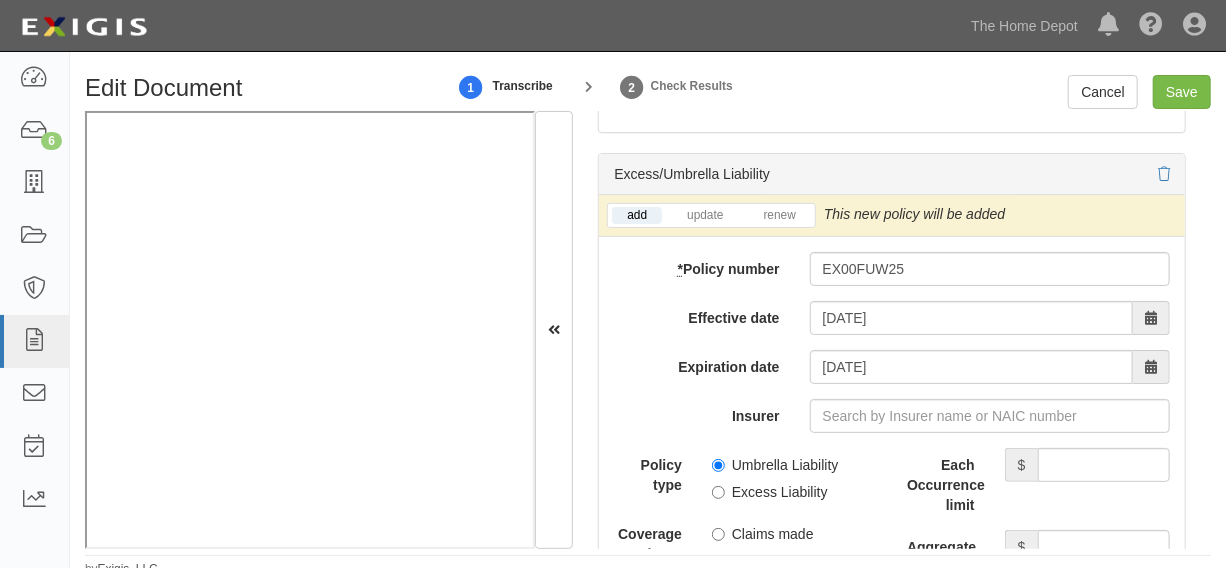 scroll, scrollTop: 5454, scrollLeft: 0, axis: vertical 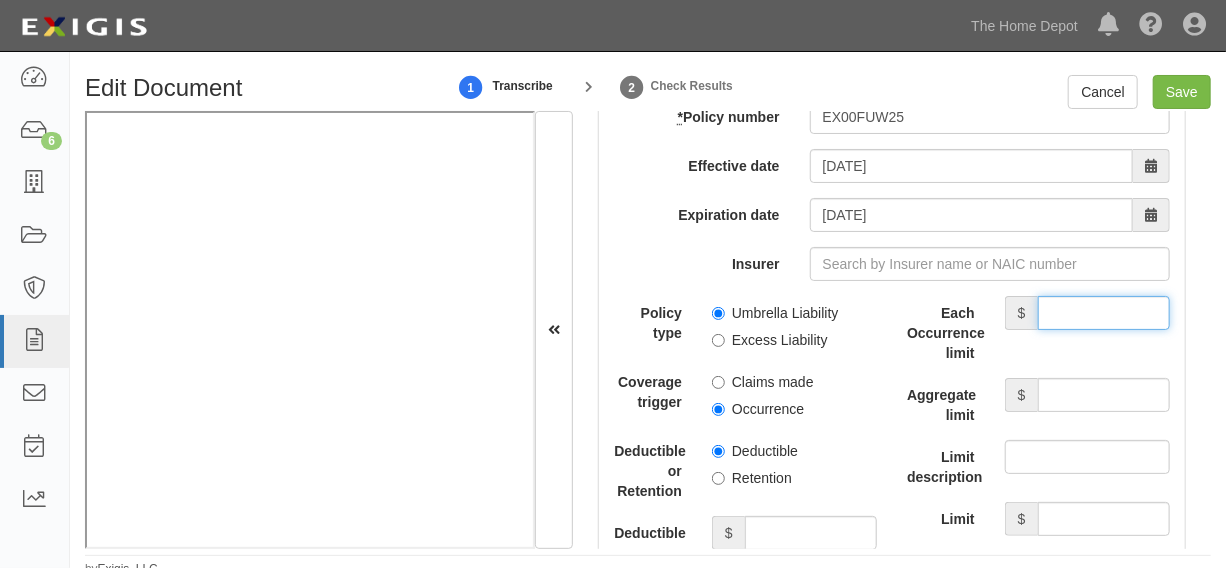 click on "Each Occurrence limit" at bounding box center (1104, 313) 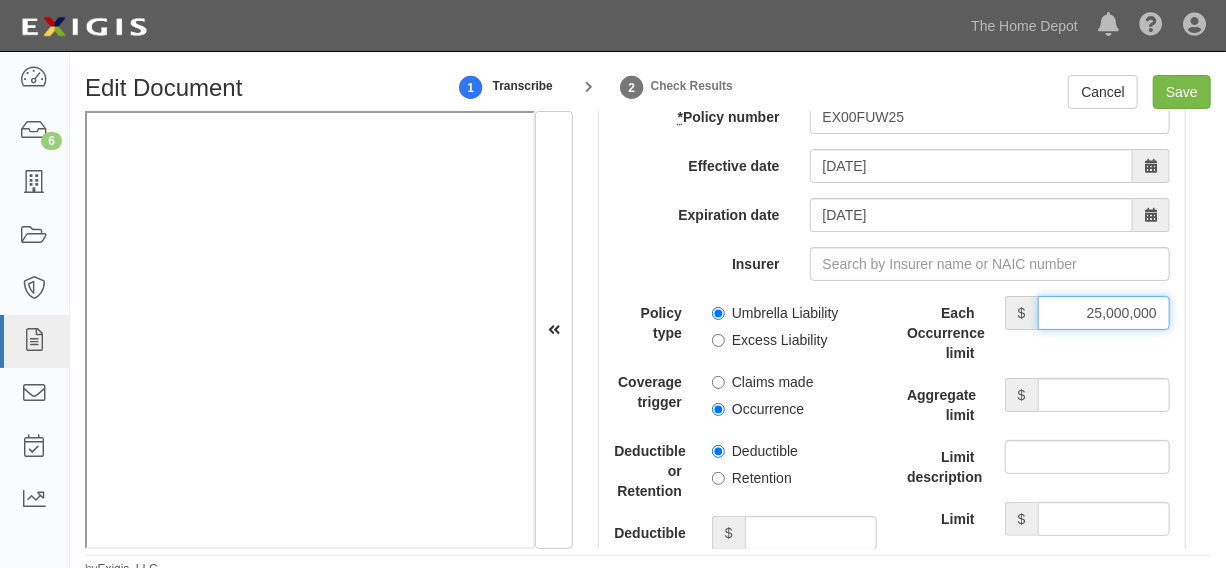 type on "25,000,000" 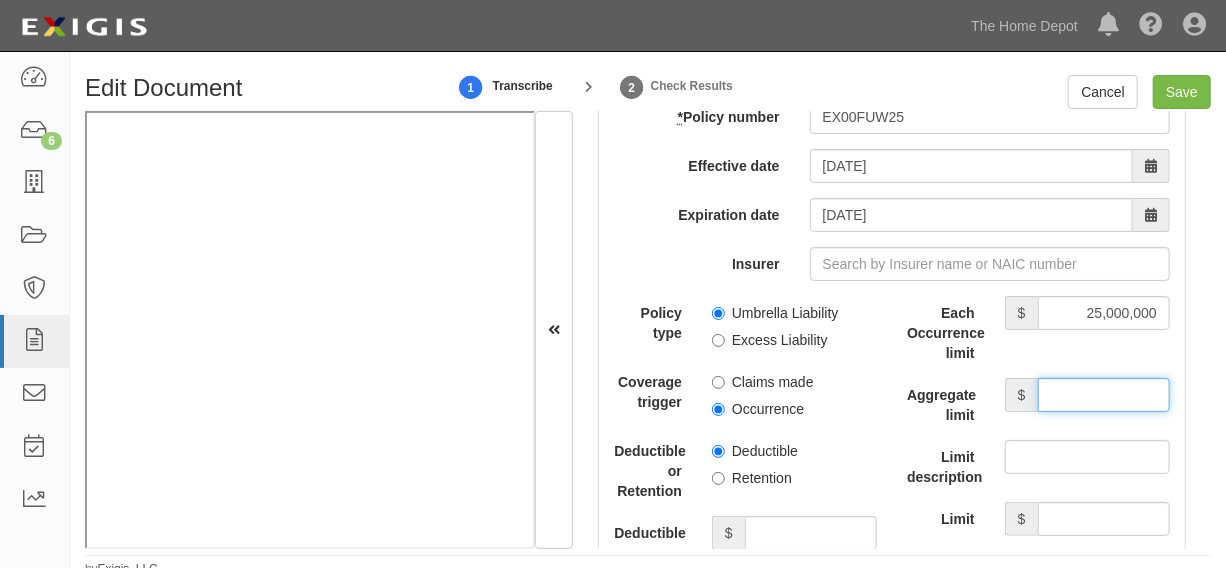 click on "Aggregate limit" at bounding box center [1104, 395] 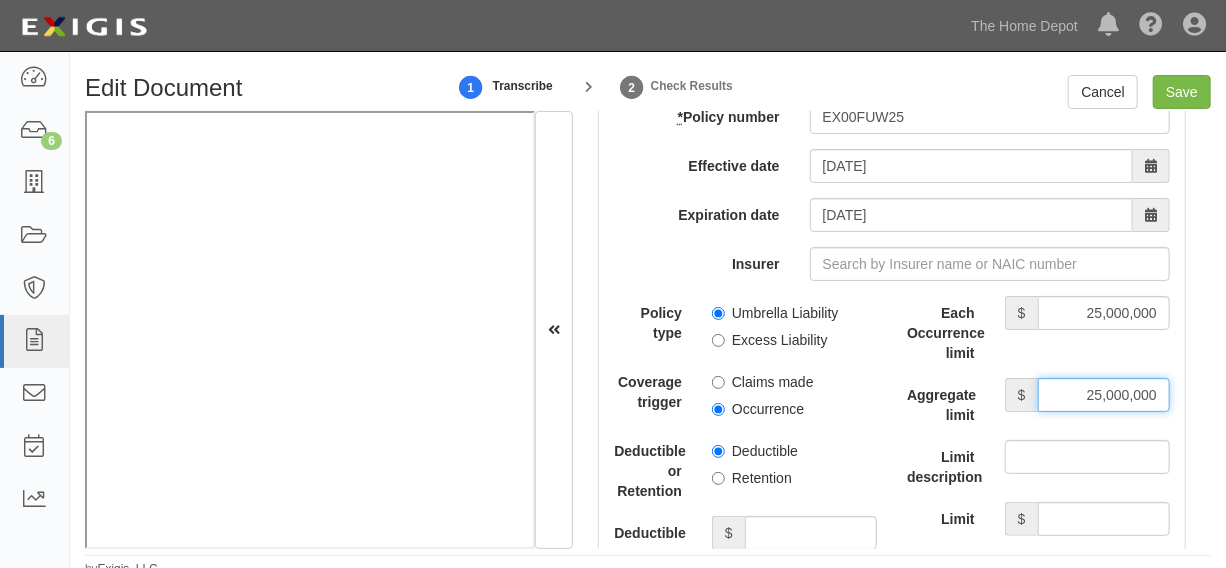 type on "25,000,000" 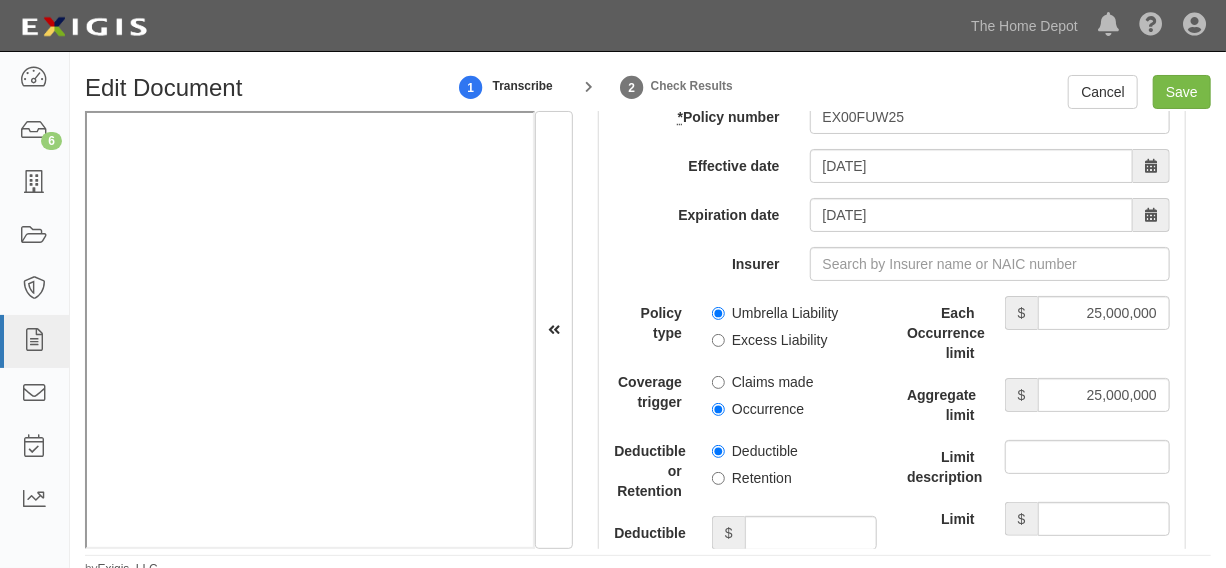 click on "Umbrella Liability" at bounding box center [775, 313] 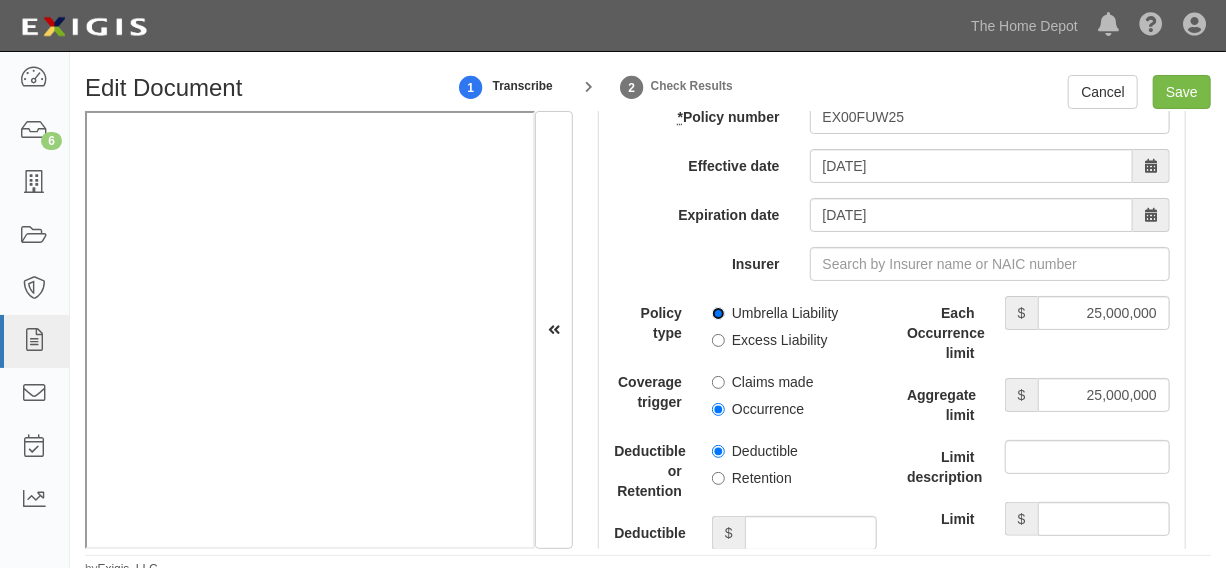 click on "Umbrella Liability" at bounding box center (718, 313) 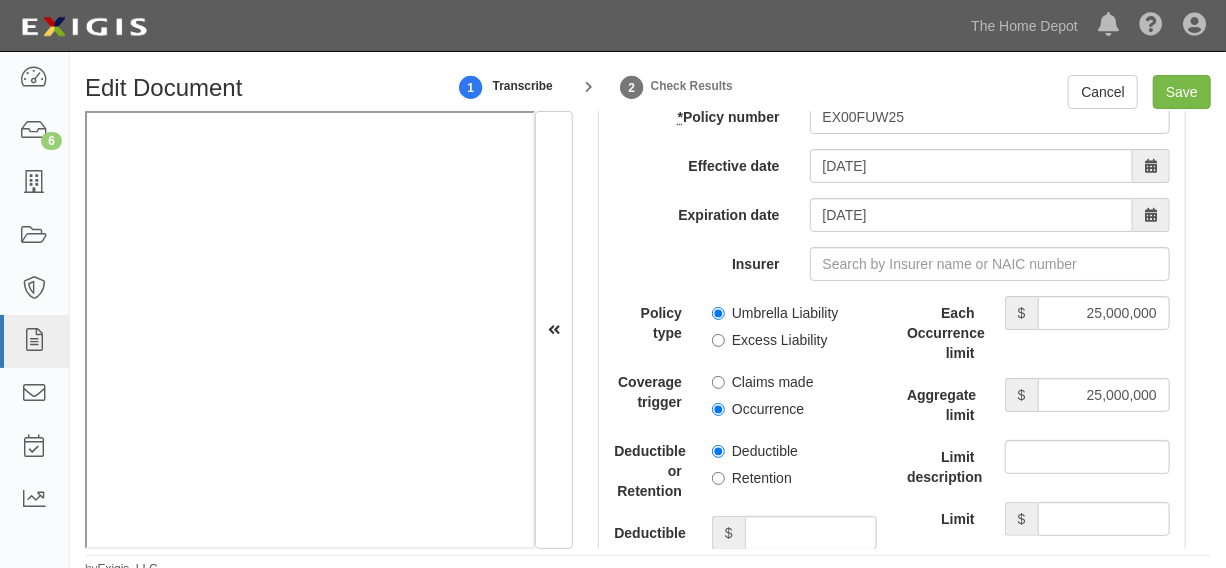 click on "Occurrence" at bounding box center [758, 409] 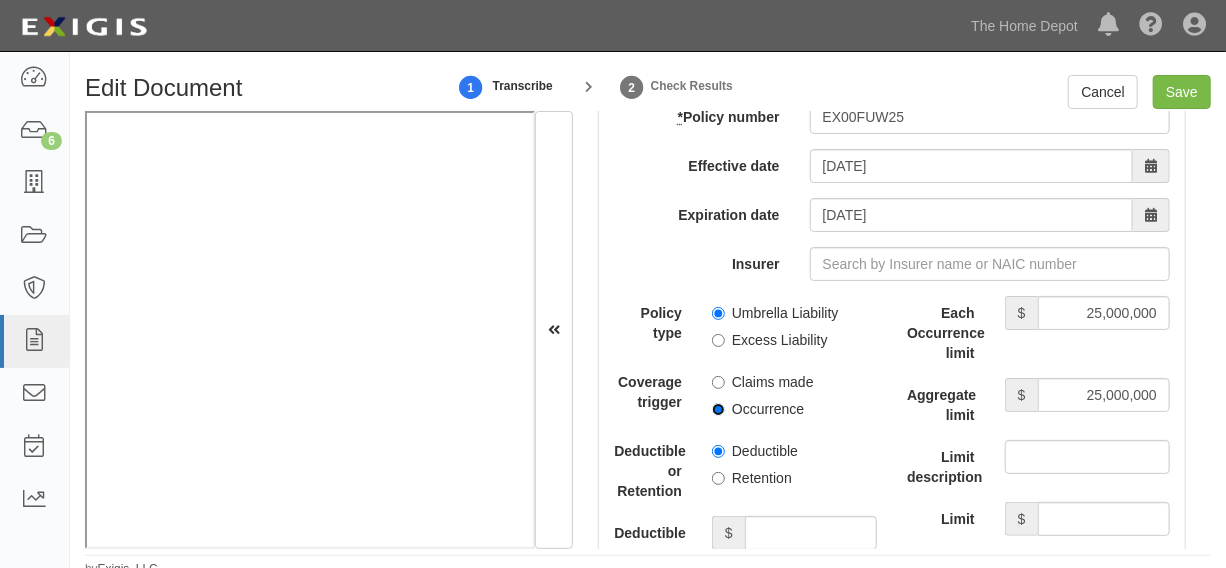 click on "Occurrence" at bounding box center (718, 409) 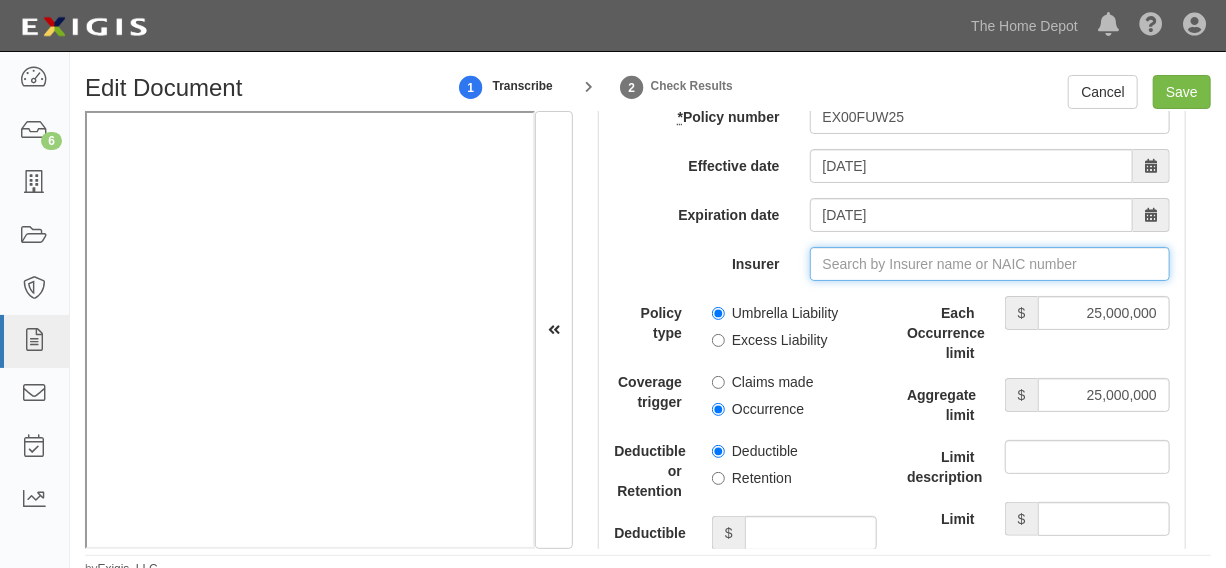 click on "Insurer" at bounding box center [990, 264] 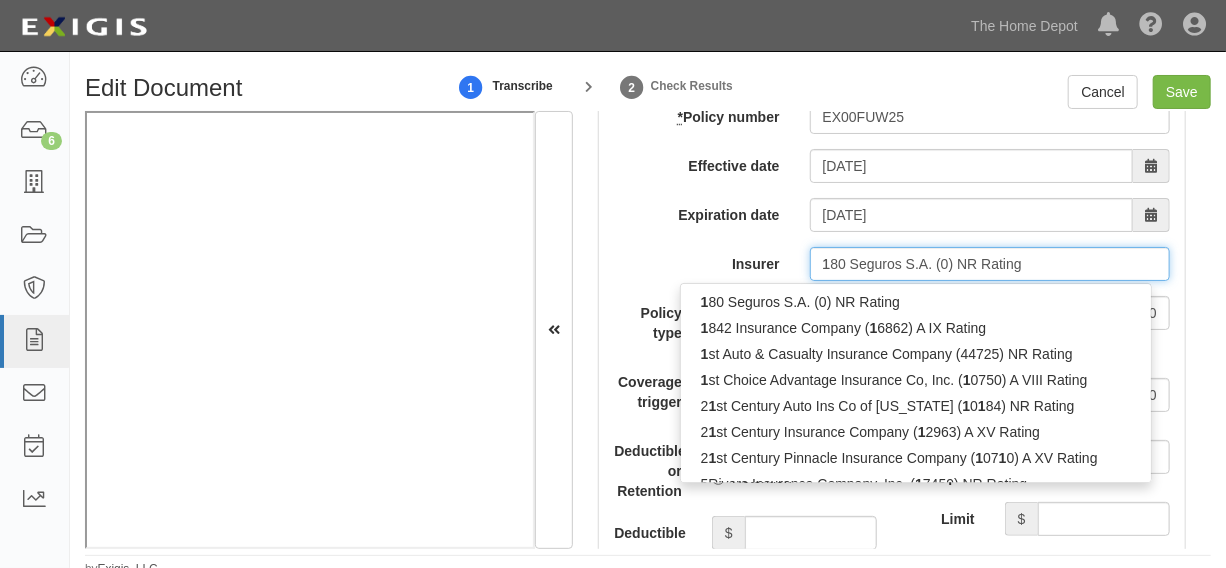 type 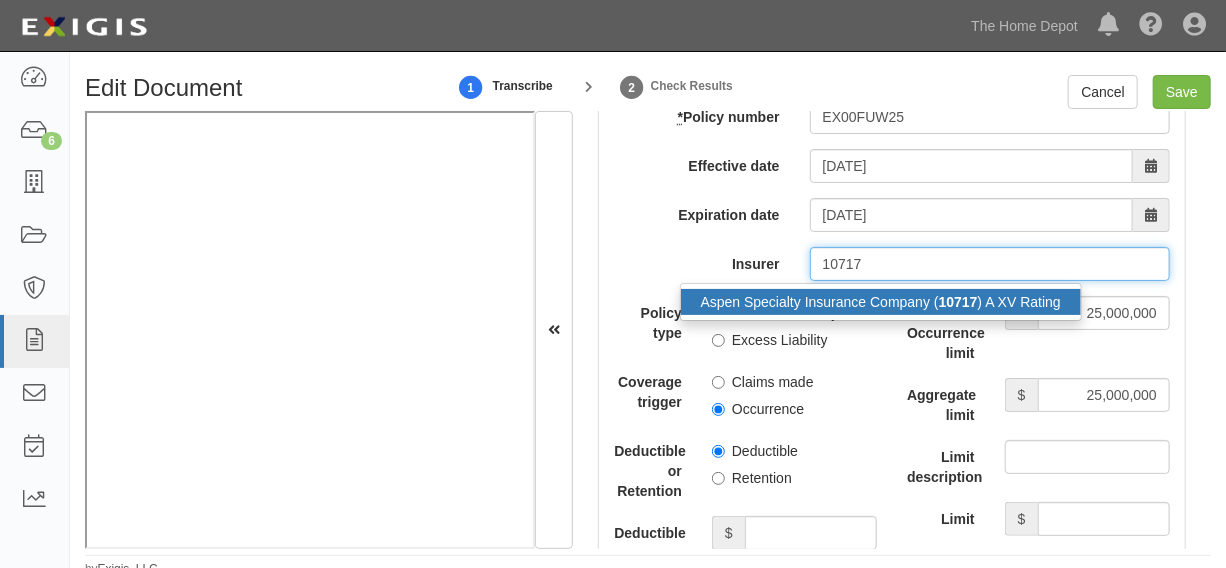 click on "Aspen Specialty Insurance Company ( 10717 ) A XV Rating" at bounding box center [881, 302] 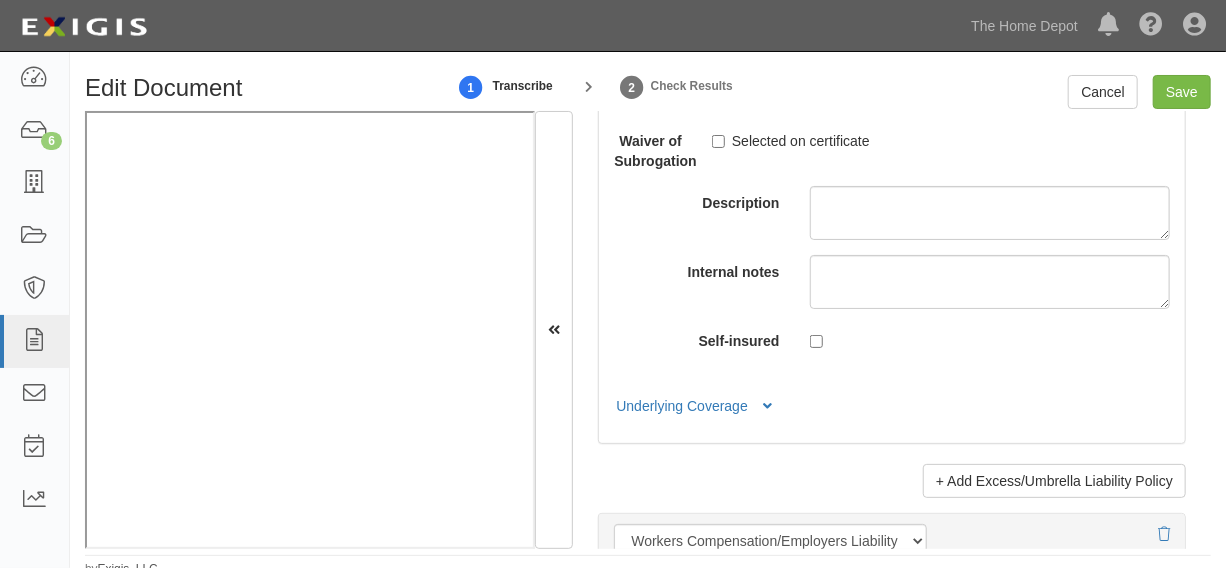 scroll, scrollTop: 6060, scrollLeft: 0, axis: vertical 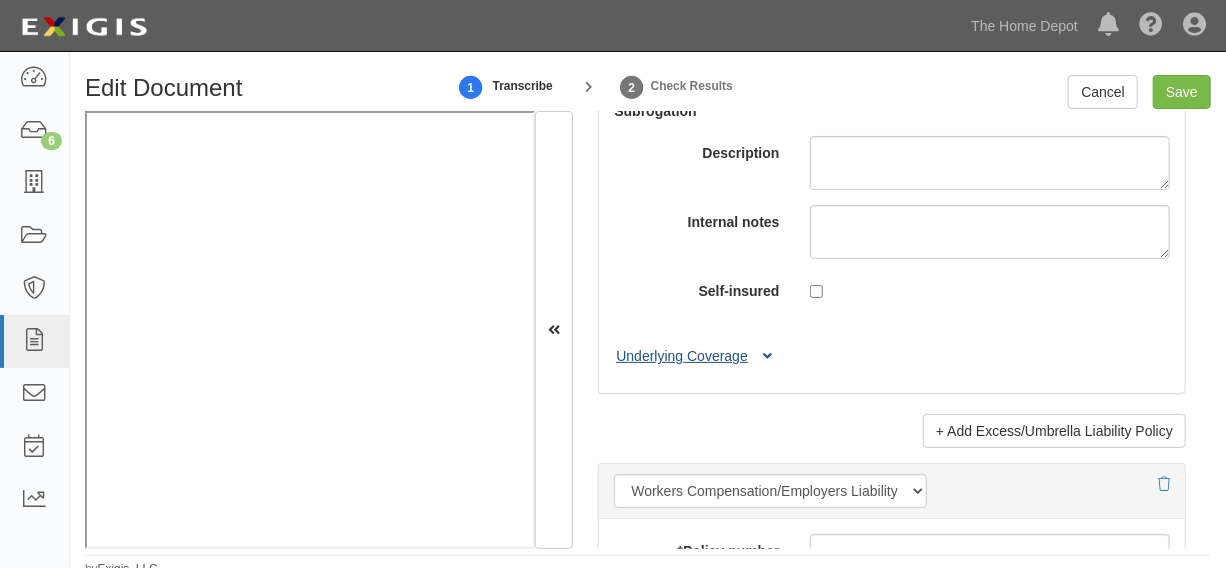 type on "Aspen Specialty Insurance Company (10717) A XV Rating" 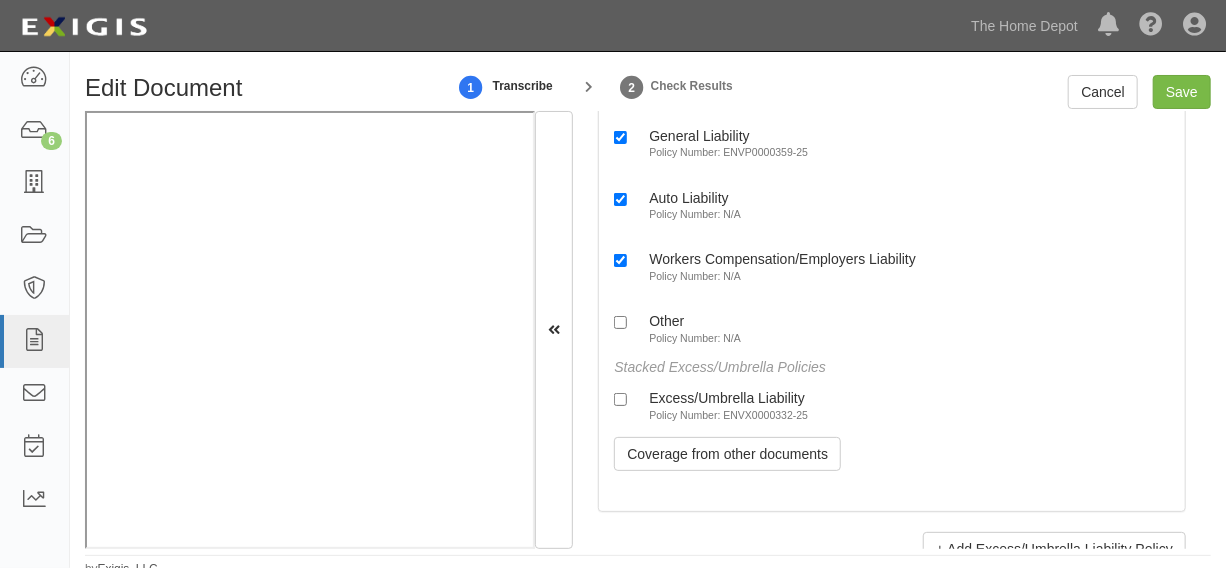 scroll, scrollTop: 6363, scrollLeft: 0, axis: vertical 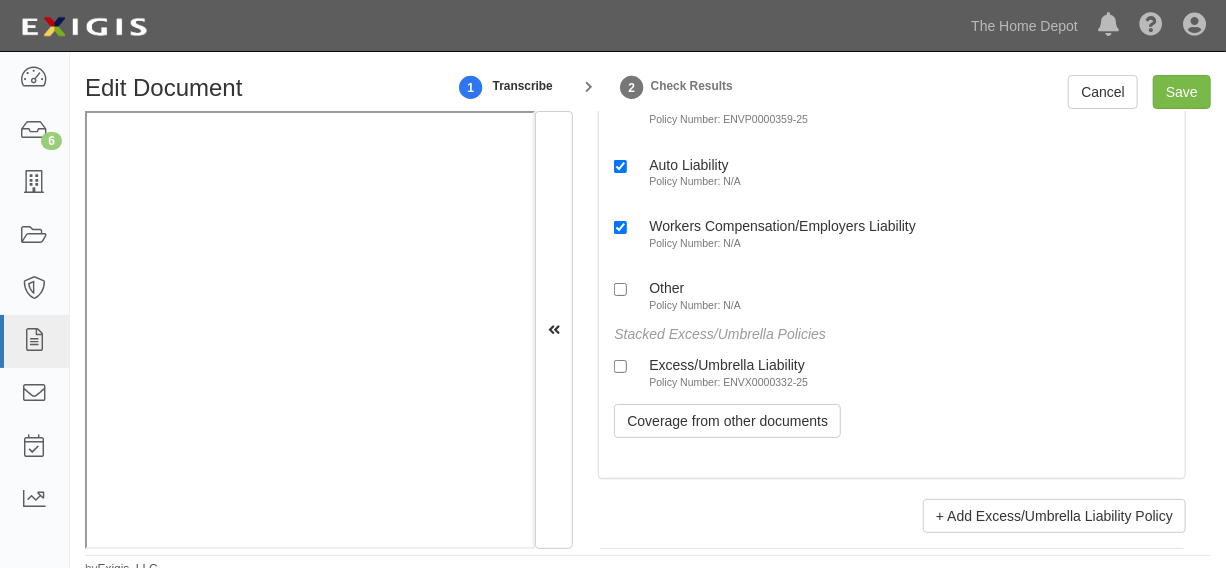 click on "Excess/Umbrella Liability" at bounding box center [728, 364] 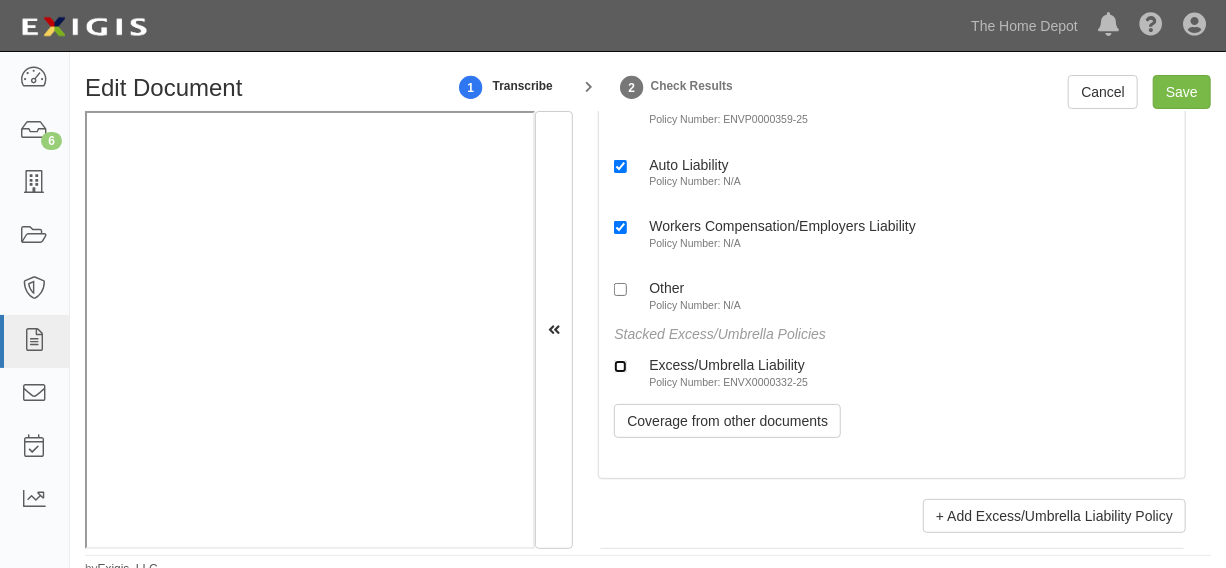 click on "Excess/Umbrella Liability
Policy Number: ENVX0000332-25" at bounding box center [620, 366] 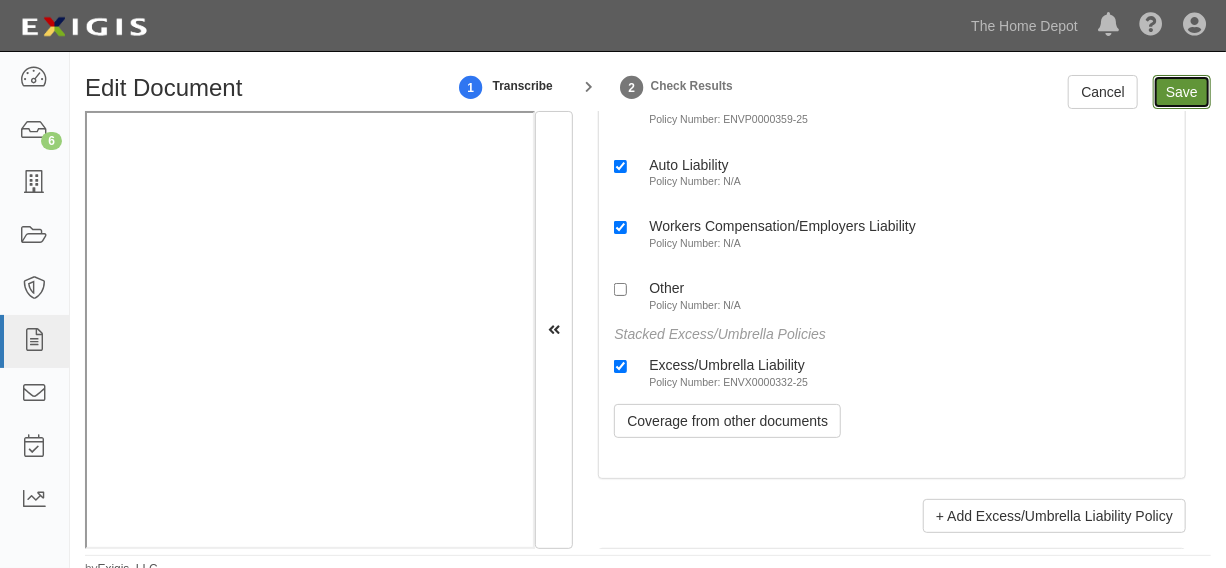 click on "Save" at bounding box center [1182, 92] 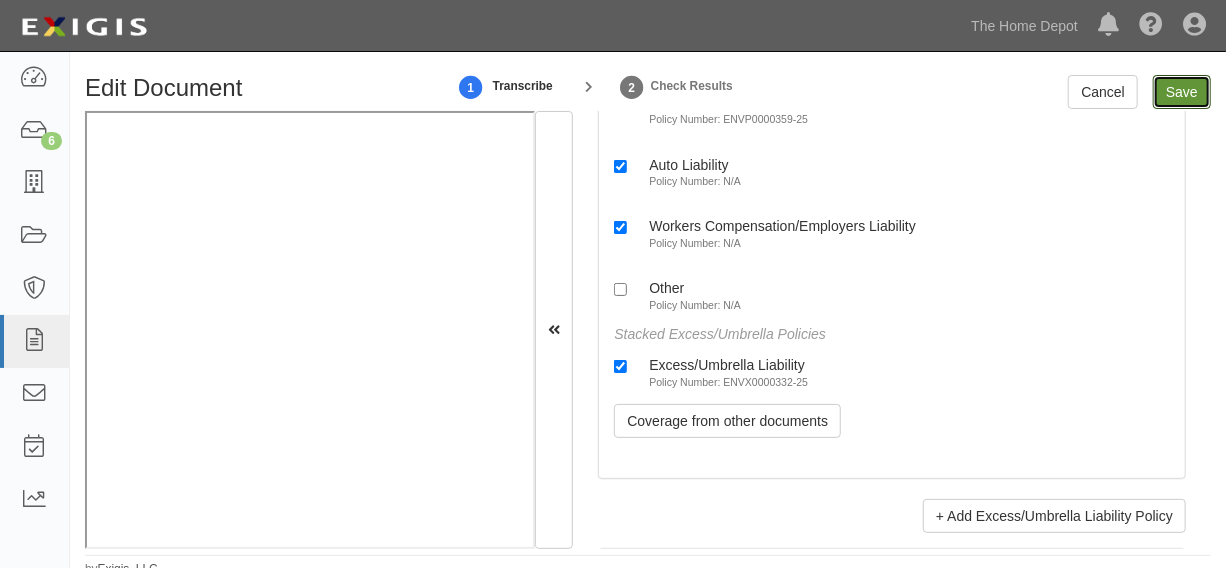 type on "1000000" 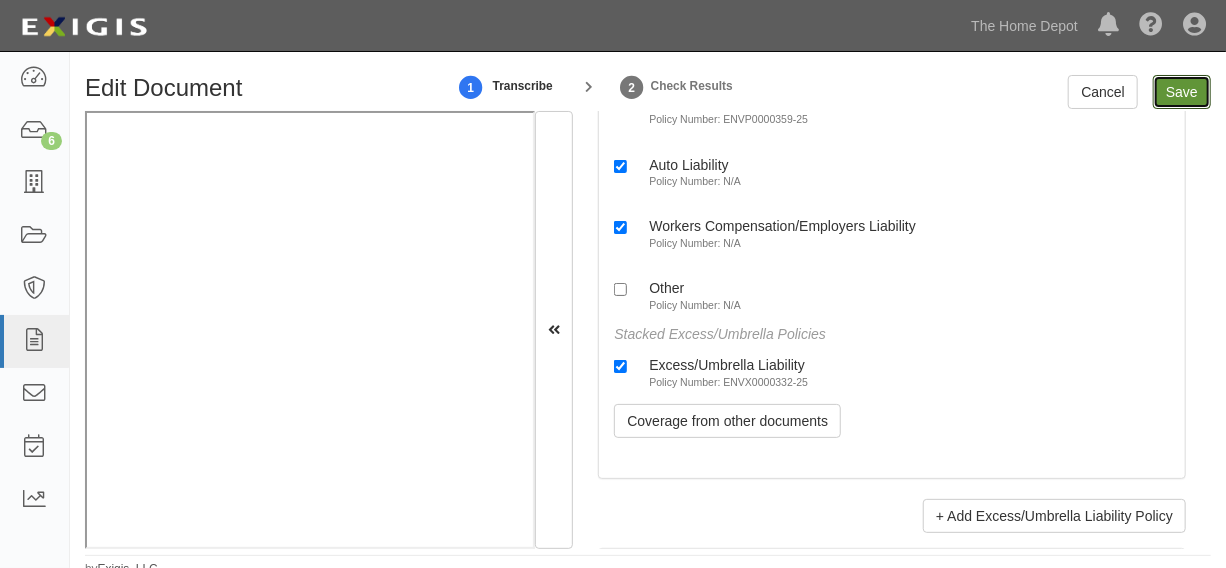 type on "25000000" 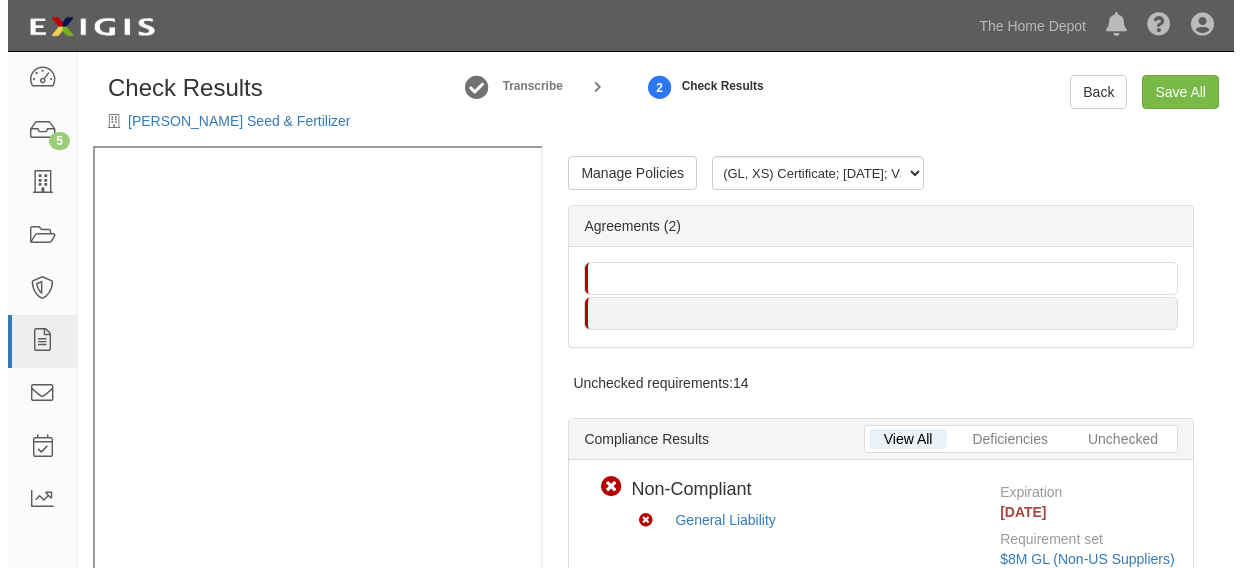 scroll, scrollTop: 0, scrollLeft: 0, axis: both 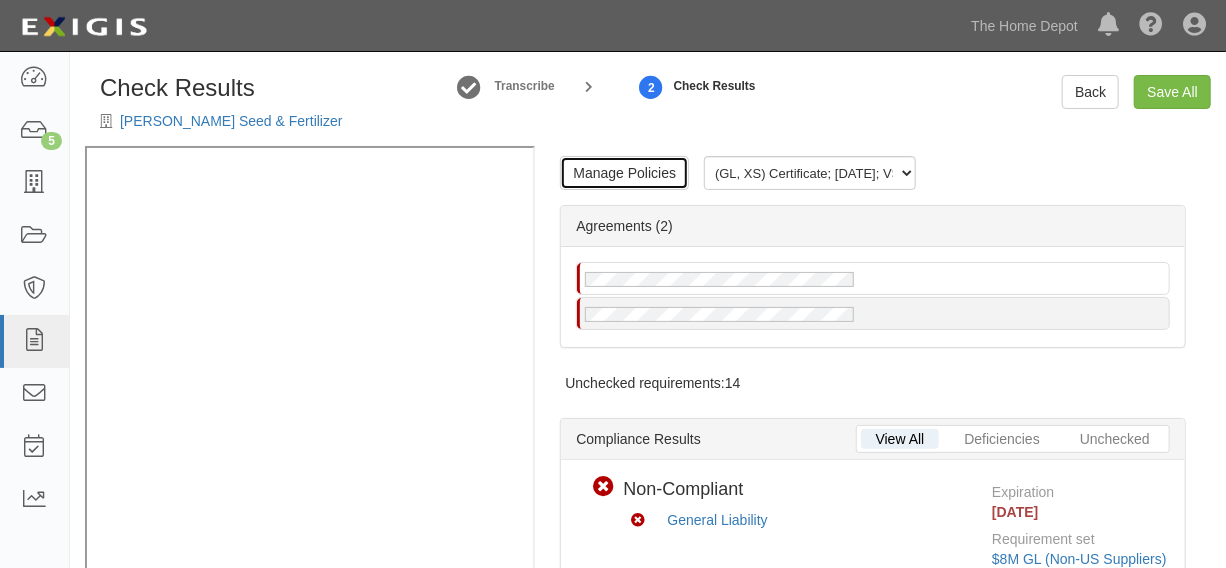 click on "Manage Policies" at bounding box center (624, 173) 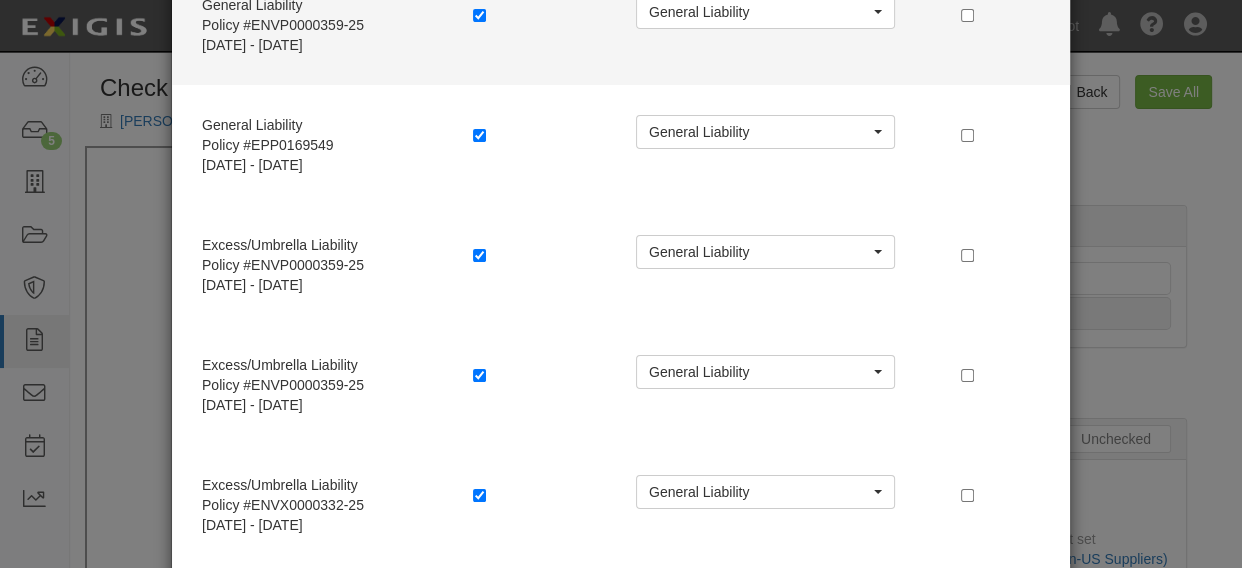 scroll, scrollTop: 302, scrollLeft: 0, axis: vertical 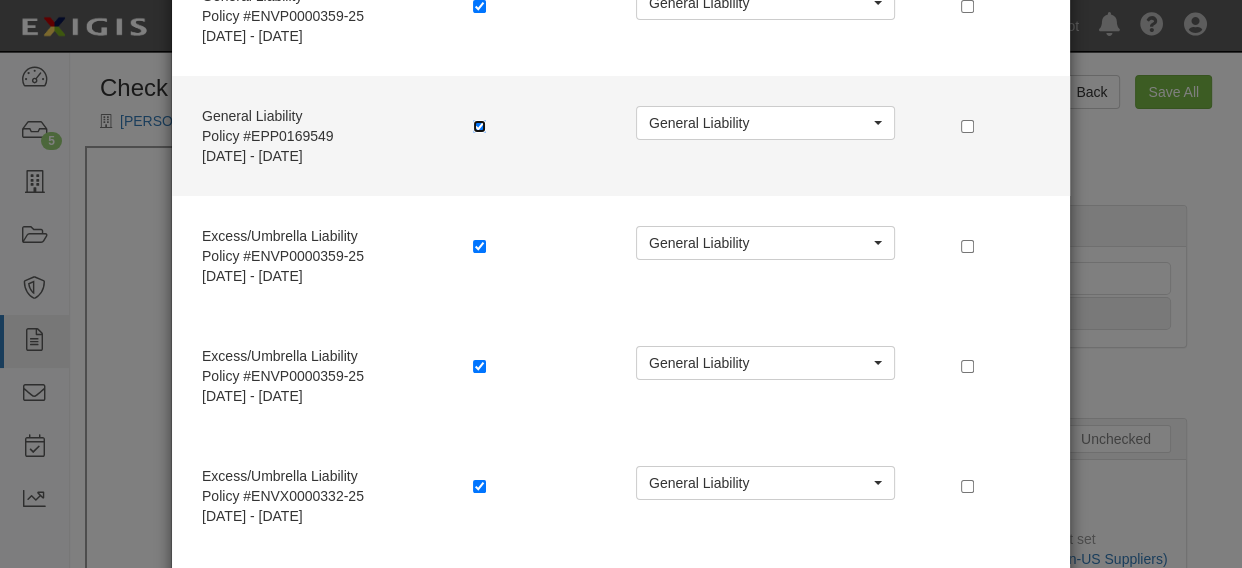 click at bounding box center [479, 126] 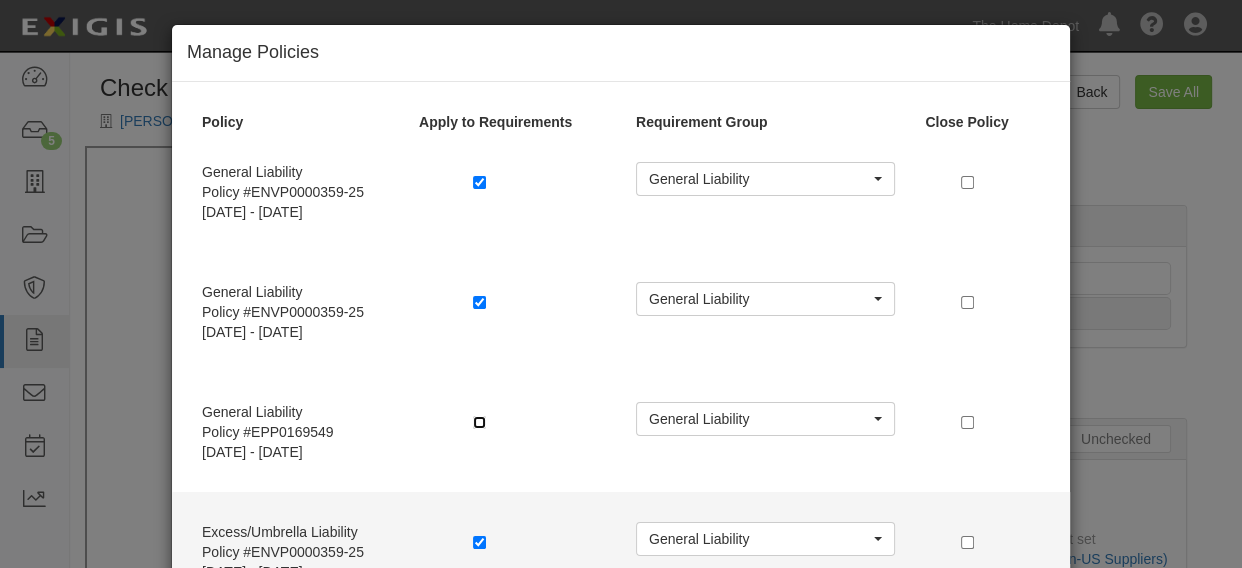 scroll, scrollTop: 0, scrollLeft: 0, axis: both 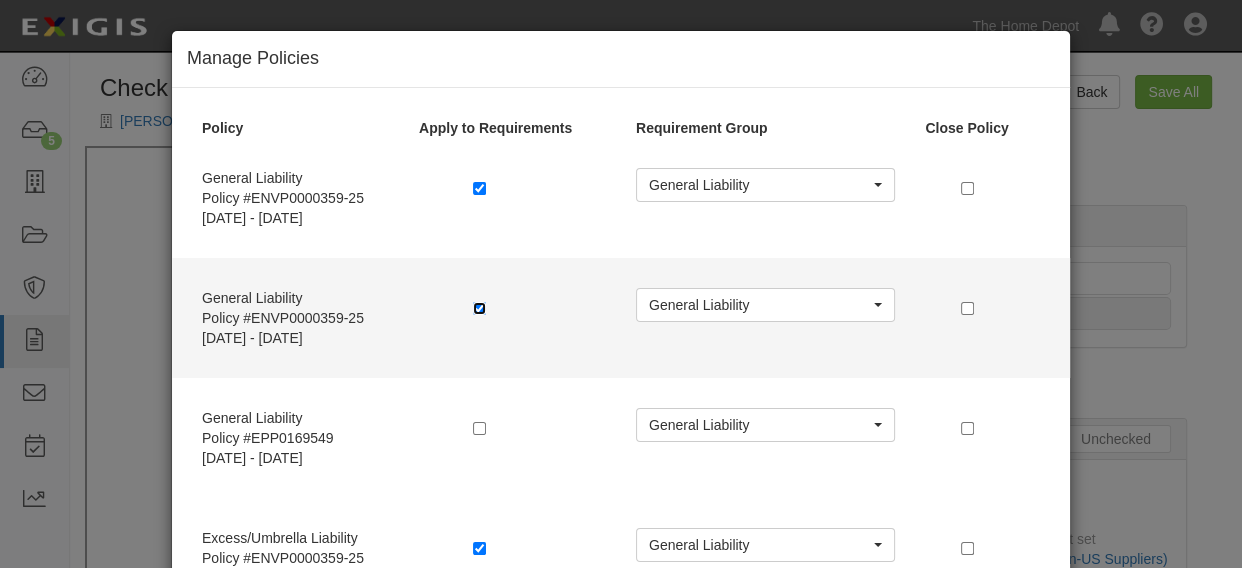 click at bounding box center [479, 308] 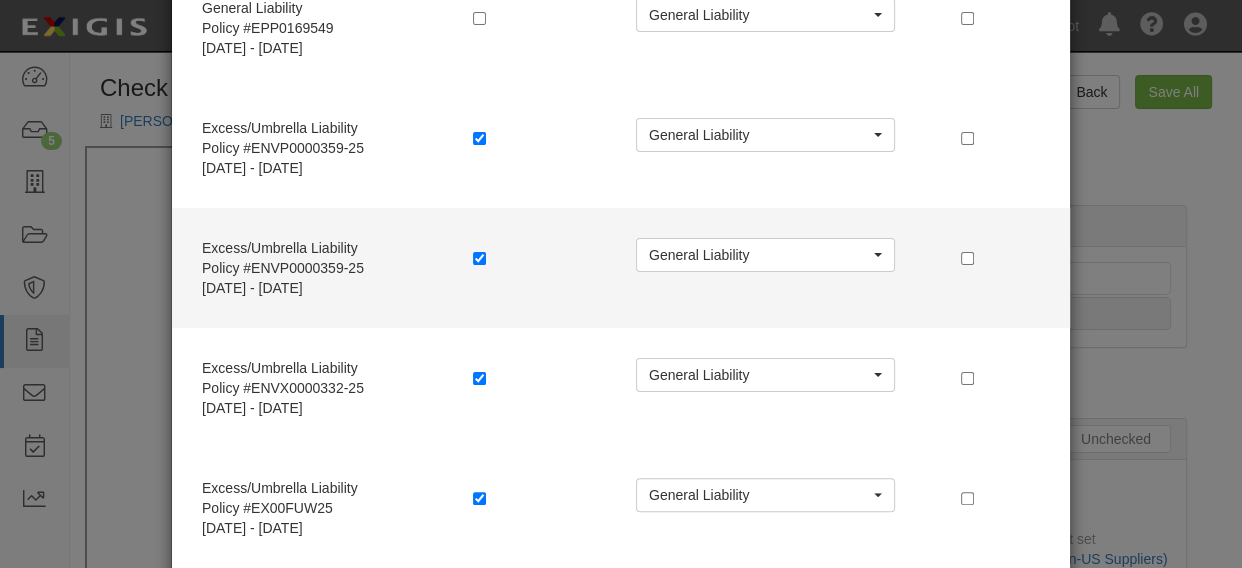 scroll, scrollTop: 454, scrollLeft: 0, axis: vertical 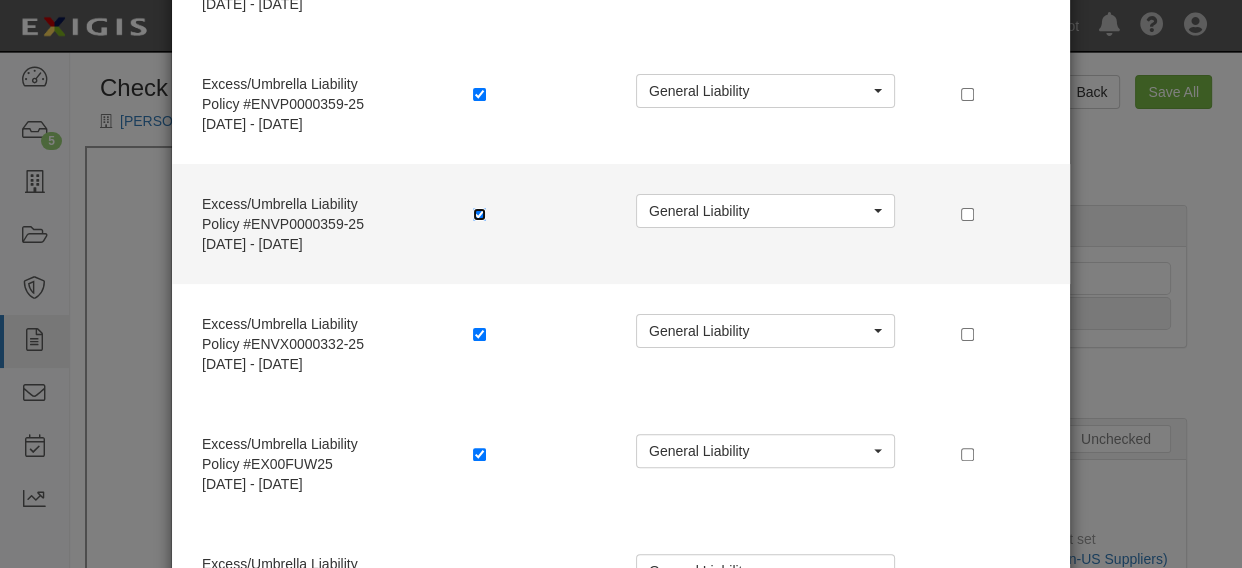 click at bounding box center (479, 214) 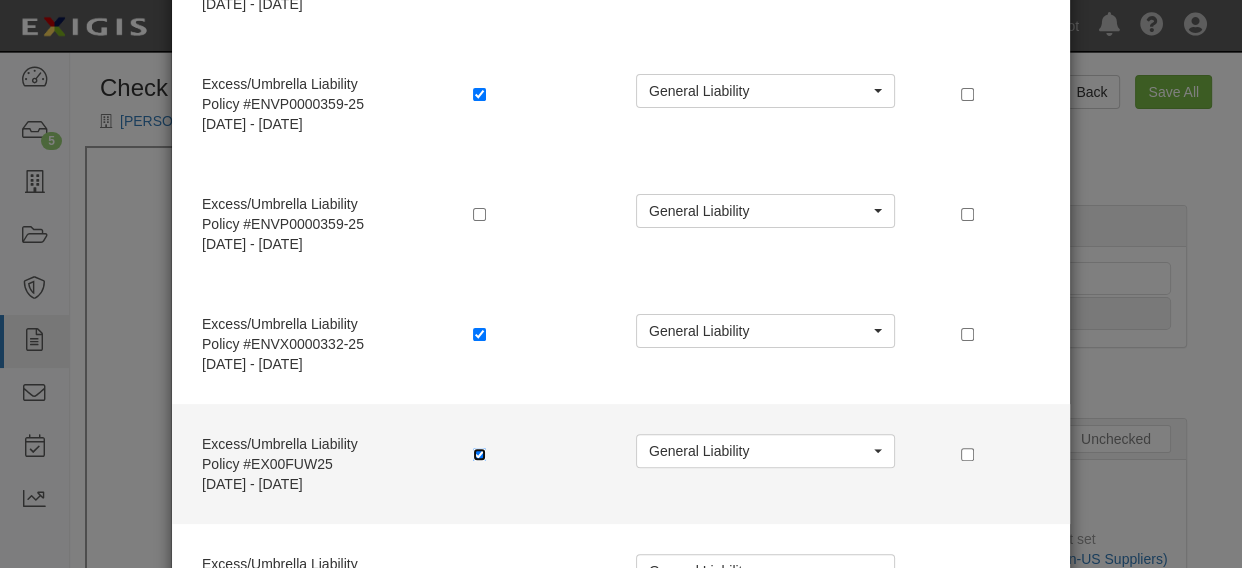 click at bounding box center (479, 454) 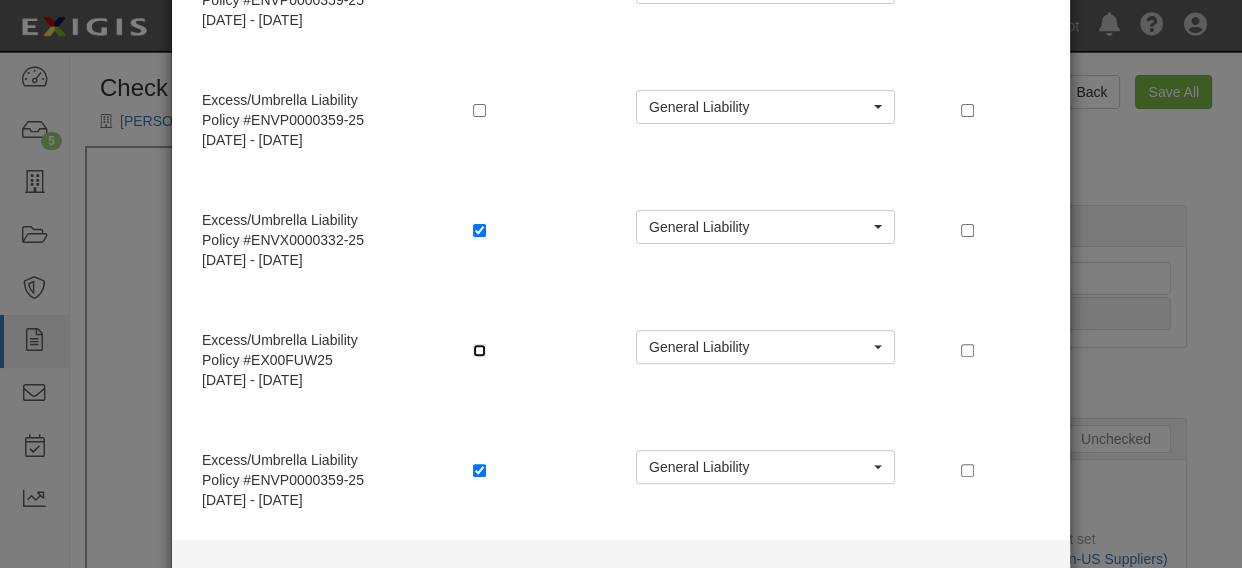 scroll, scrollTop: 744, scrollLeft: 0, axis: vertical 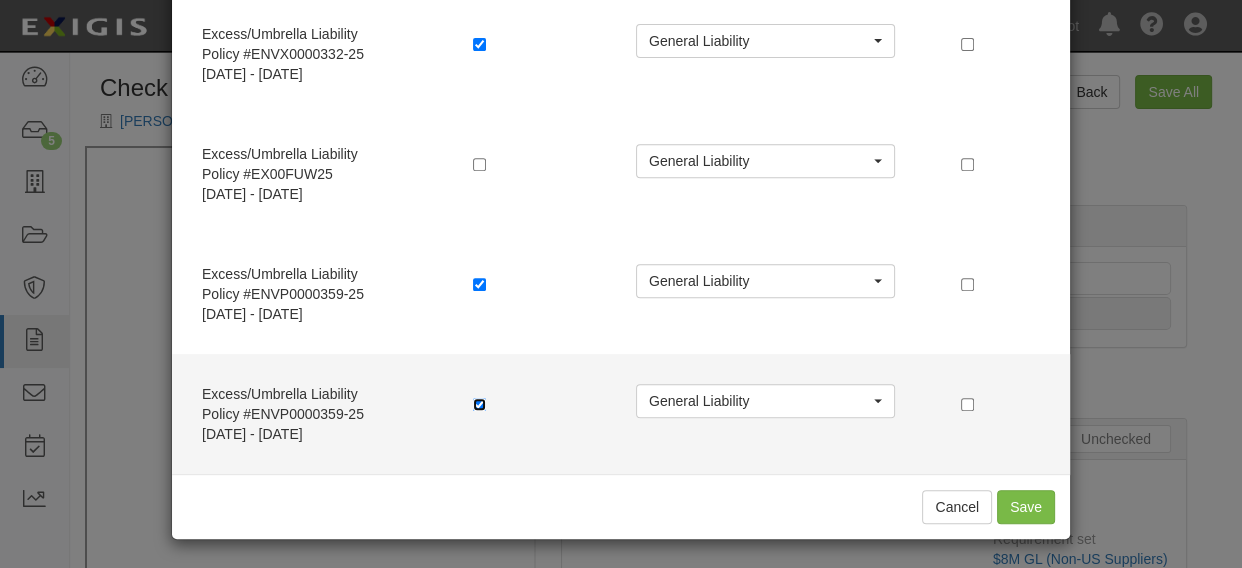 click at bounding box center (479, 404) 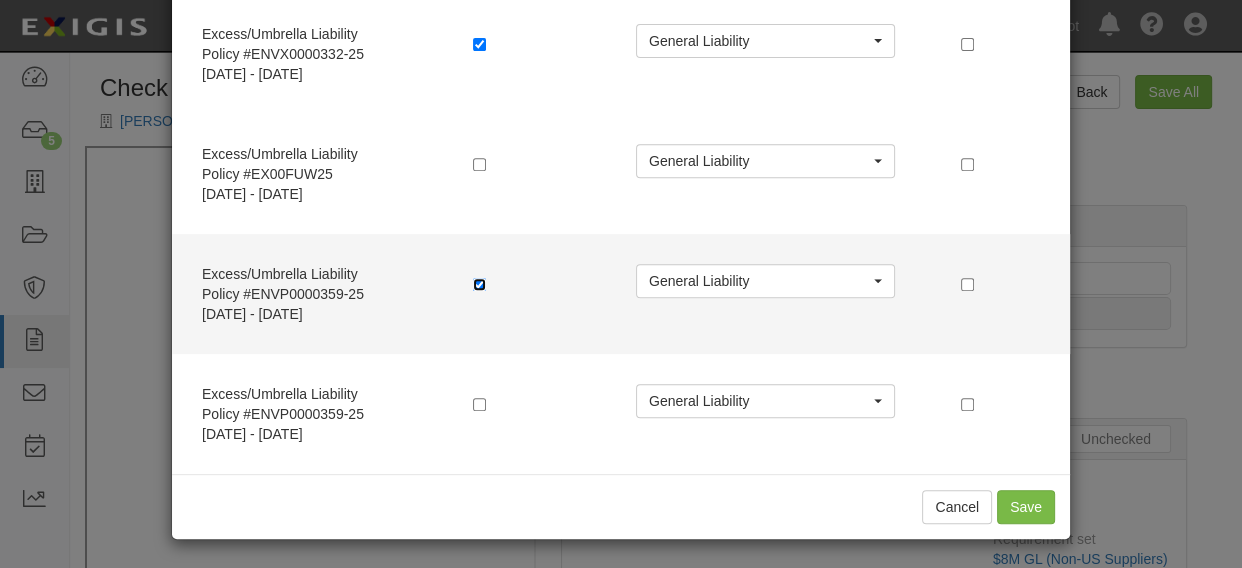click at bounding box center (479, 284) 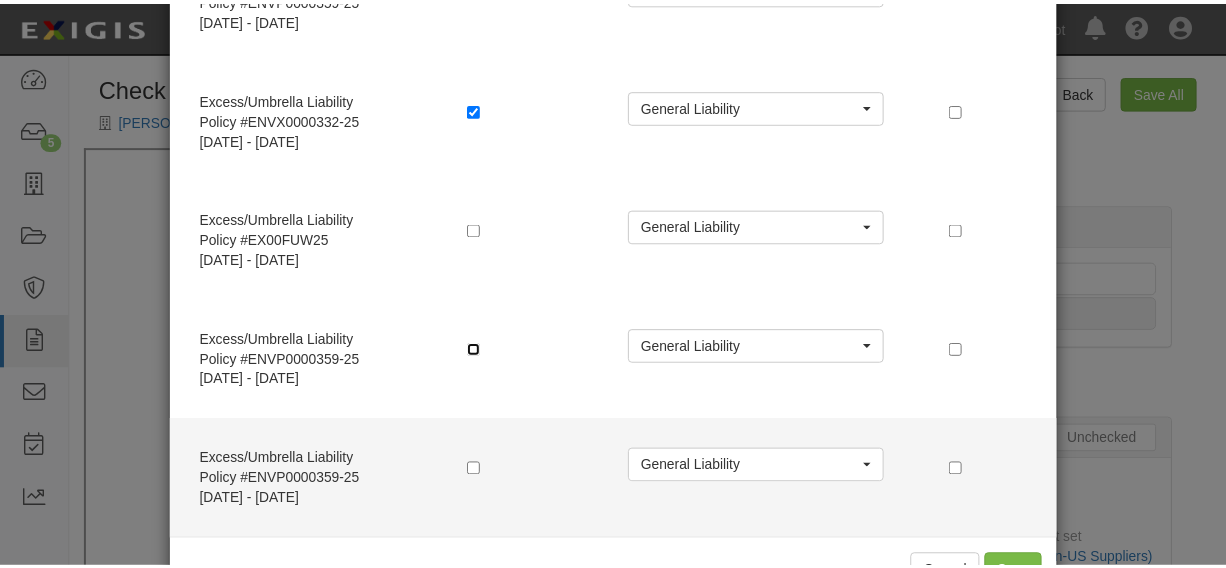 scroll, scrollTop: 744, scrollLeft: 0, axis: vertical 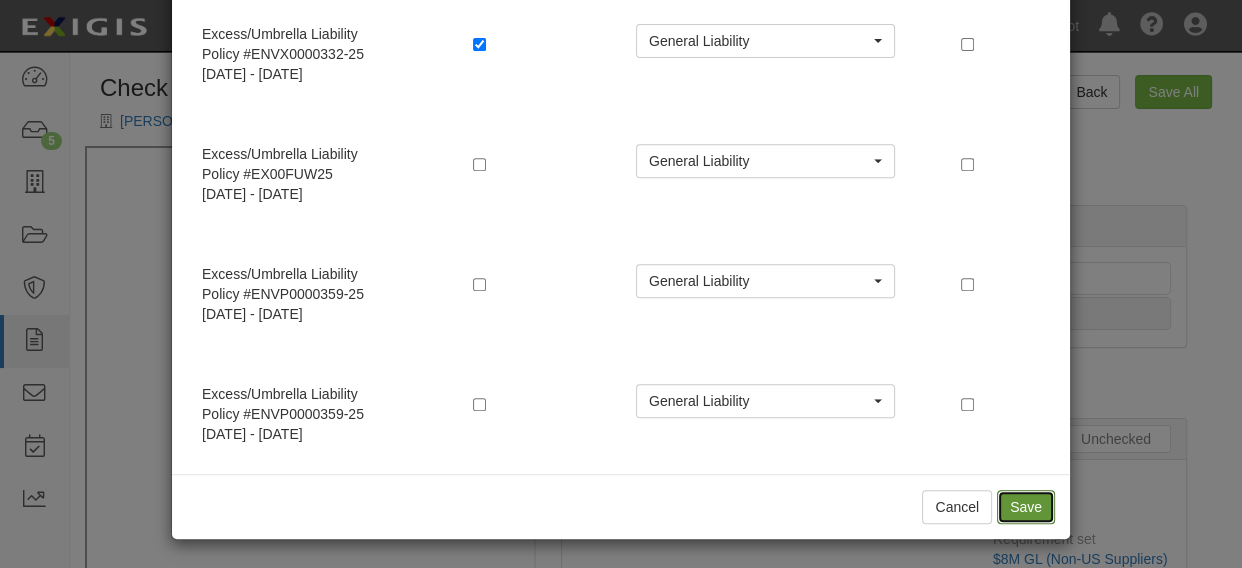 click on "Save" at bounding box center (1026, 507) 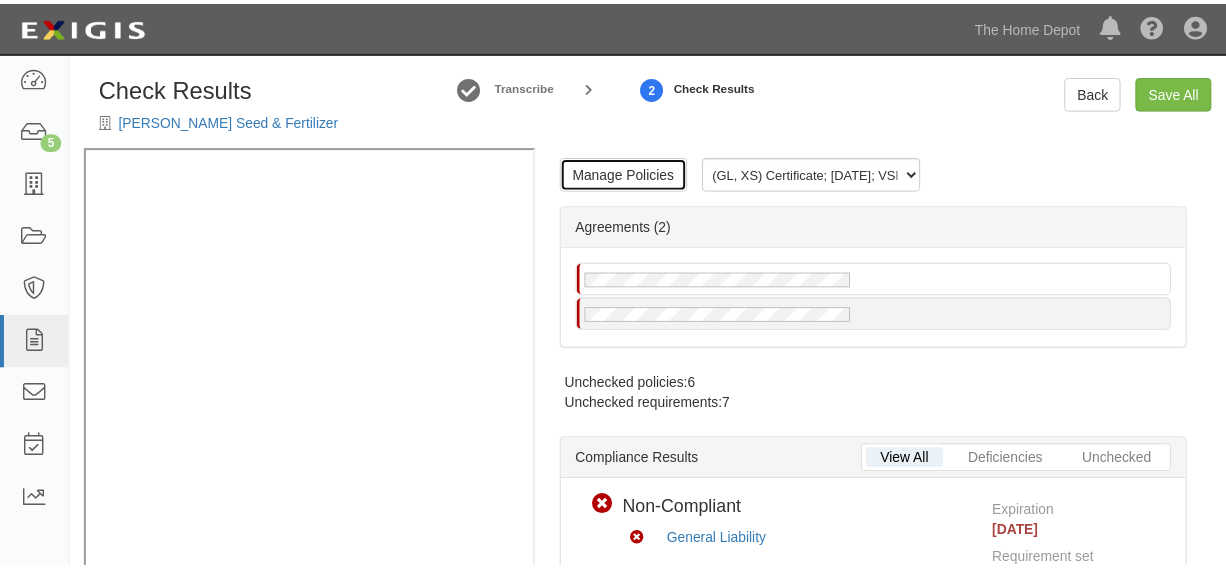 scroll, scrollTop: 0, scrollLeft: 0, axis: both 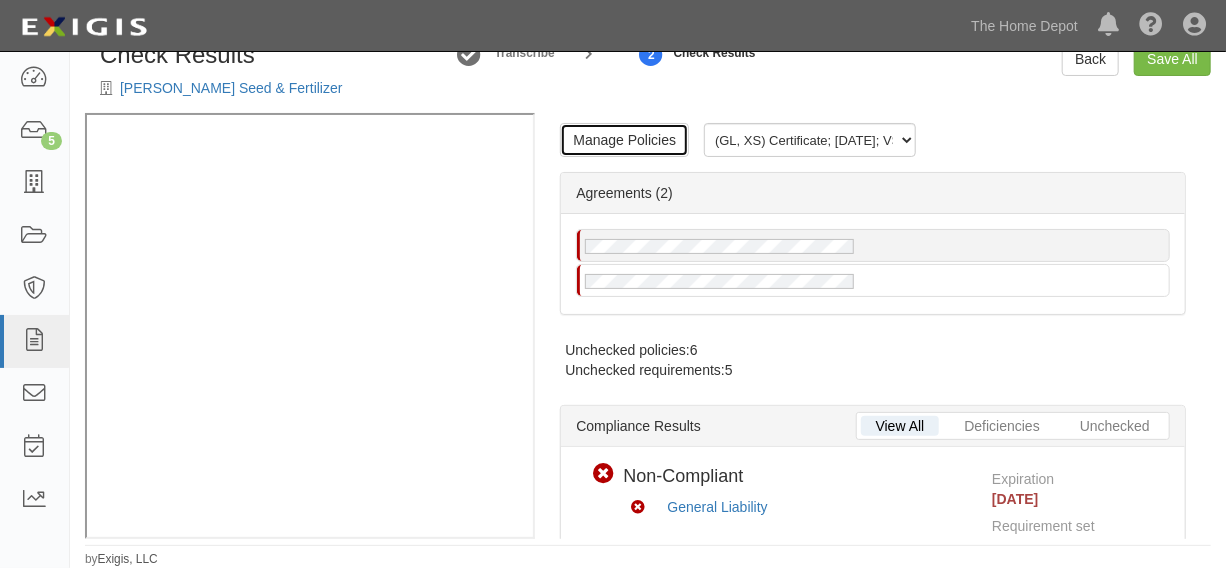click on "Manage Policies" at bounding box center [624, 140] 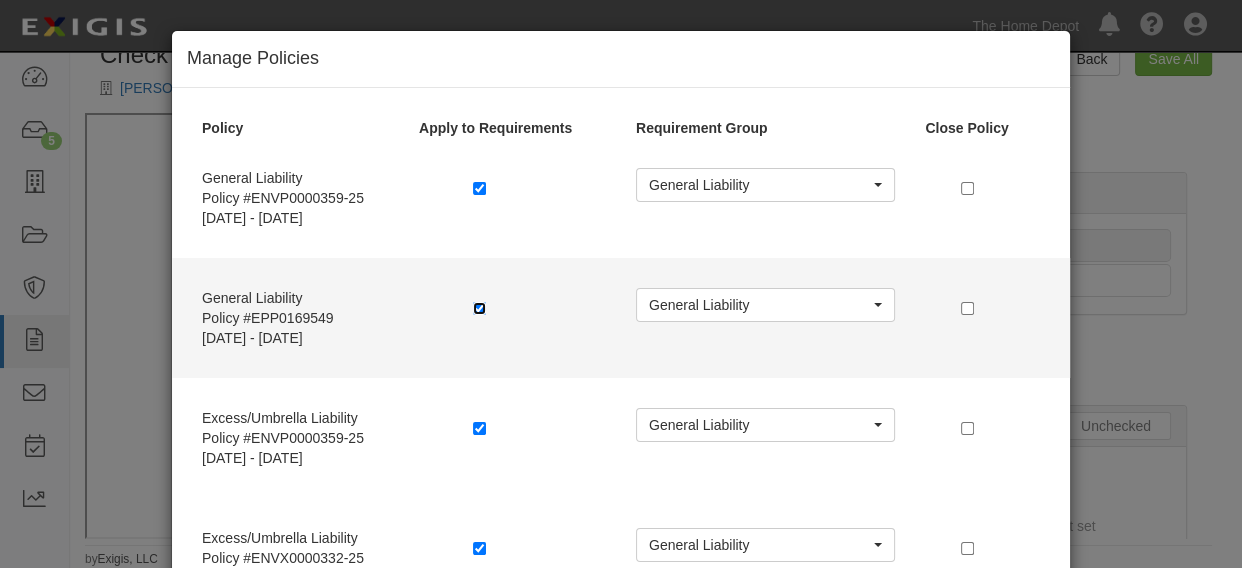click at bounding box center (479, 308) 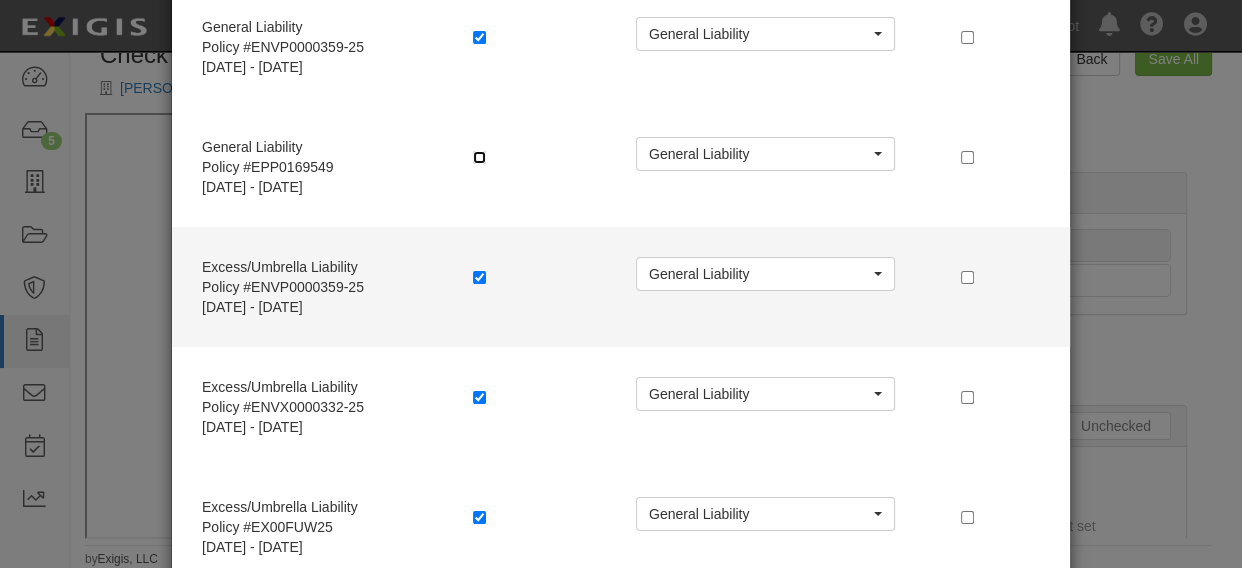 scroll, scrollTop: 302, scrollLeft: 0, axis: vertical 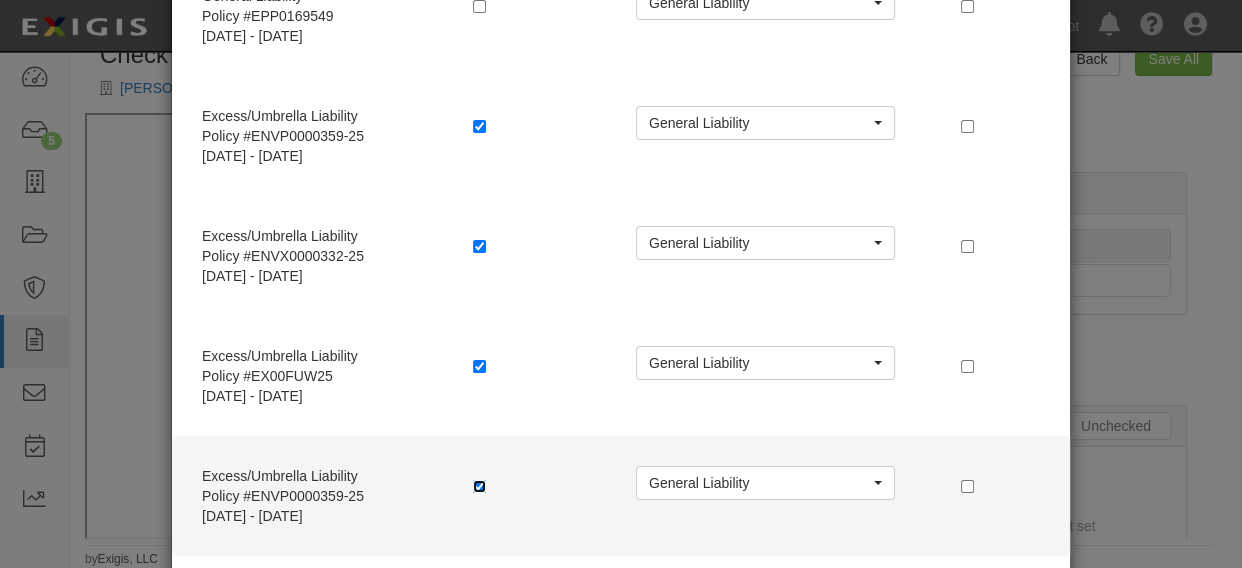 click at bounding box center (479, 486) 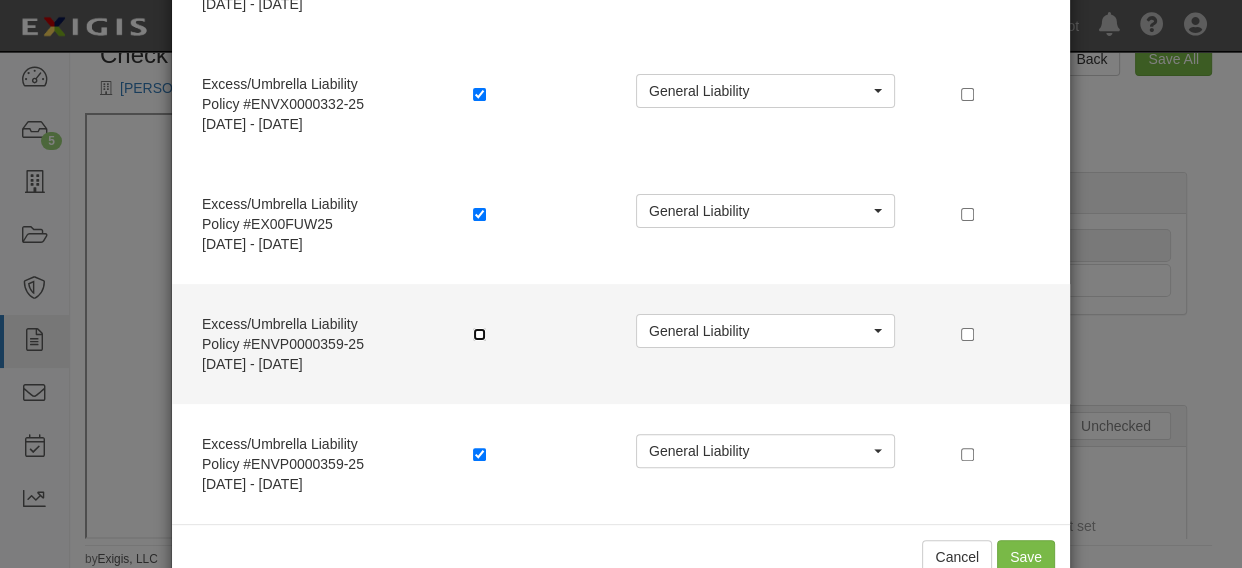 scroll, scrollTop: 504, scrollLeft: 0, axis: vertical 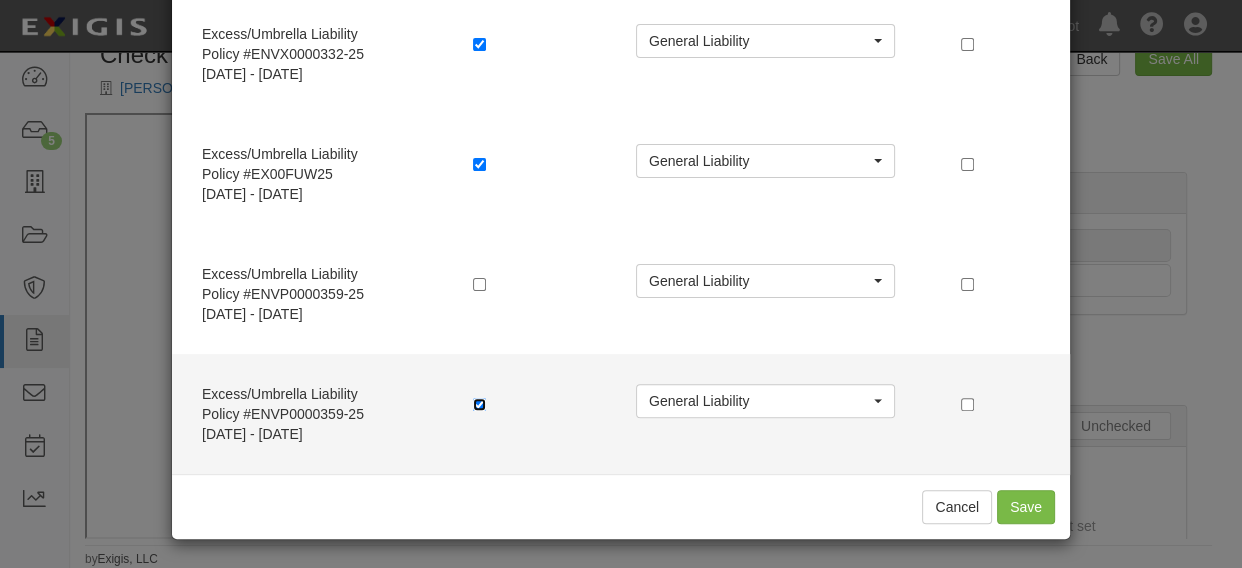 click at bounding box center (479, 404) 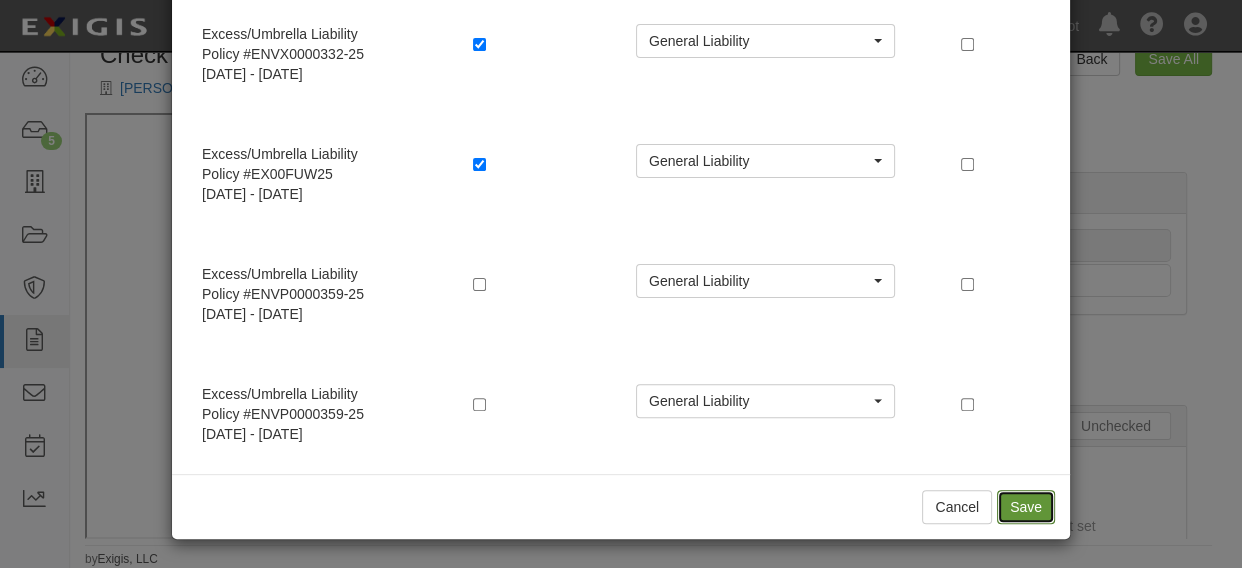 click on "Save" at bounding box center [1026, 507] 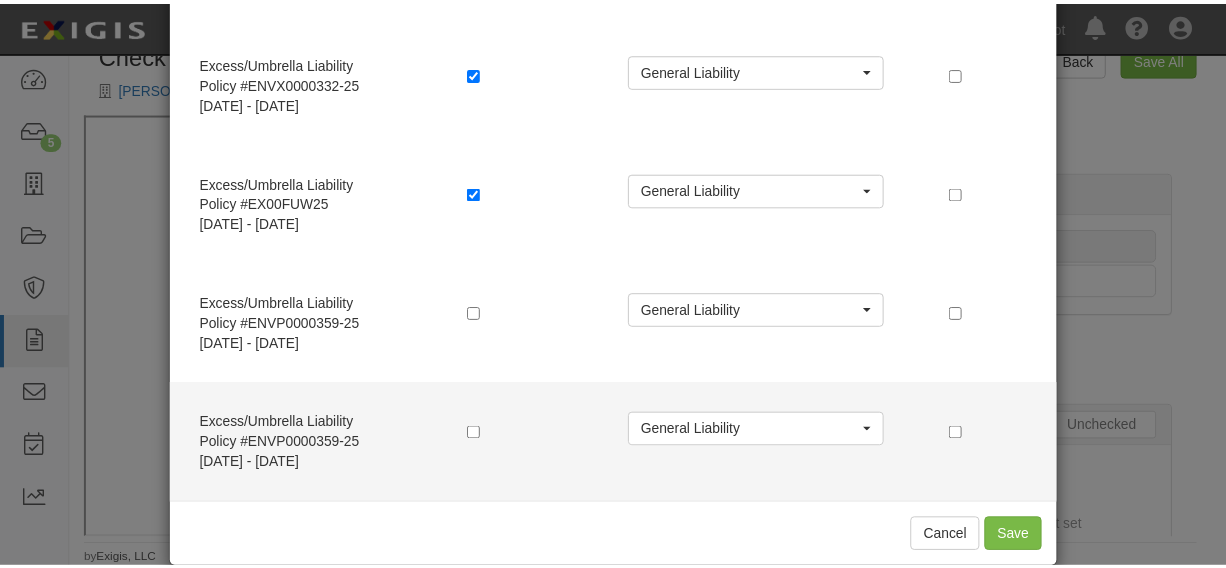 scroll, scrollTop: 504, scrollLeft: 0, axis: vertical 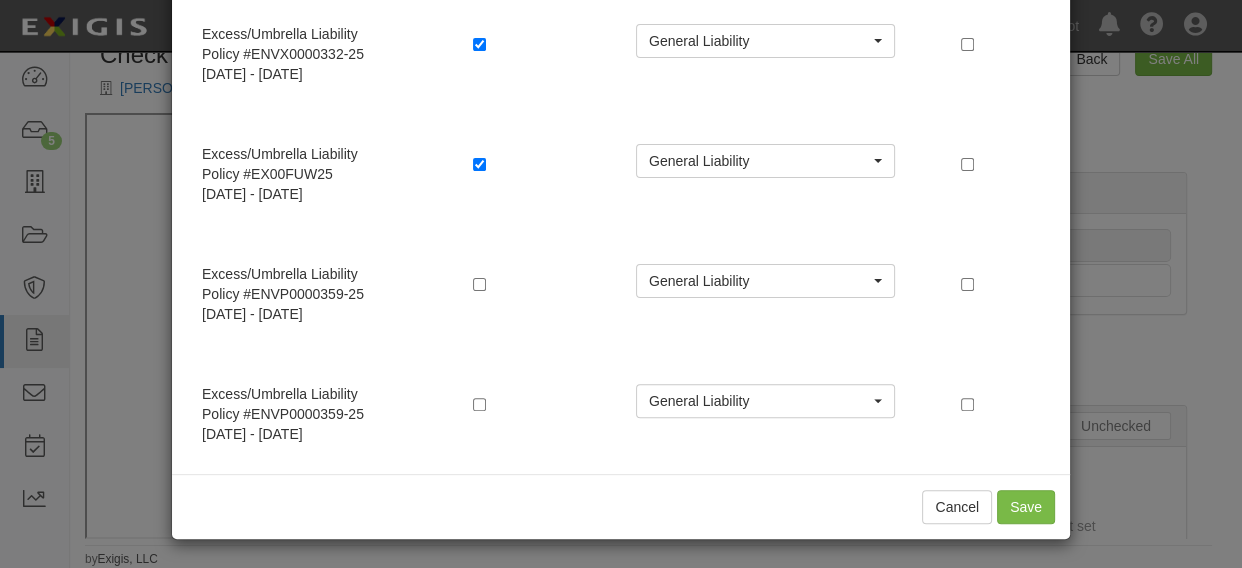 click on "Cancel Save" at bounding box center [621, 506] 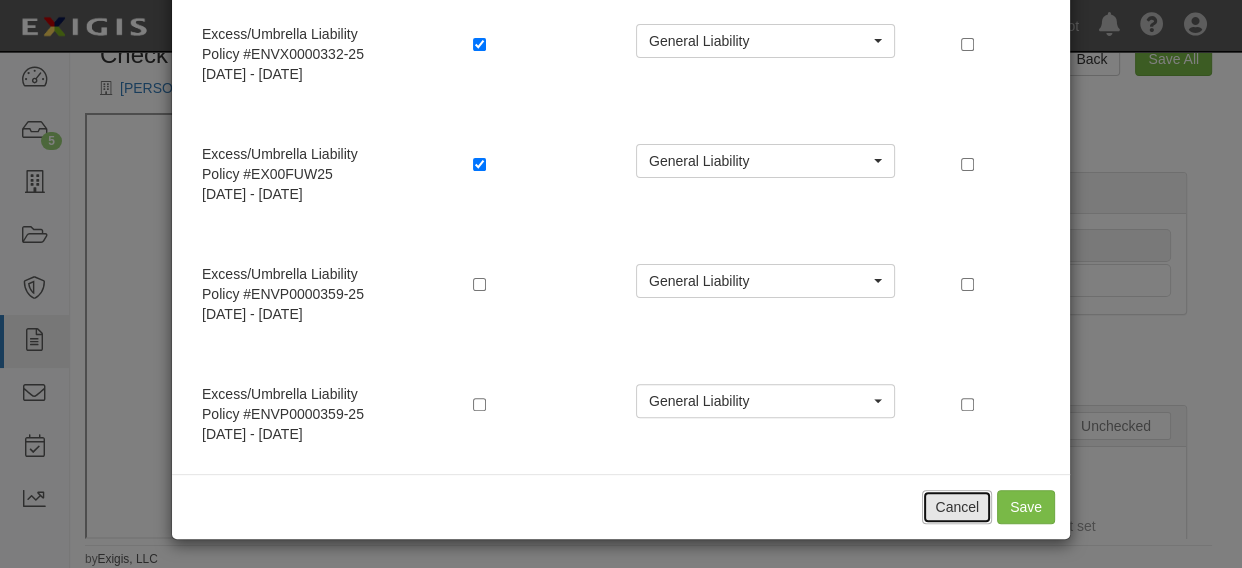 click on "Cancel" at bounding box center (957, 507) 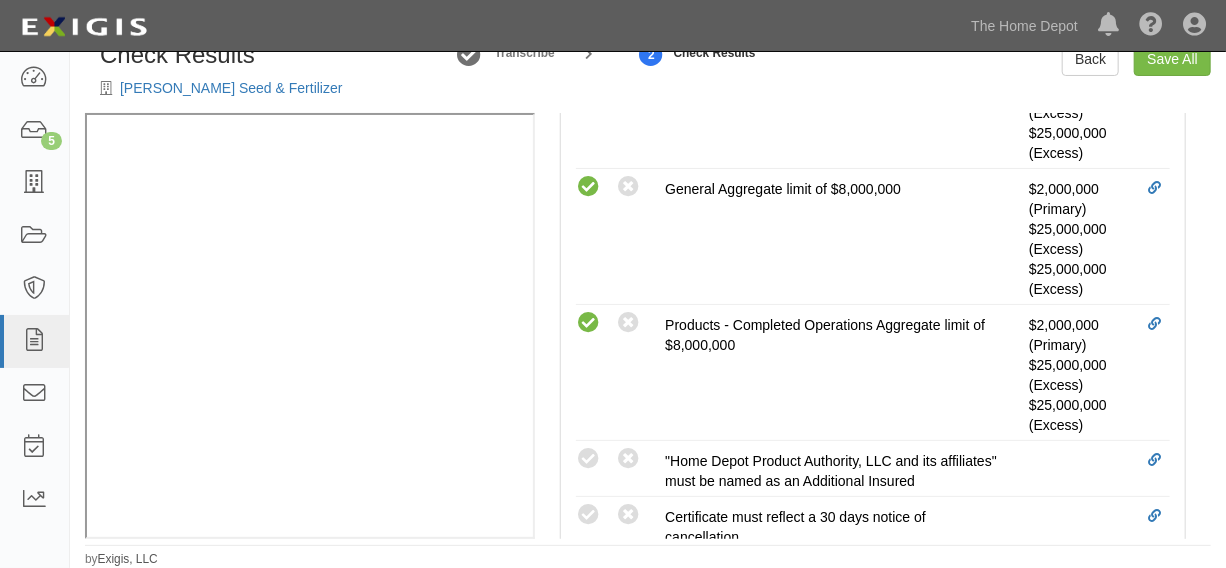 scroll, scrollTop: 909, scrollLeft: 0, axis: vertical 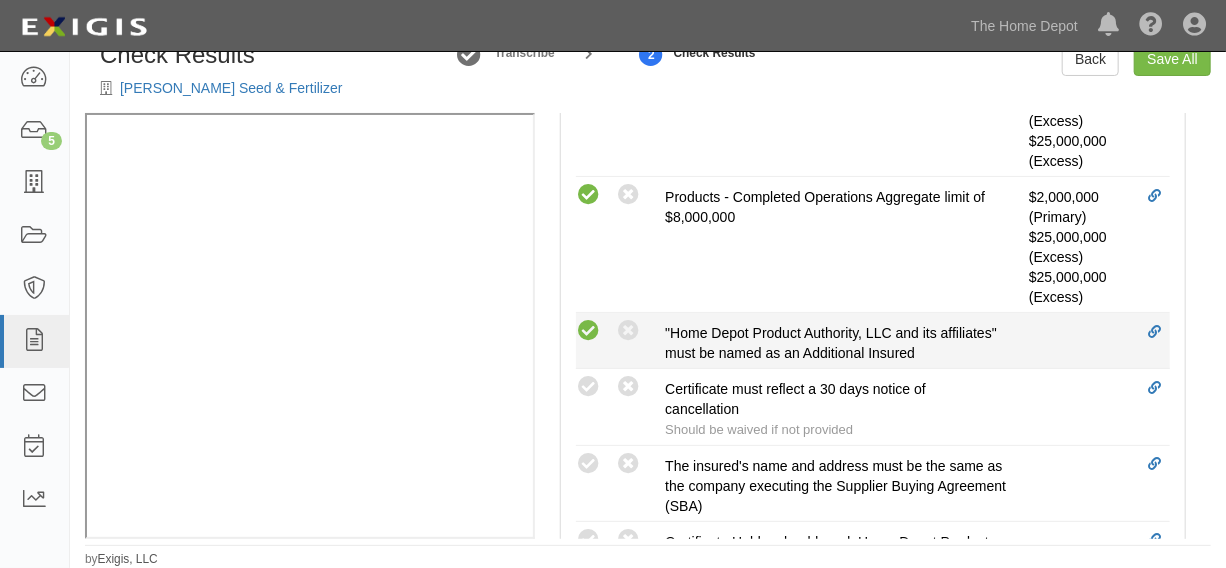 click at bounding box center (588, 331) 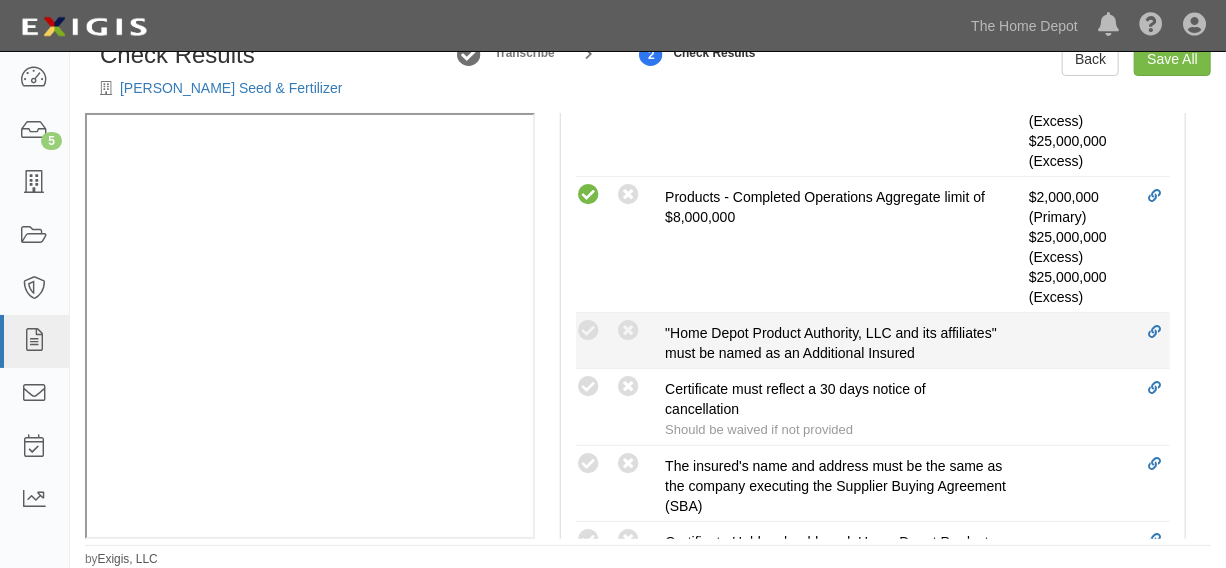 radio on "true" 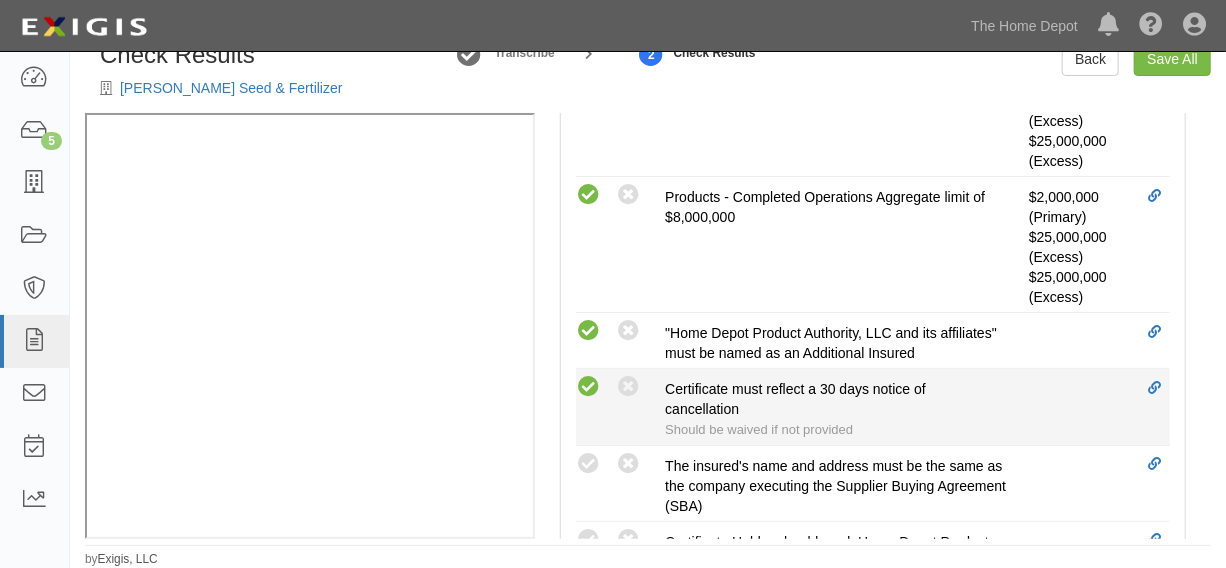 click at bounding box center [588, 387] 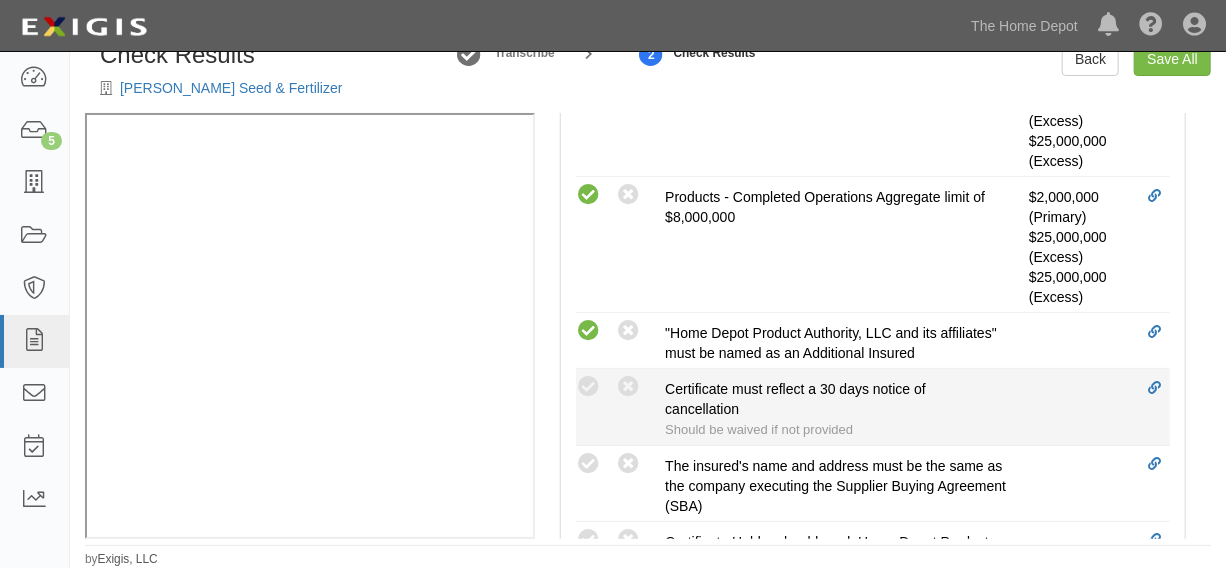 radio on "true" 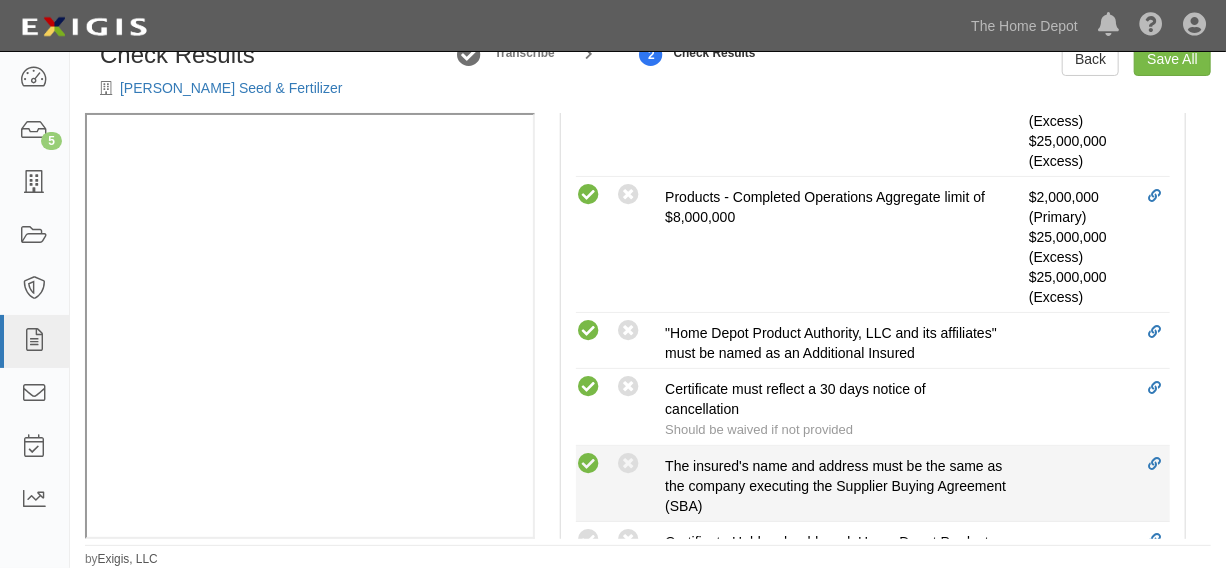 click at bounding box center (588, 464) 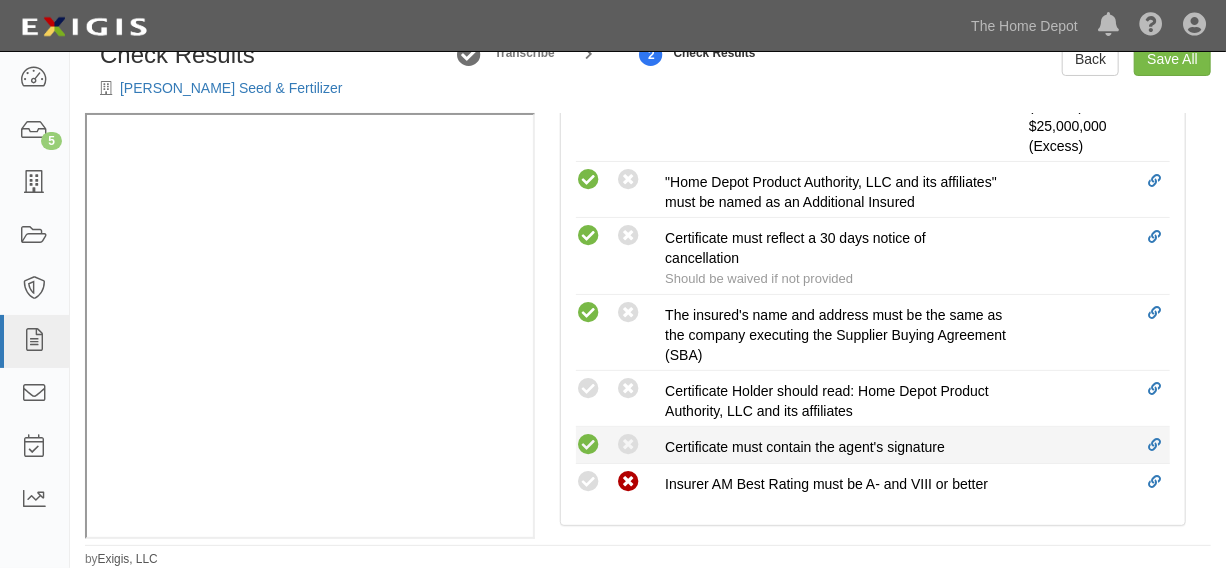 click at bounding box center (588, 445) 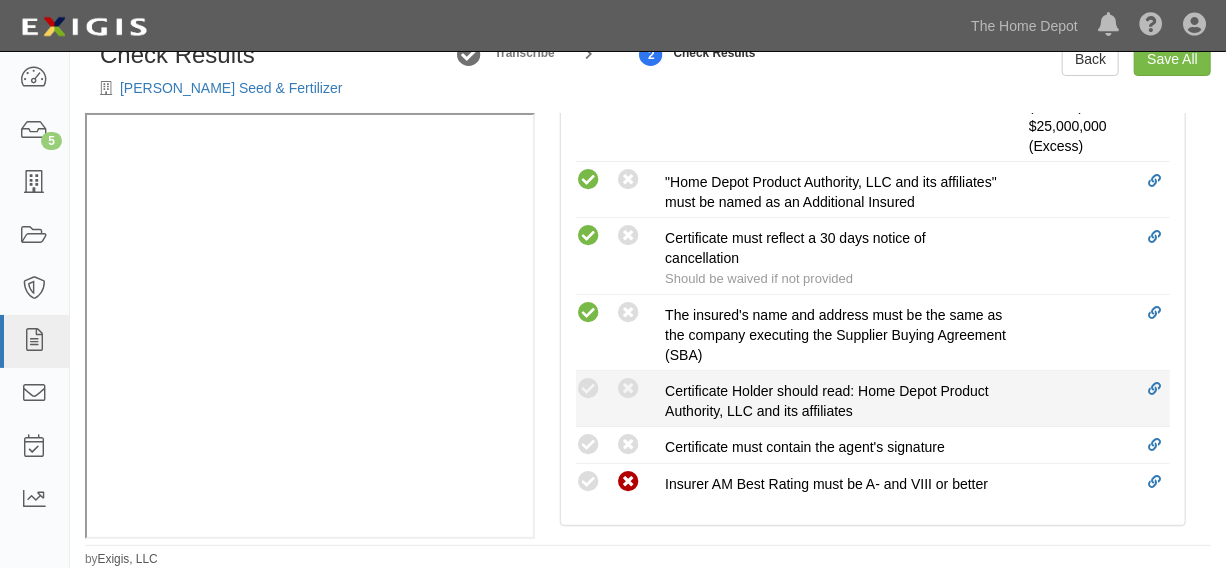 radio on "true" 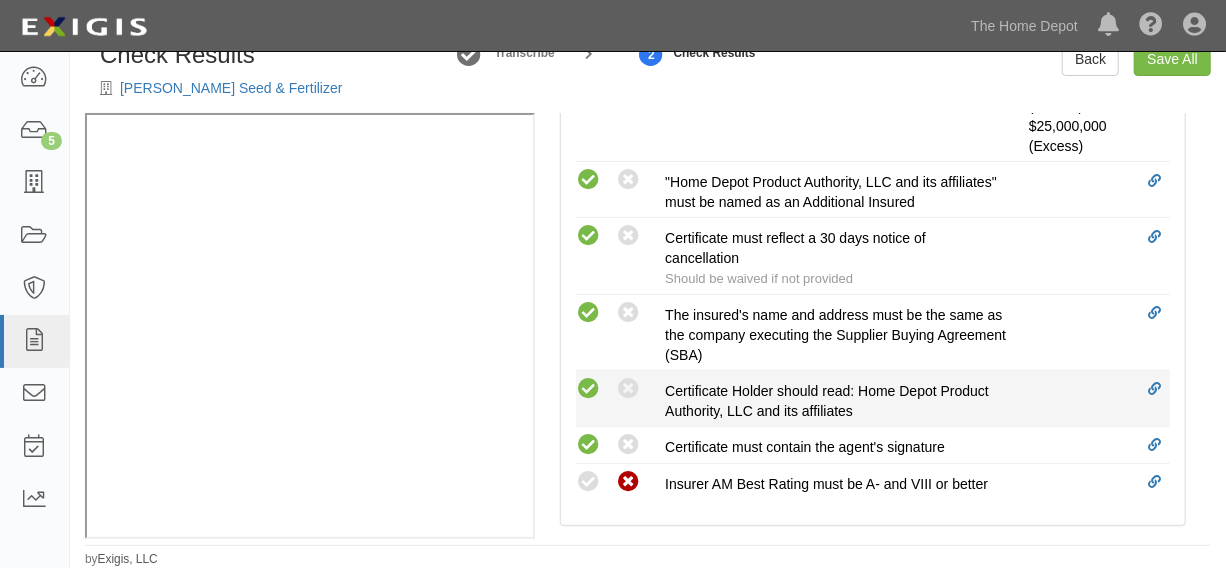 click at bounding box center [588, 389] 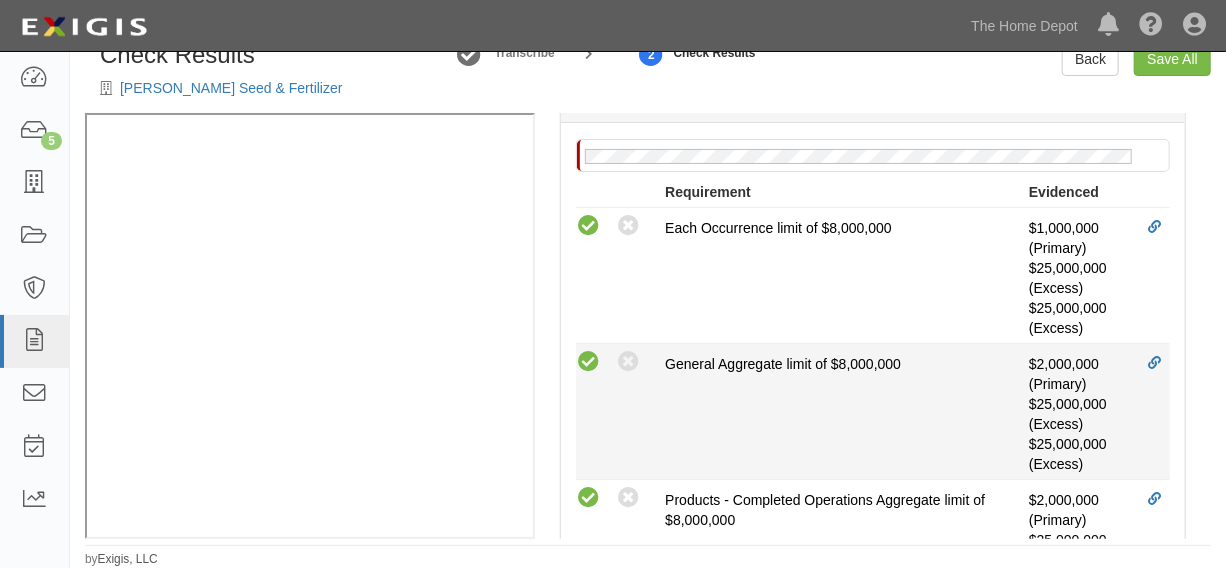 scroll, scrollTop: 434, scrollLeft: 0, axis: vertical 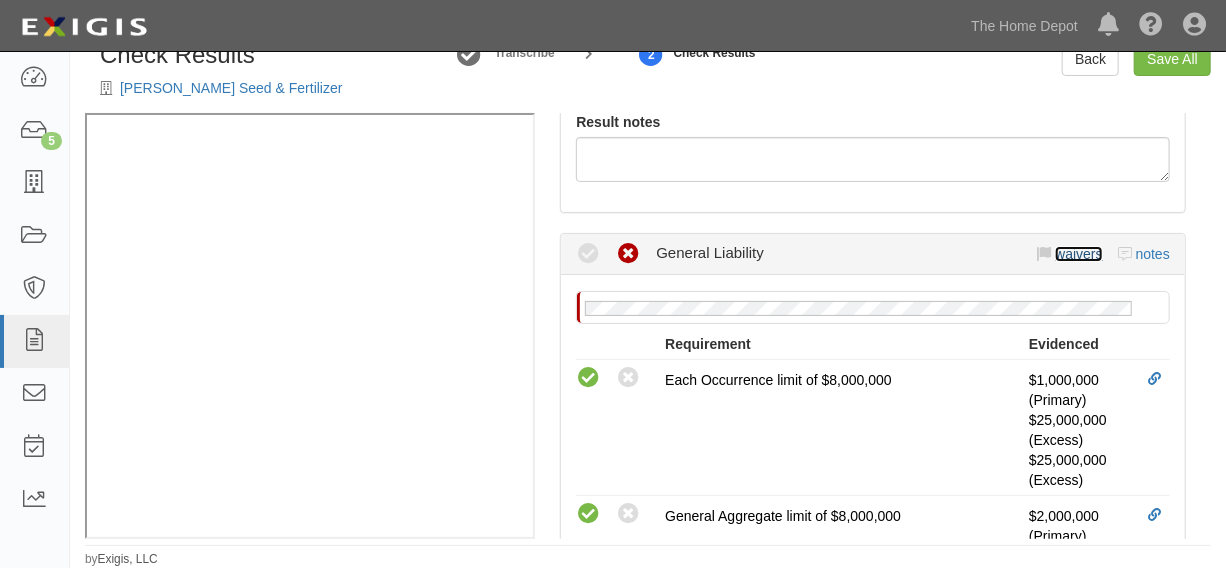 click on "waivers" at bounding box center [1078, 254] 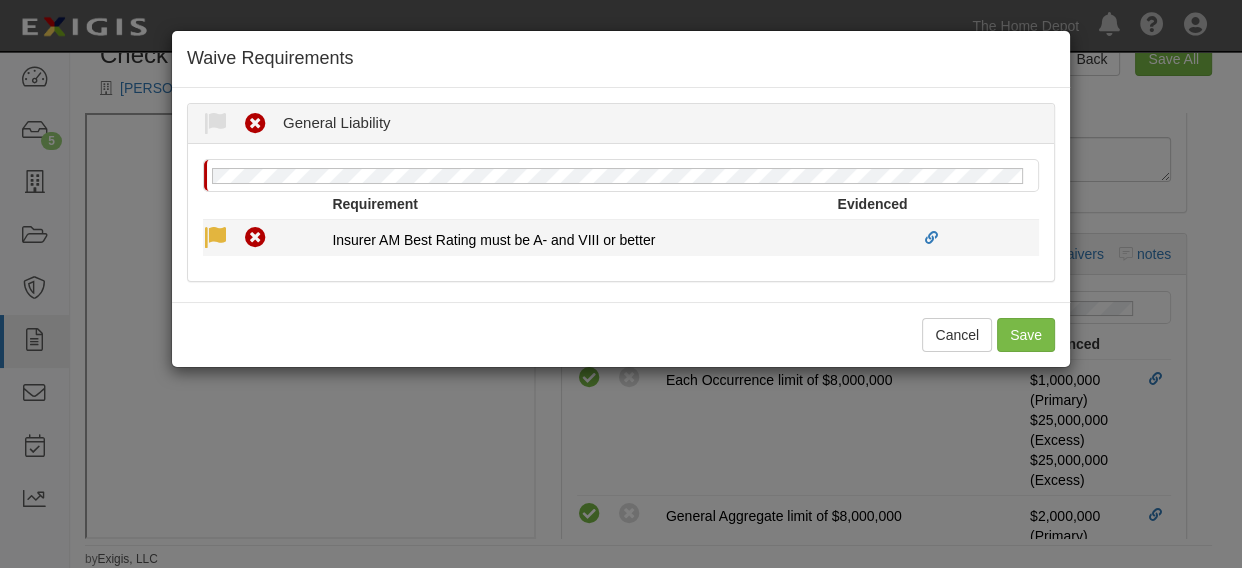 click at bounding box center (215, 238) 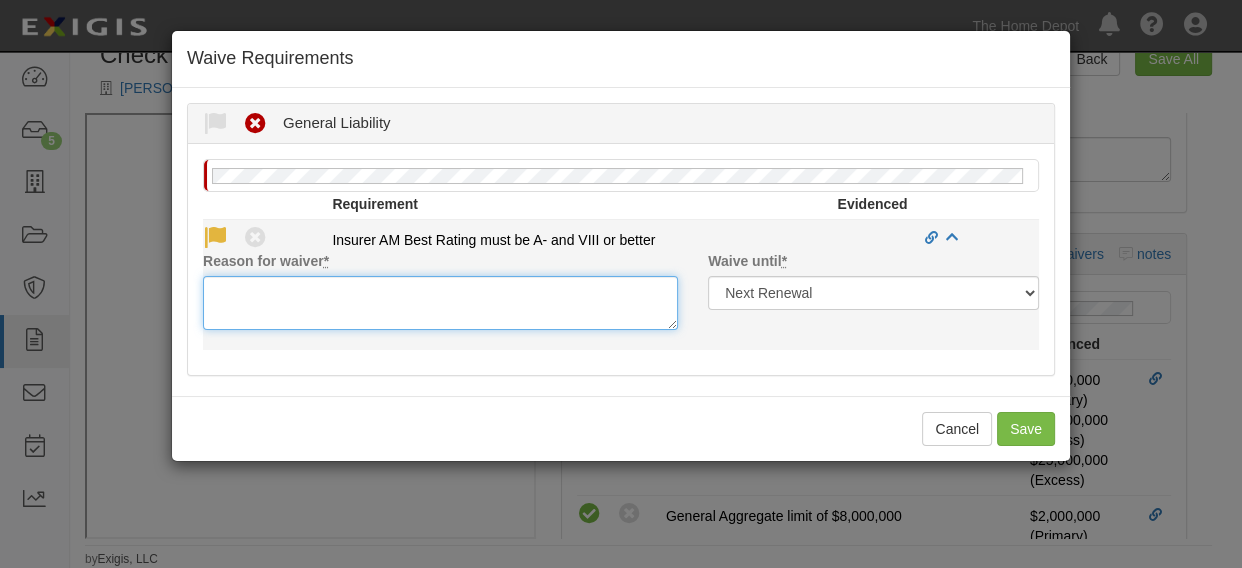 click on "Reason for waiver  *" at bounding box center [440, 303] 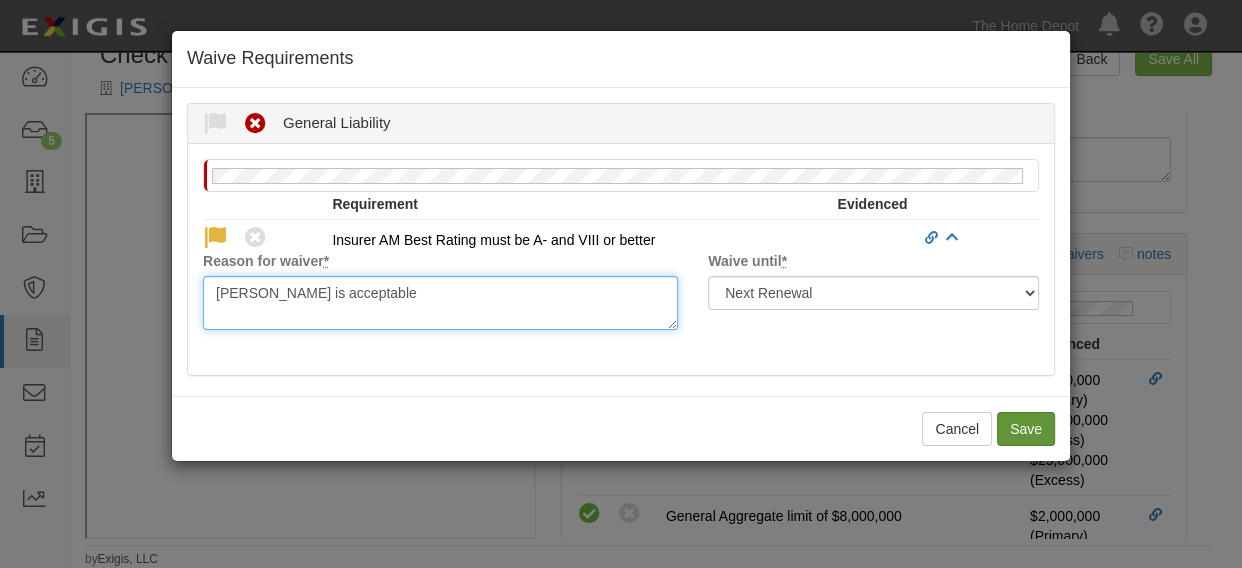 type on "Lloyd’s is acceptable" 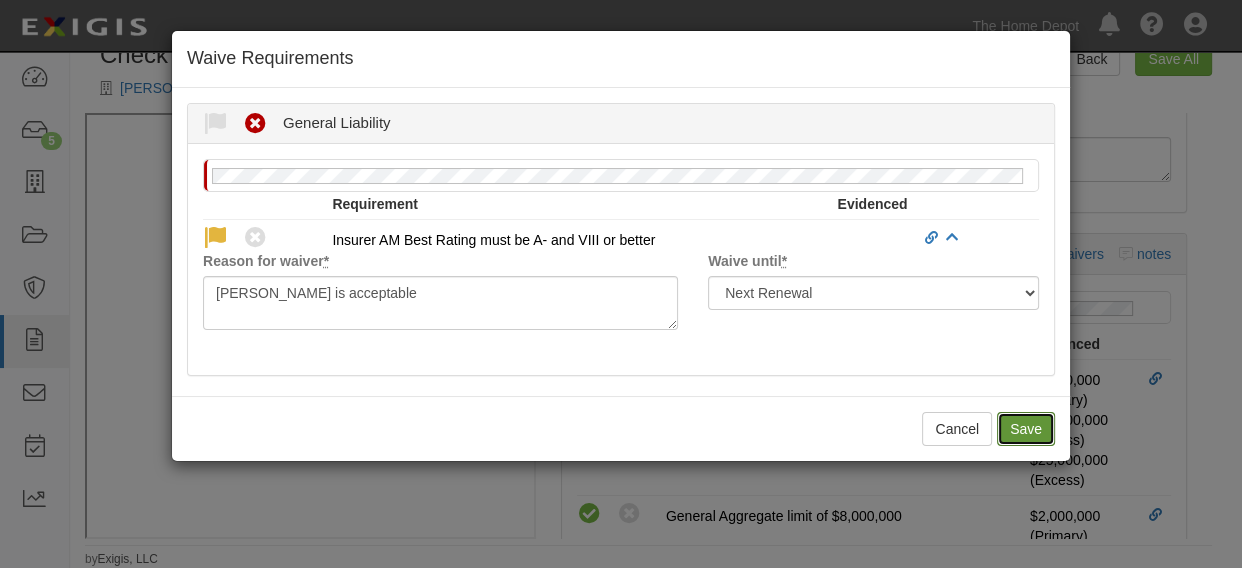 click on "Save" at bounding box center (1026, 429) 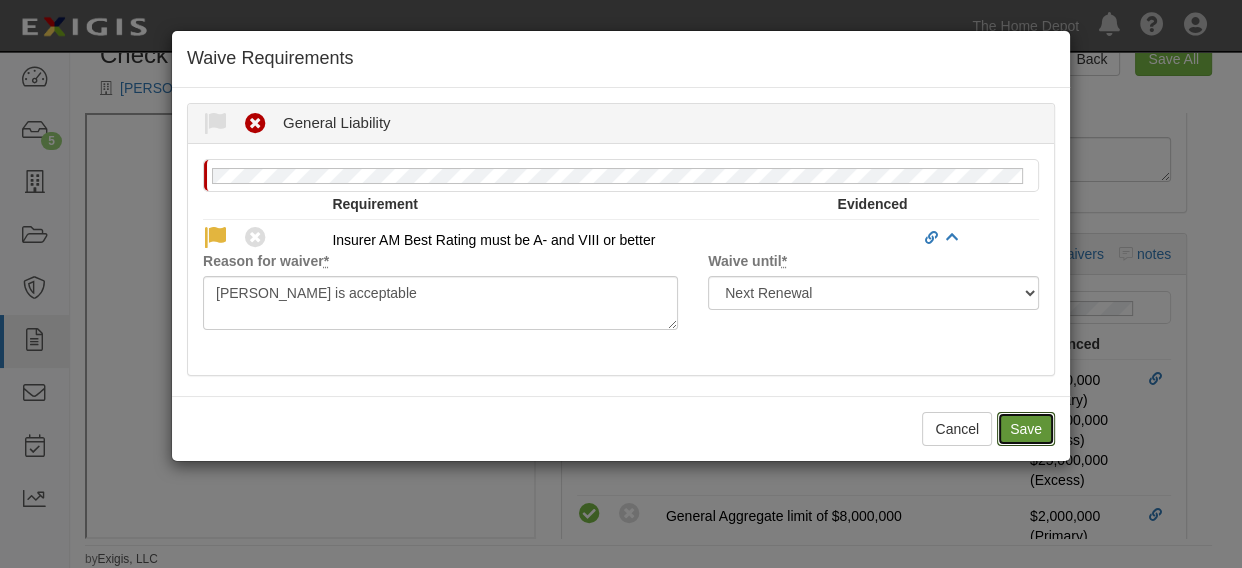 radio on "true" 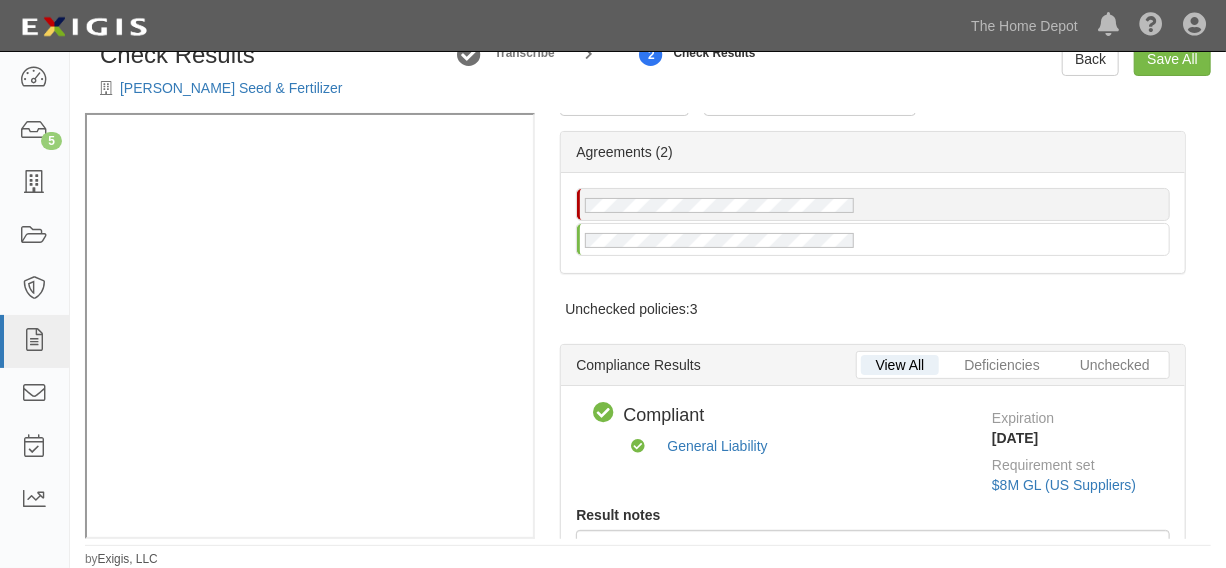 scroll, scrollTop: 0, scrollLeft: 0, axis: both 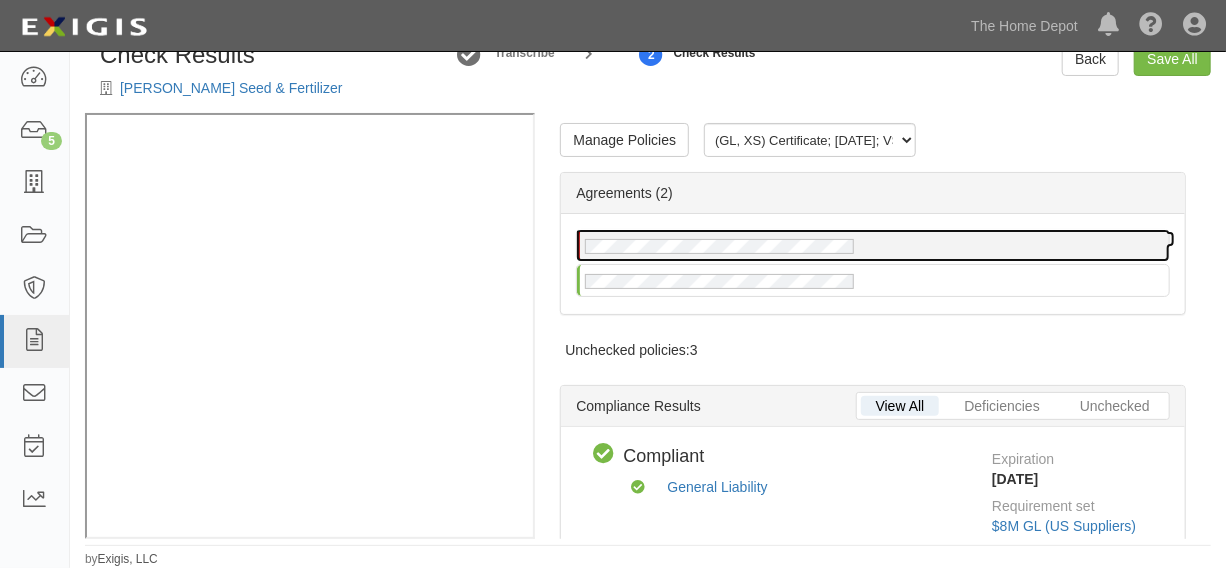 click at bounding box center [873, 245] 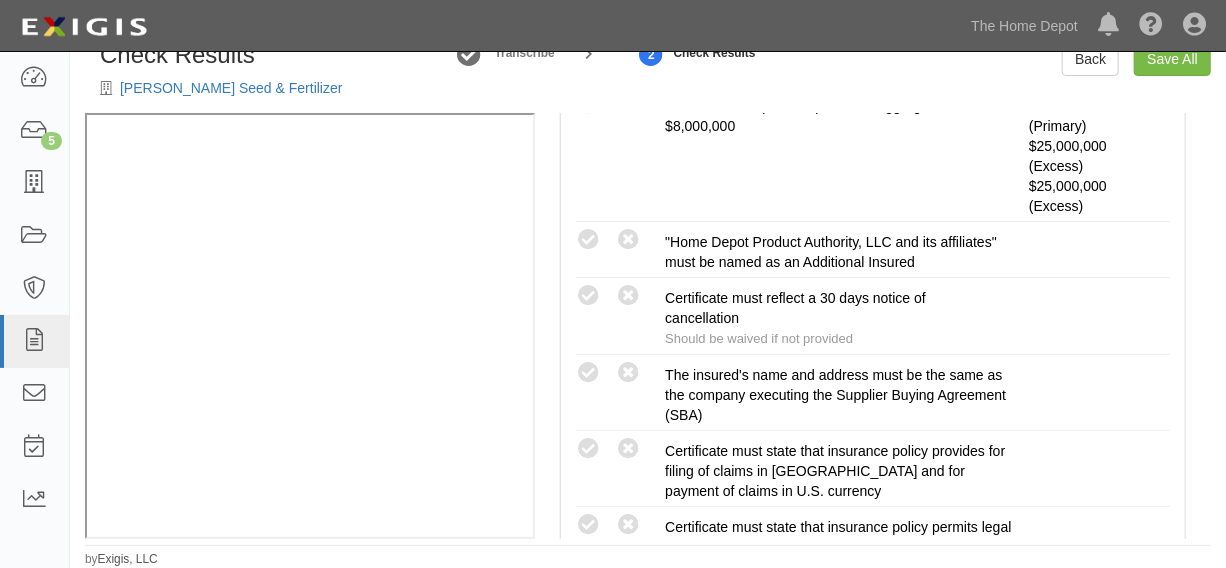 scroll, scrollTop: 1211, scrollLeft: 0, axis: vertical 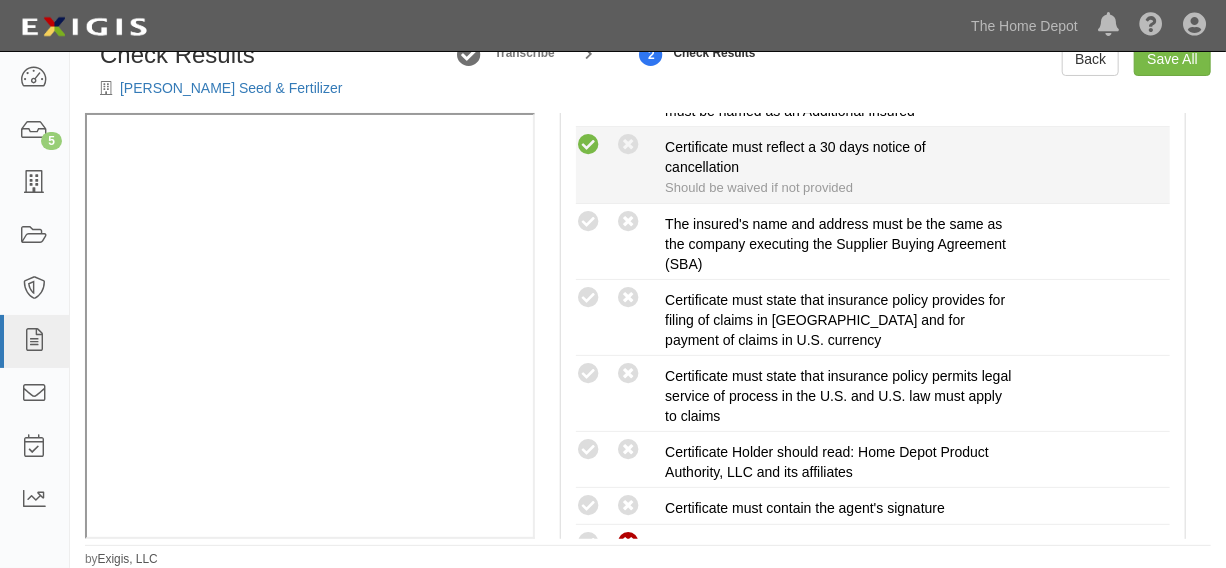 click at bounding box center (588, 145) 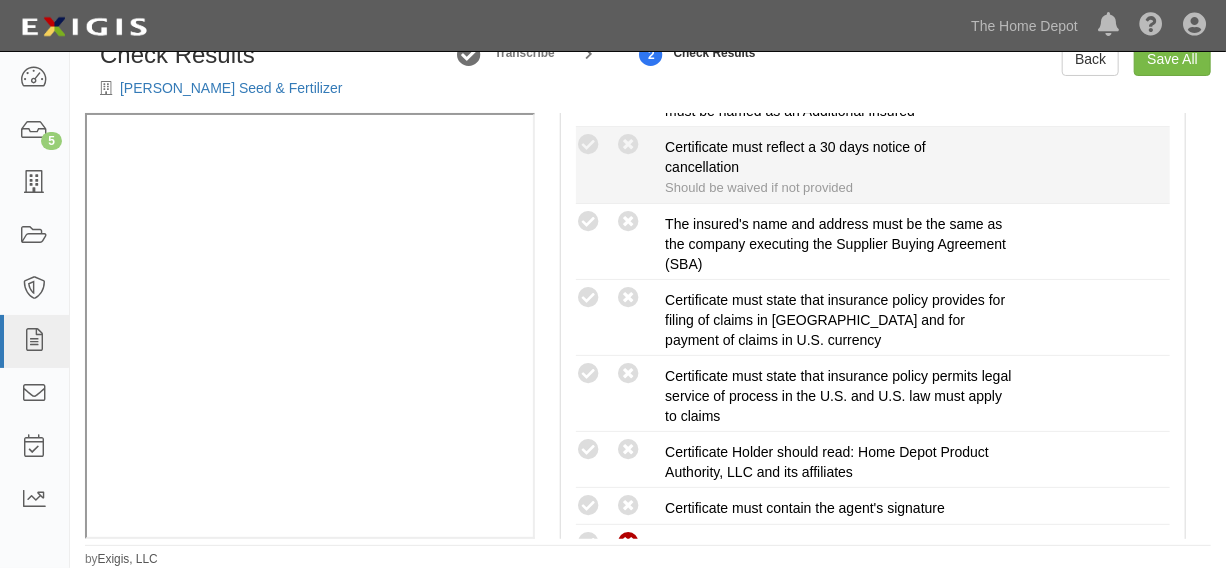 radio on "true" 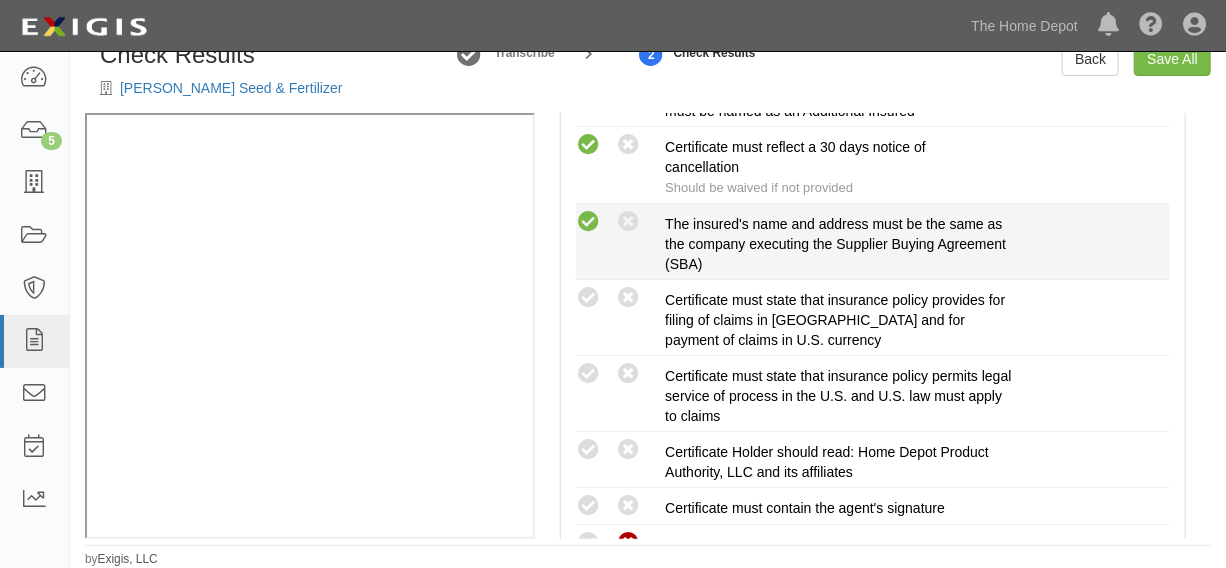 click at bounding box center (588, 222) 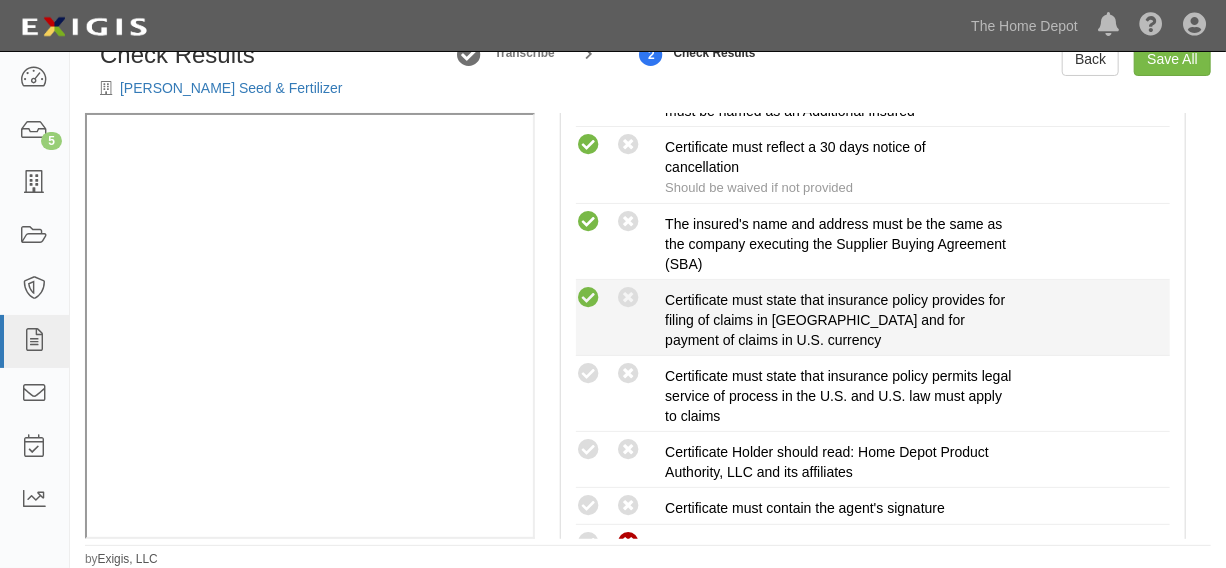 click at bounding box center (588, 298) 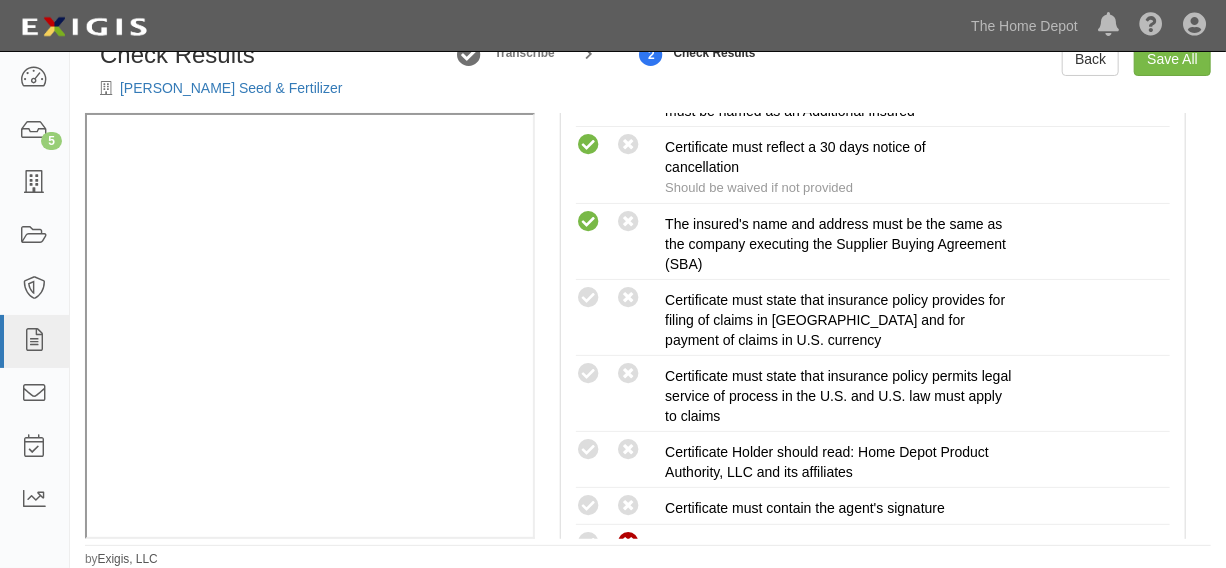 radio on "true" 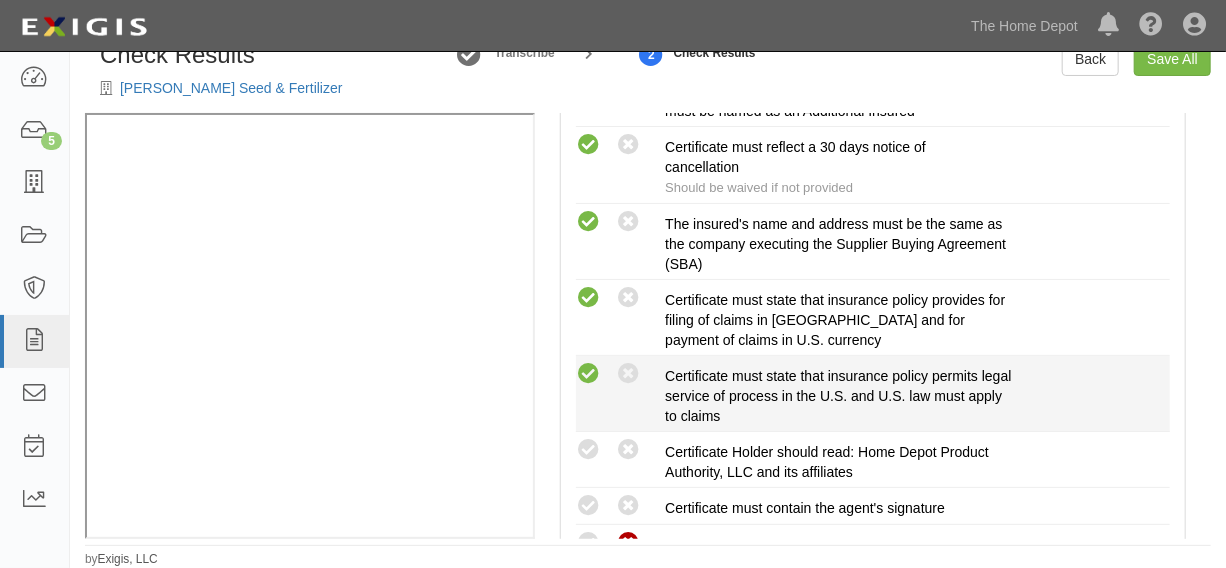 click at bounding box center [588, 374] 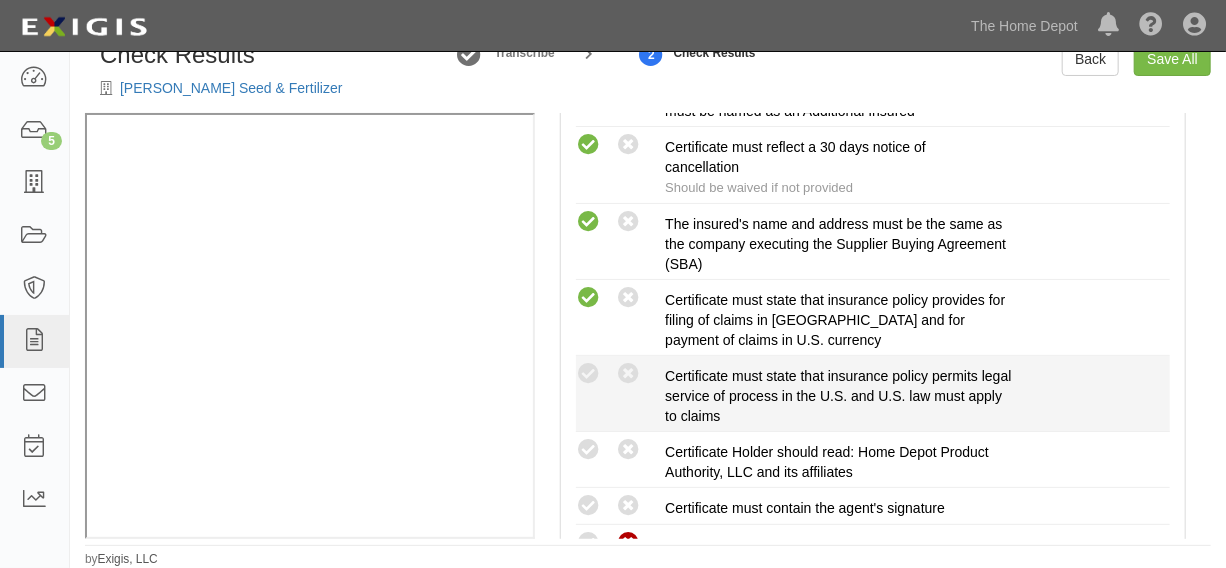 radio on "true" 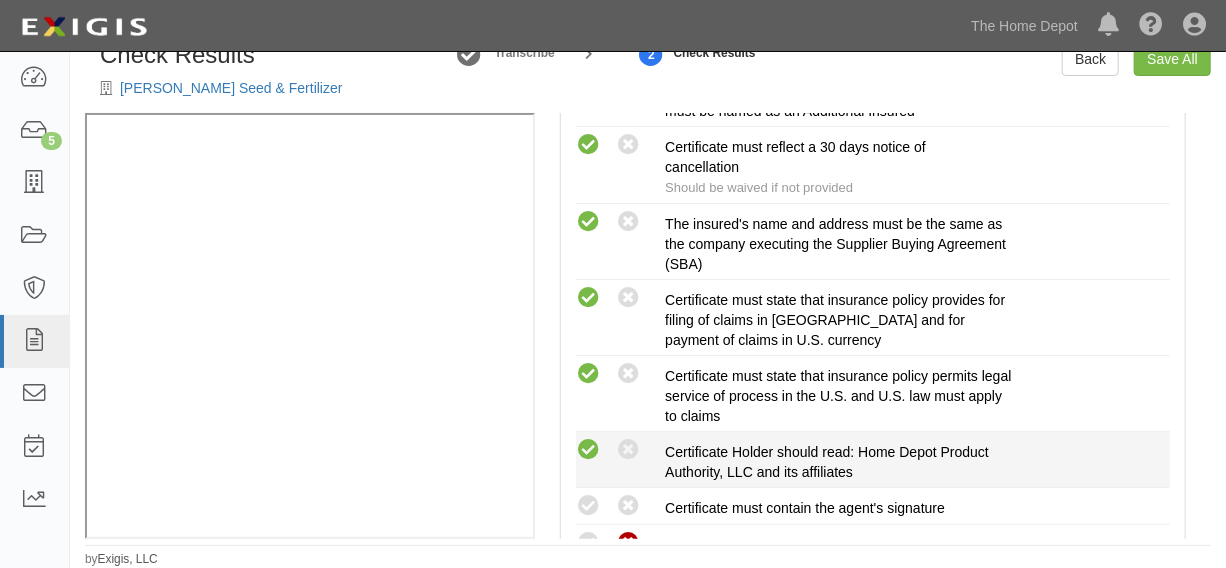click at bounding box center (588, 450) 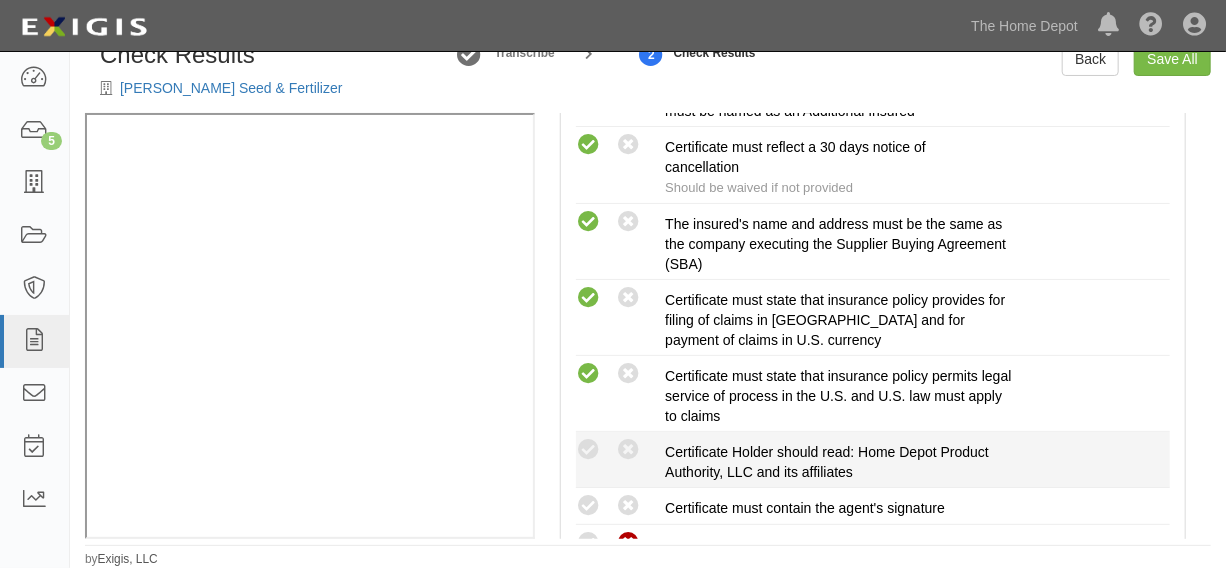 radio on "true" 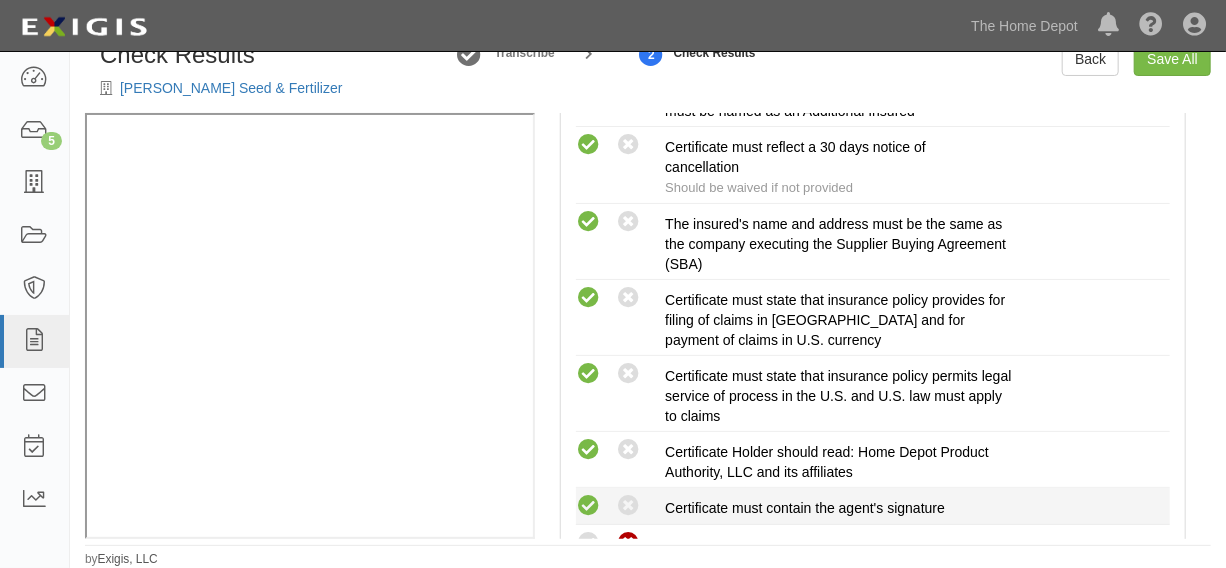 click at bounding box center [588, 506] 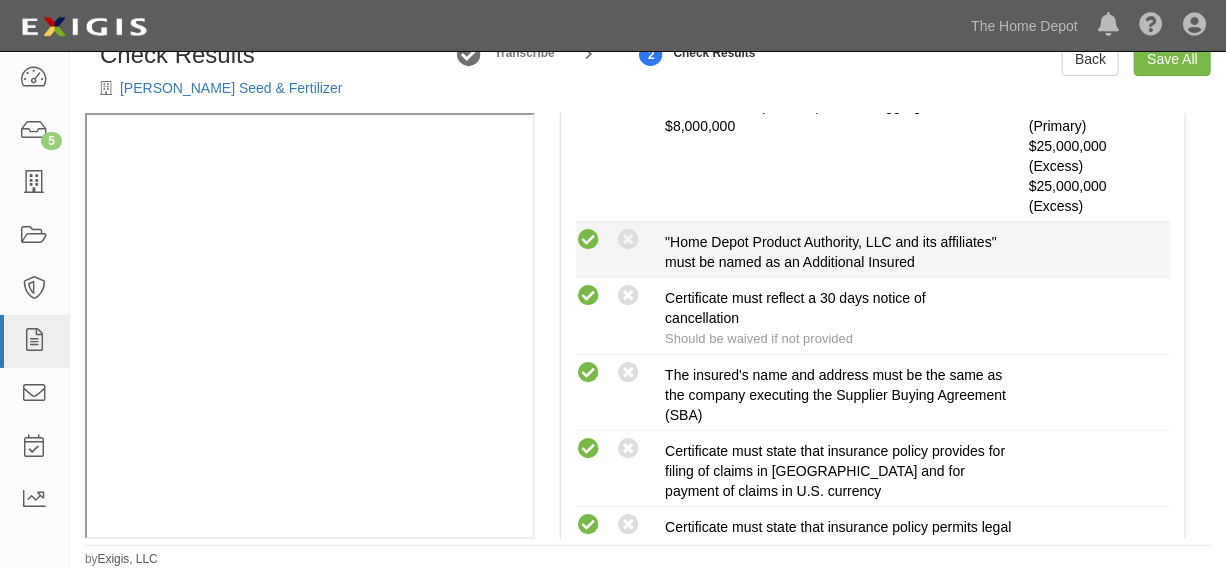 click at bounding box center (588, 240) 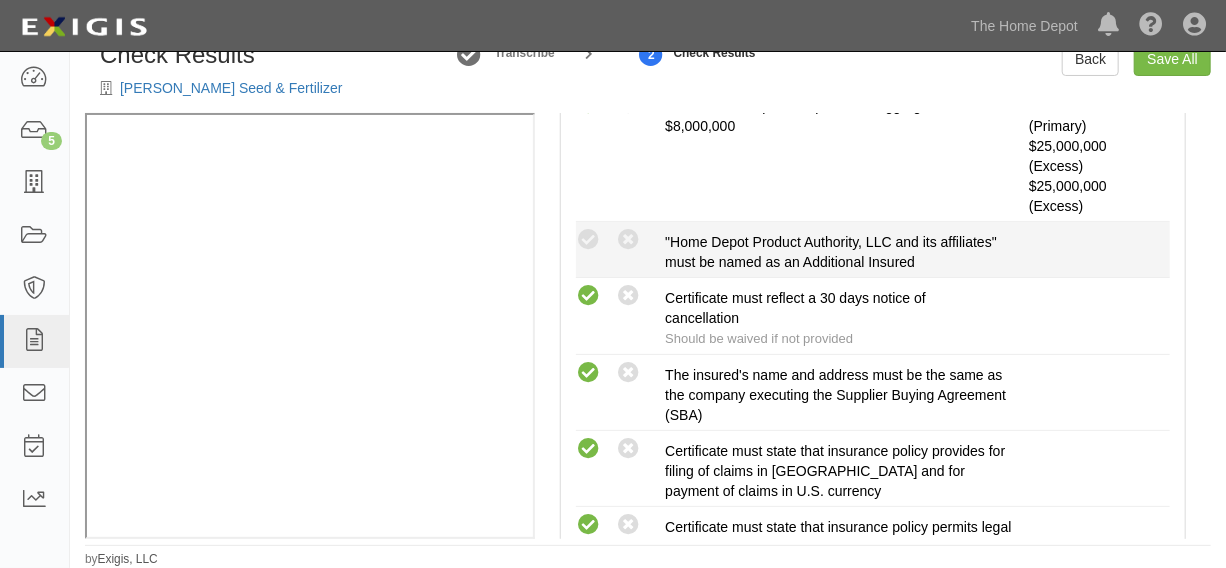 radio on "true" 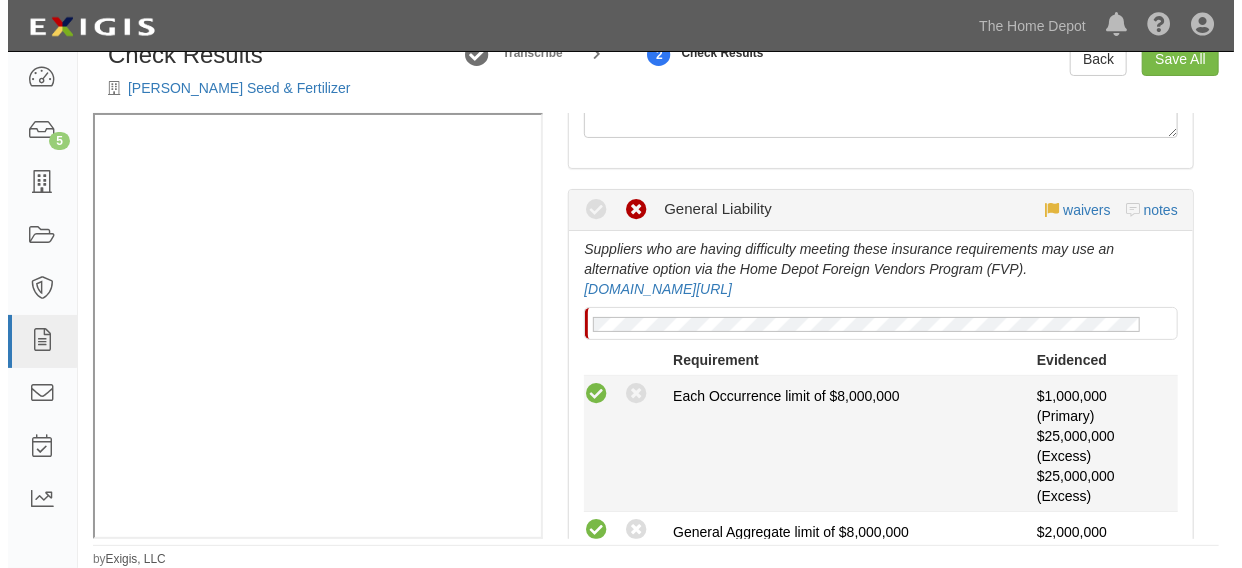 scroll, scrollTop: 434, scrollLeft: 0, axis: vertical 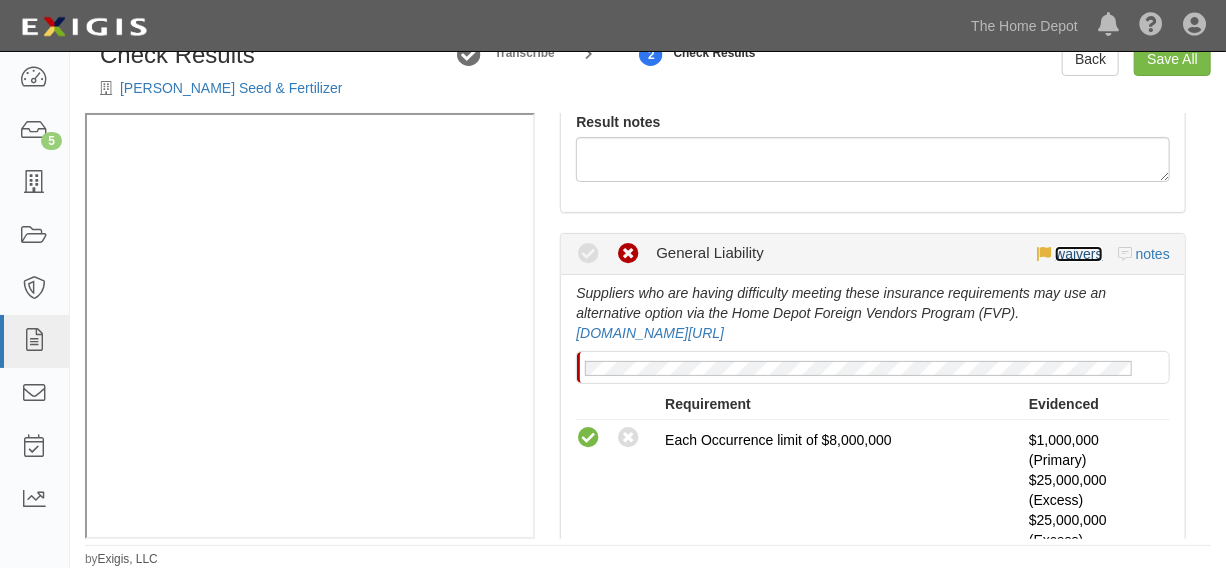 click on "waivers" at bounding box center (1078, 254) 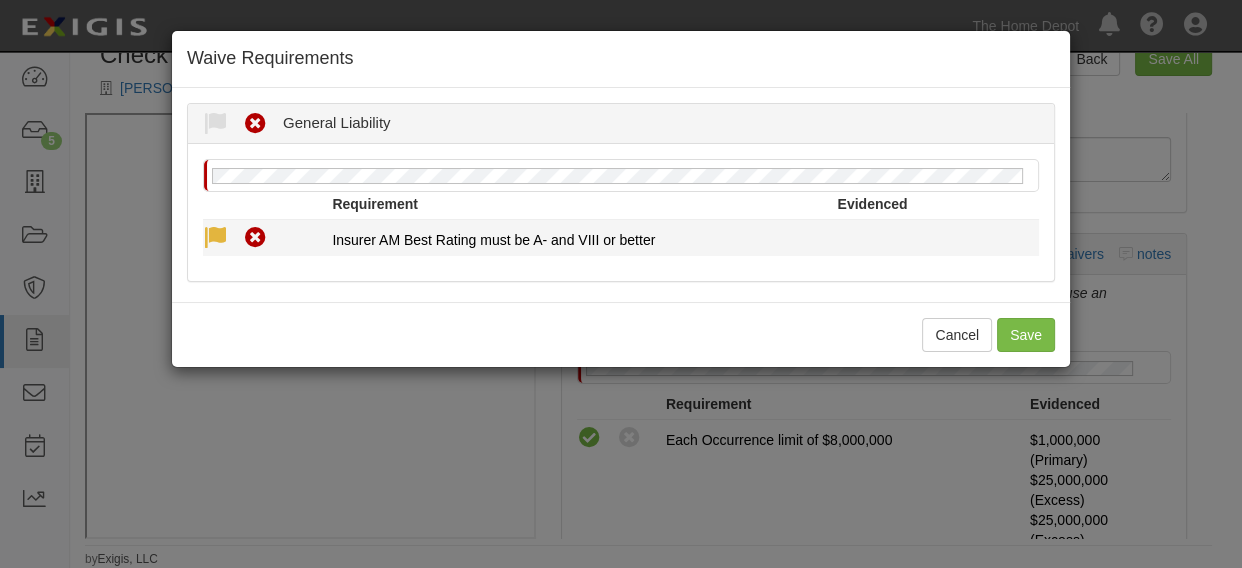 click at bounding box center (215, 238) 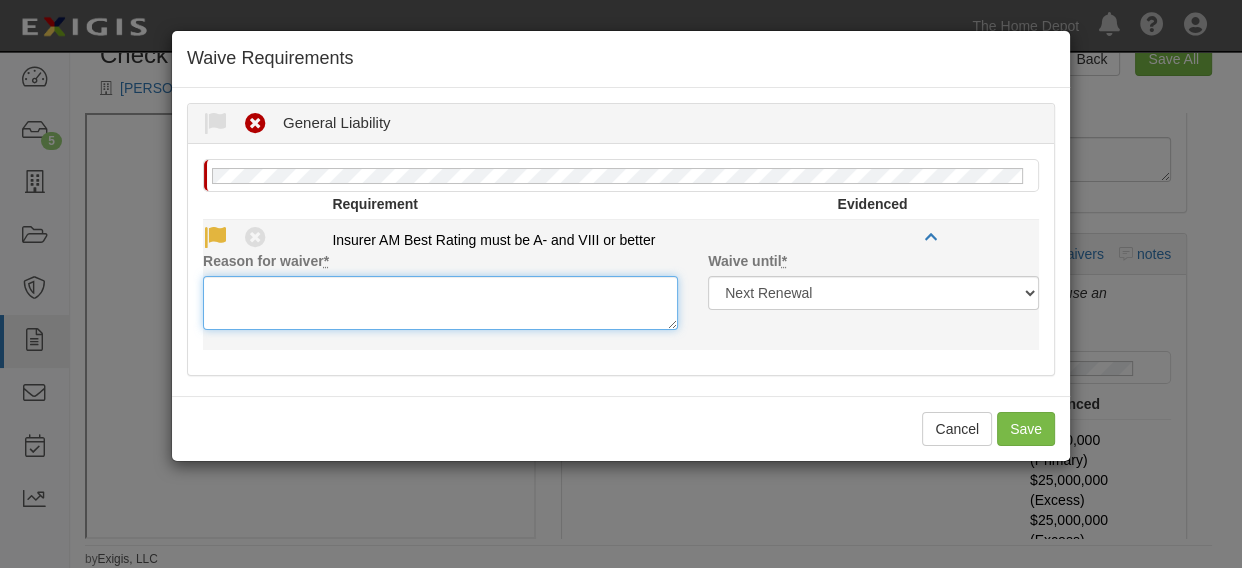 click on "Reason for waiver  *" at bounding box center [440, 303] 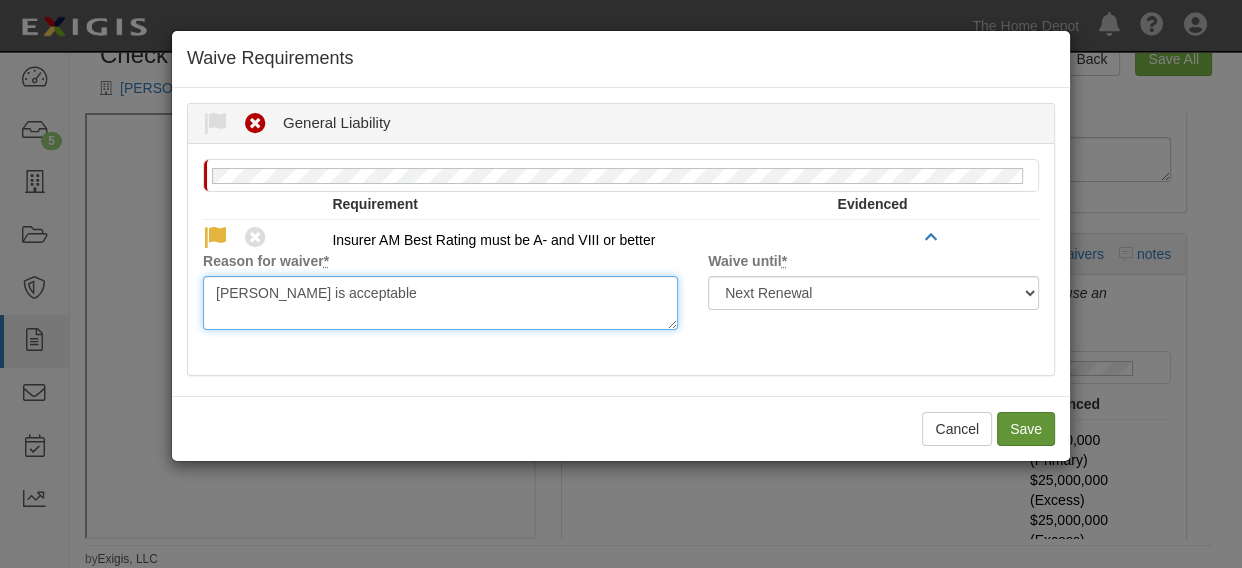 type on "Lloyd’s is acceptable" 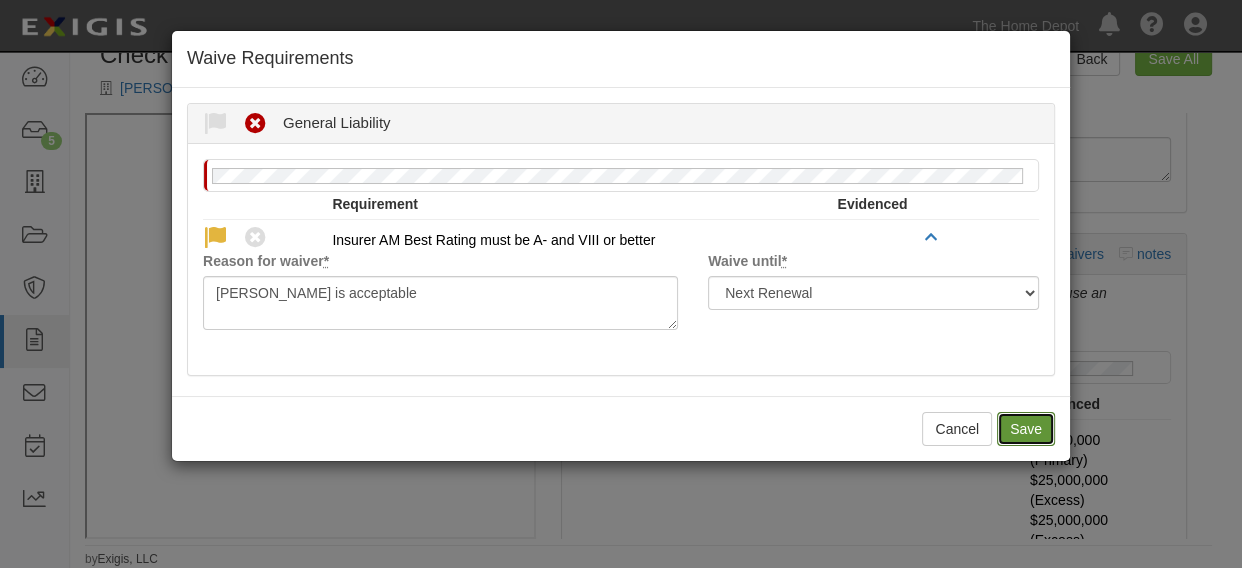 click on "Save" at bounding box center (1026, 429) 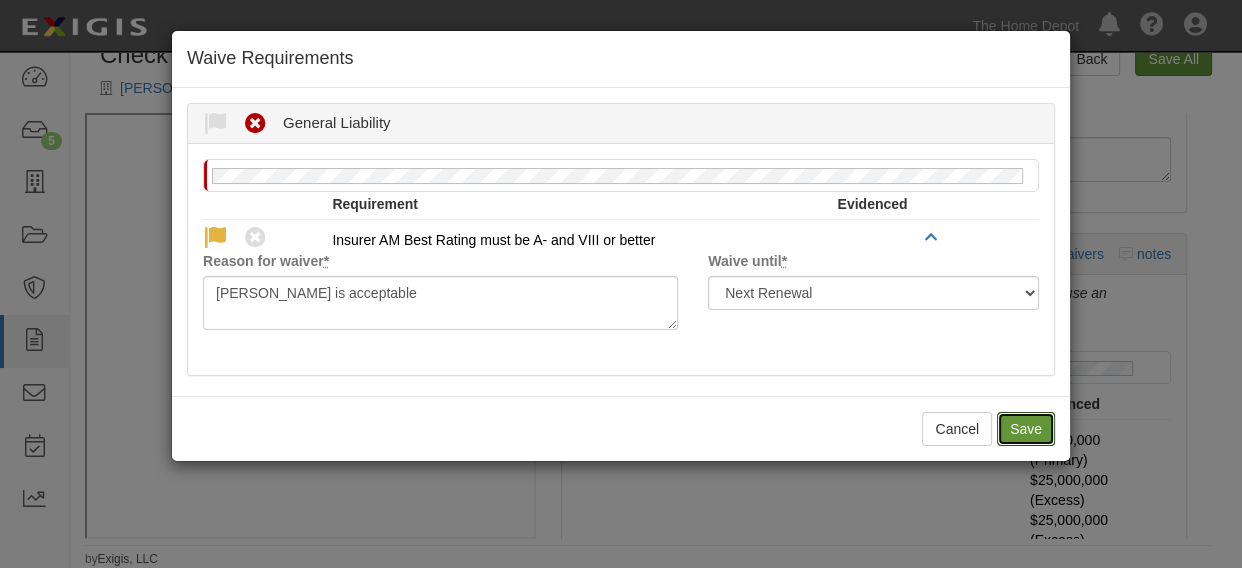 radio on "true" 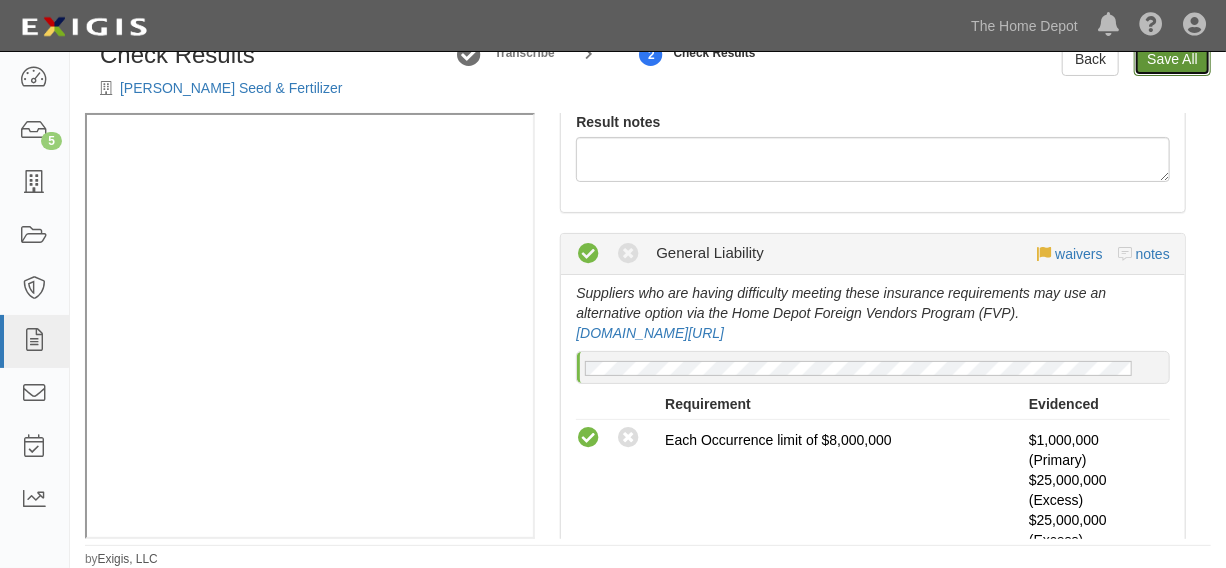 click on "Save All" at bounding box center (1172, 59) 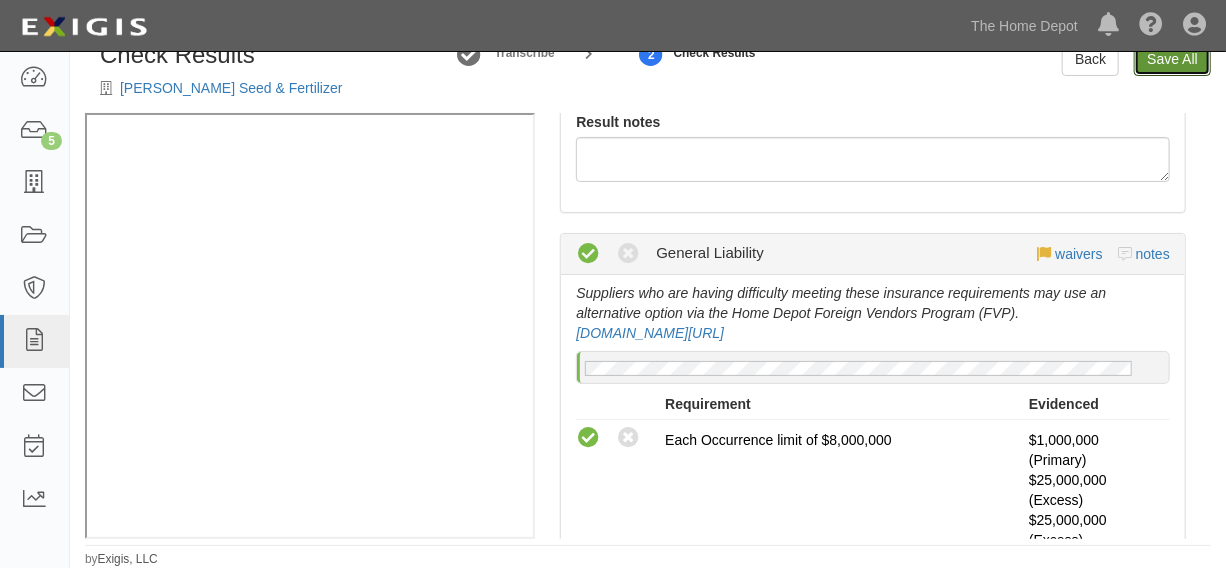 radio on "false" 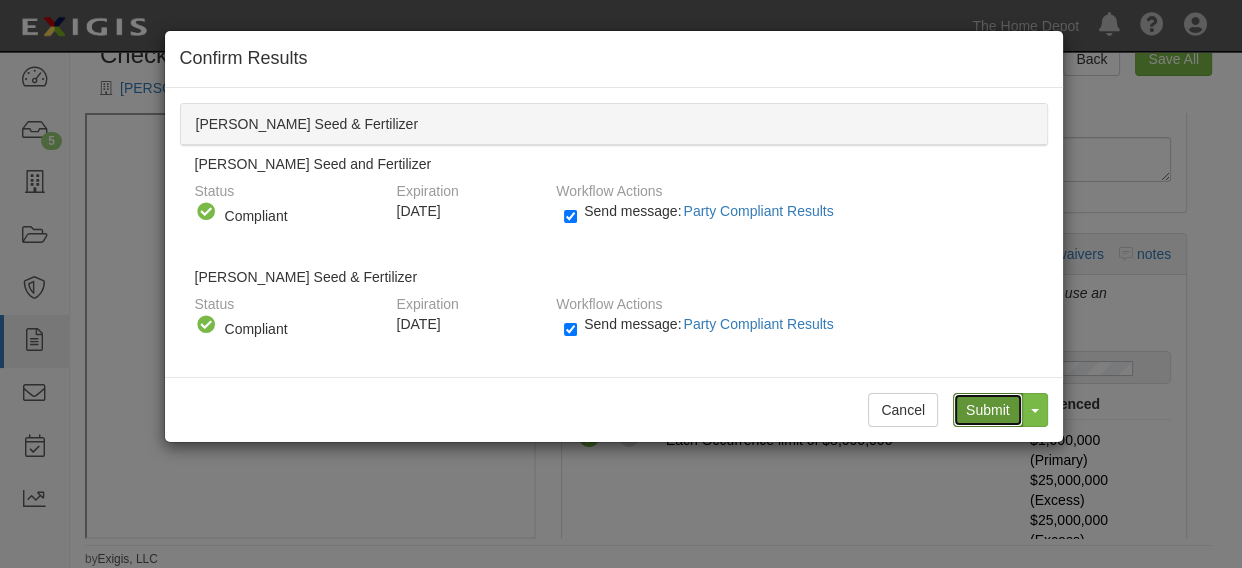 click on "Submit" at bounding box center [988, 410] 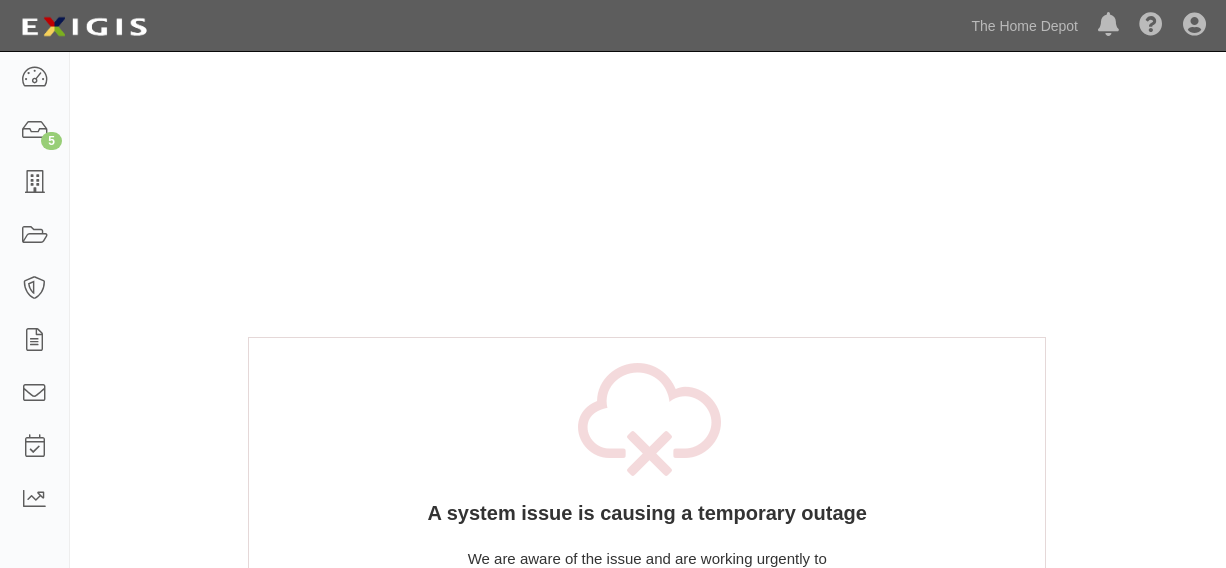 scroll, scrollTop: 0, scrollLeft: 0, axis: both 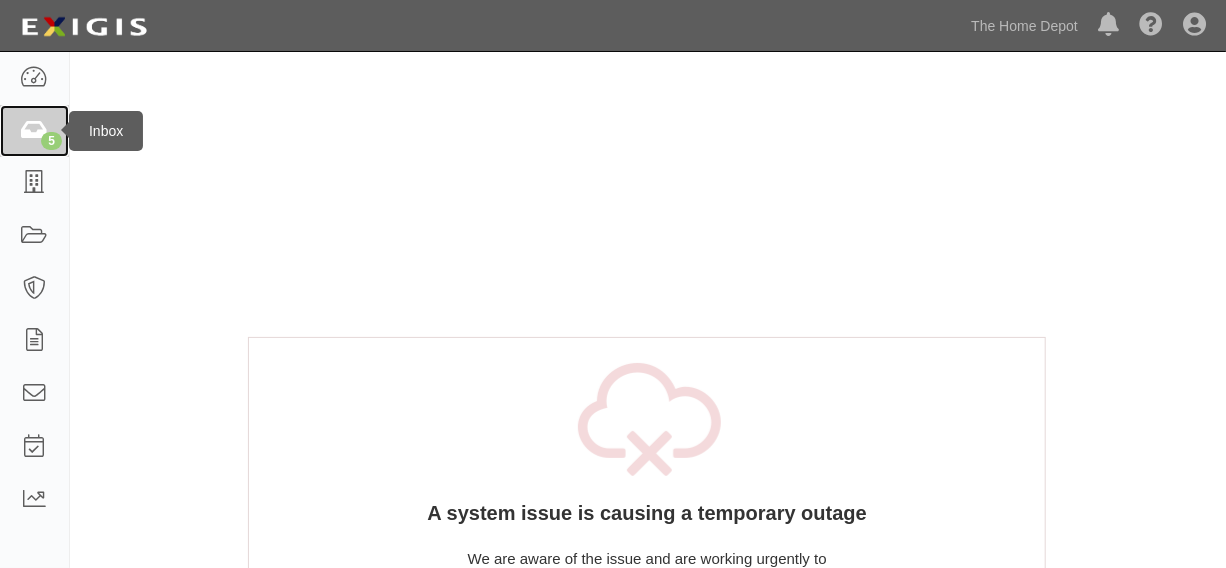 click on "5" at bounding box center (34, 131) 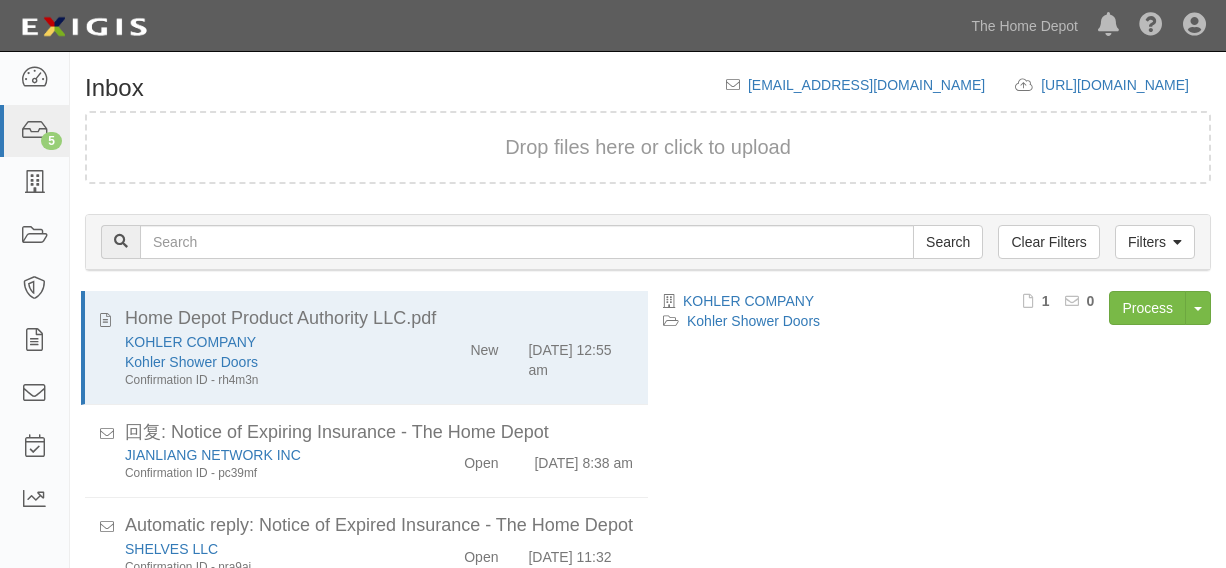 scroll, scrollTop: 0, scrollLeft: 0, axis: both 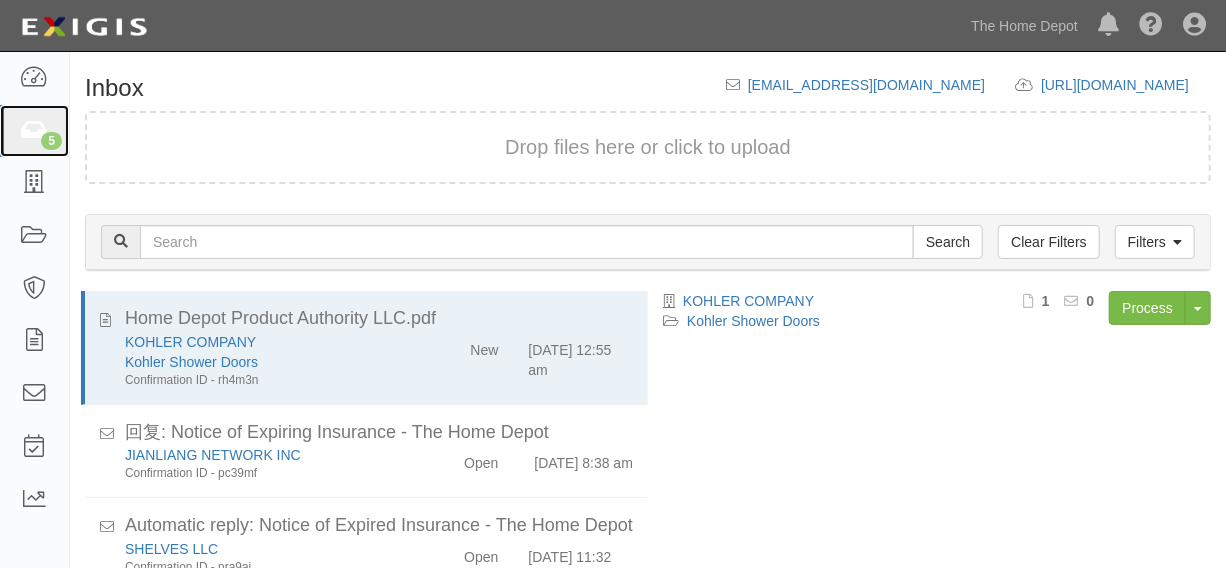 click on "5" at bounding box center [34, 131] 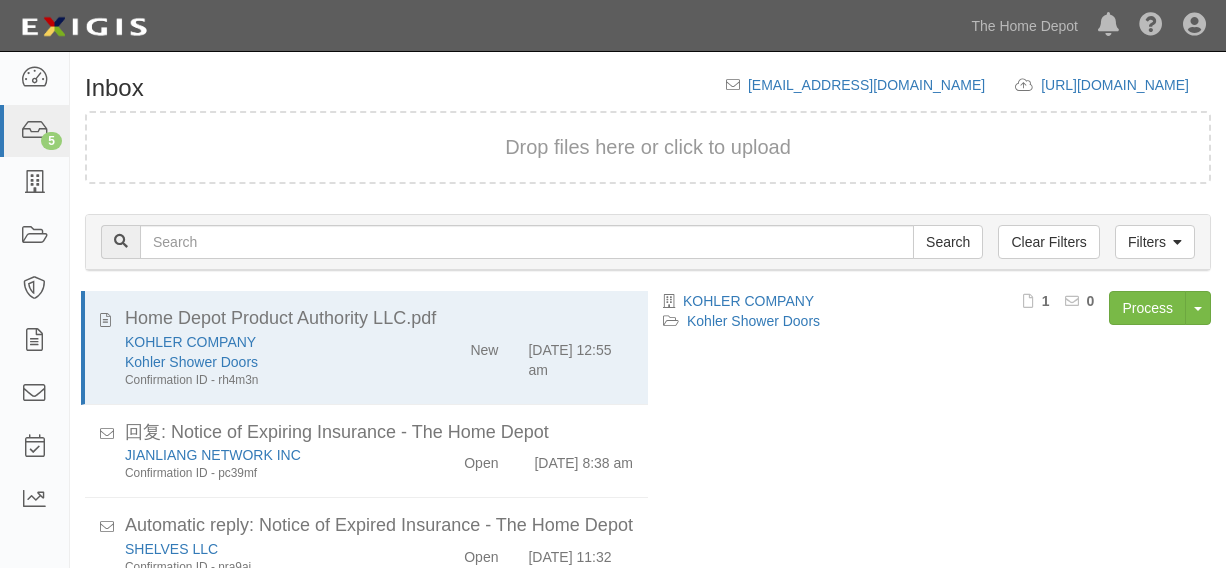 scroll, scrollTop: 0, scrollLeft: 0, axis: both 